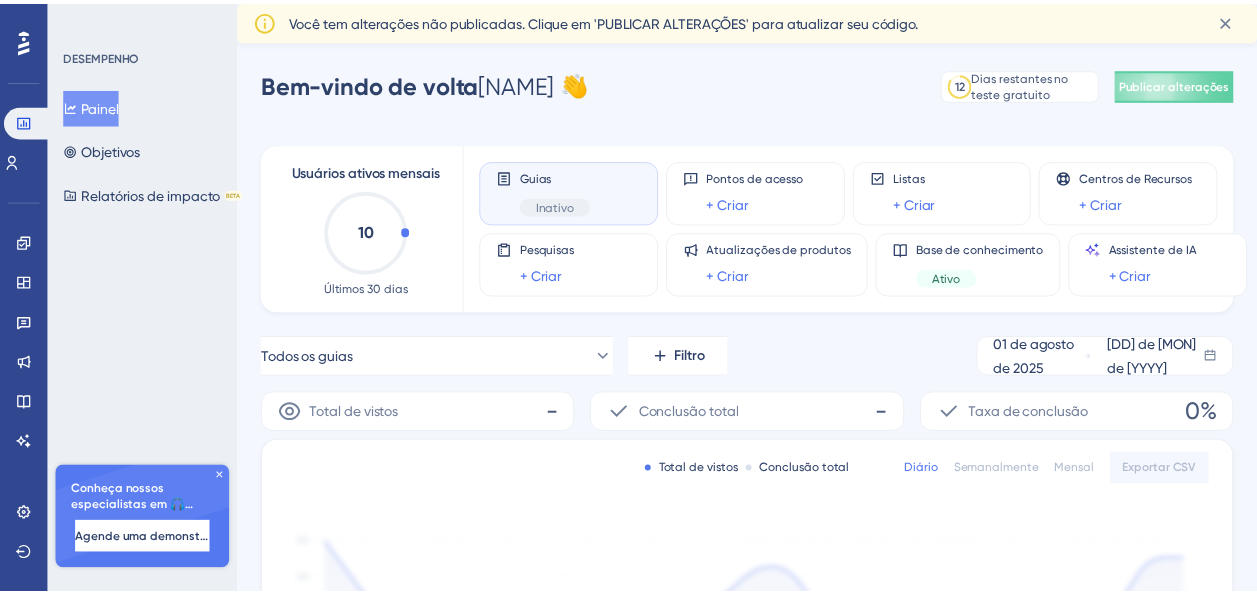scroll, scrollTop: 0, scrollLeft: 0, axis: both 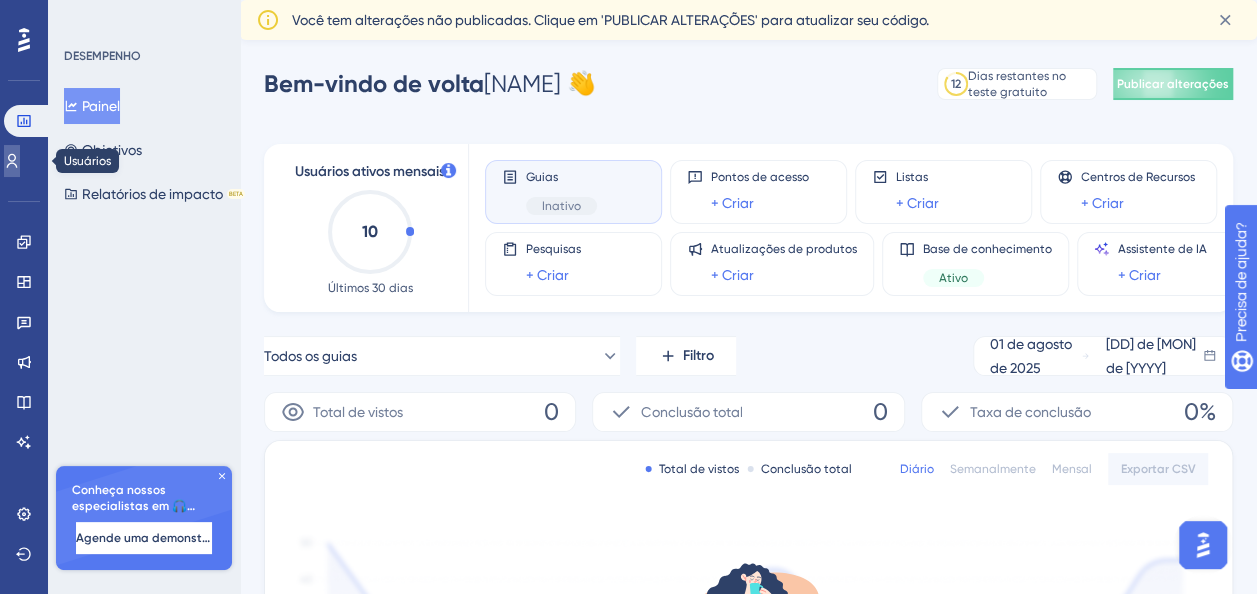 click 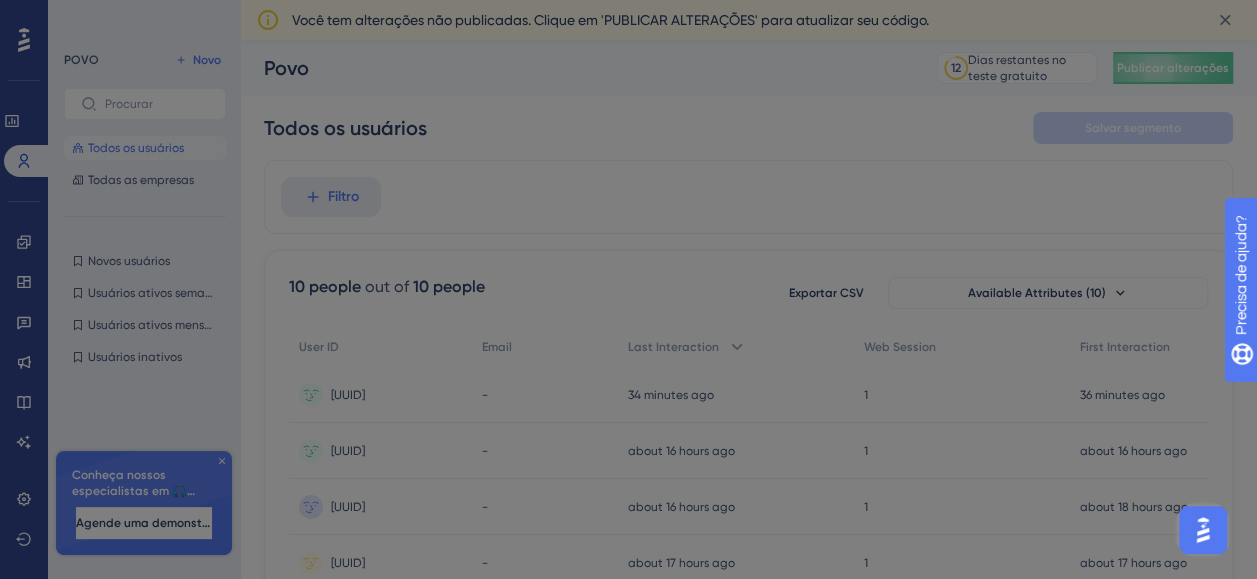 scroll, scrollTop: 0, scrollLeft: 0, axis: both 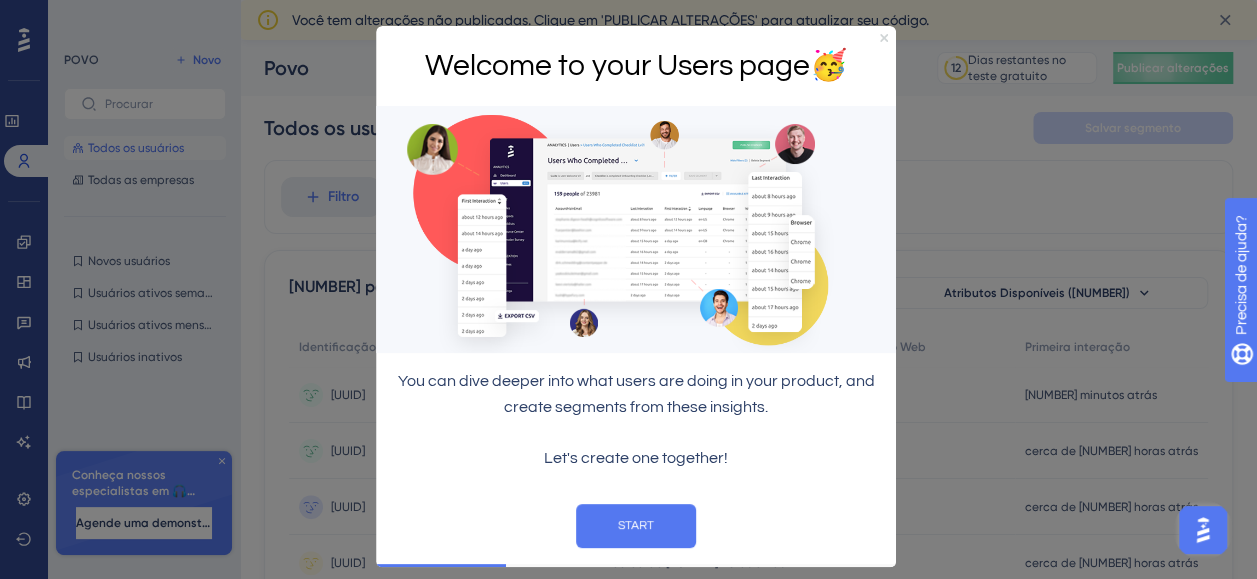 click 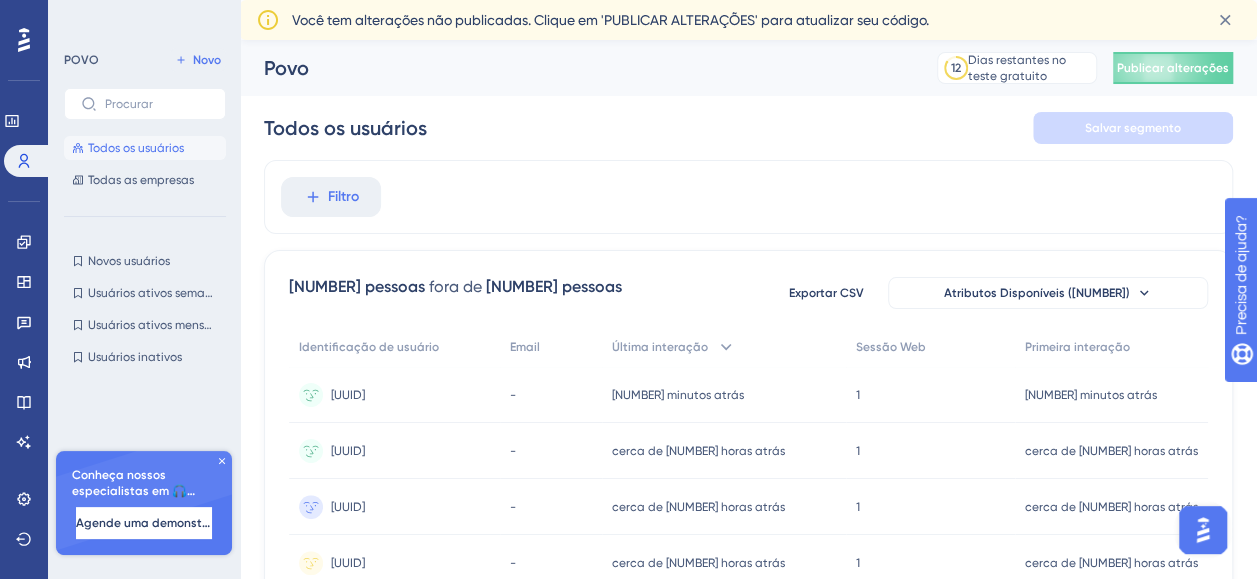 scroll, scrollTop: 0, scrollLeft: 0, axis: both 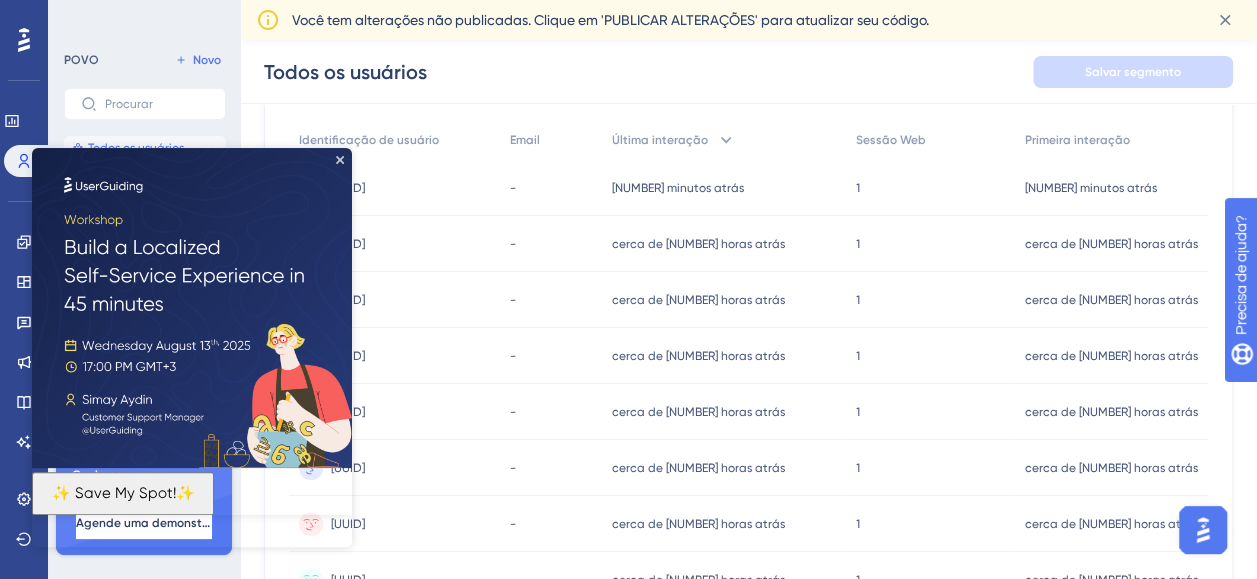 click at bounding box center [192, 308] 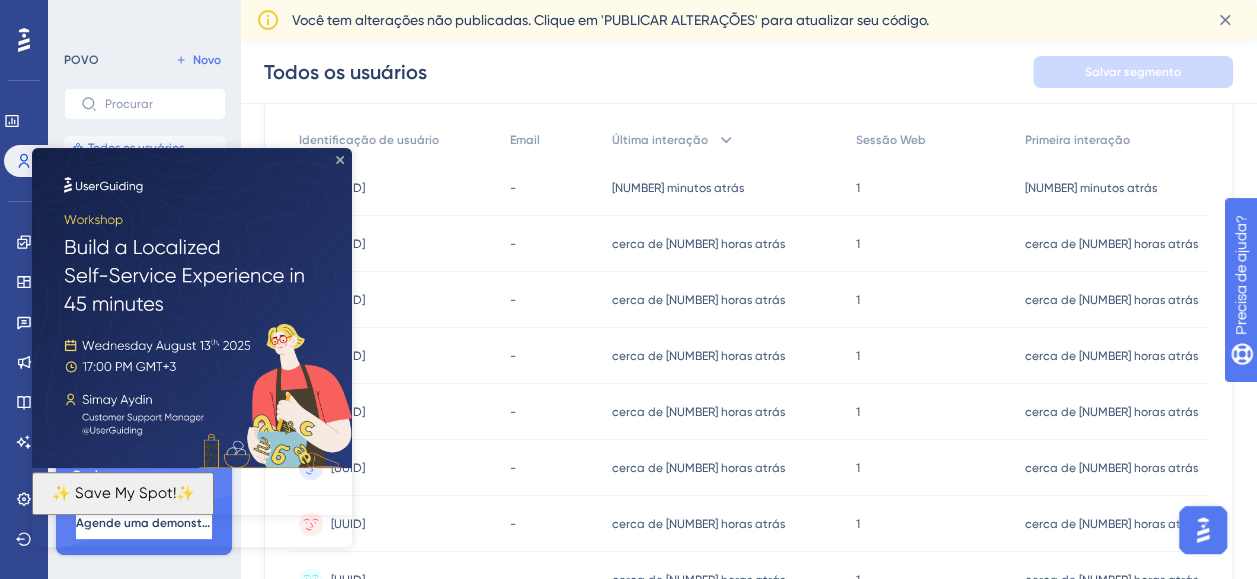 click 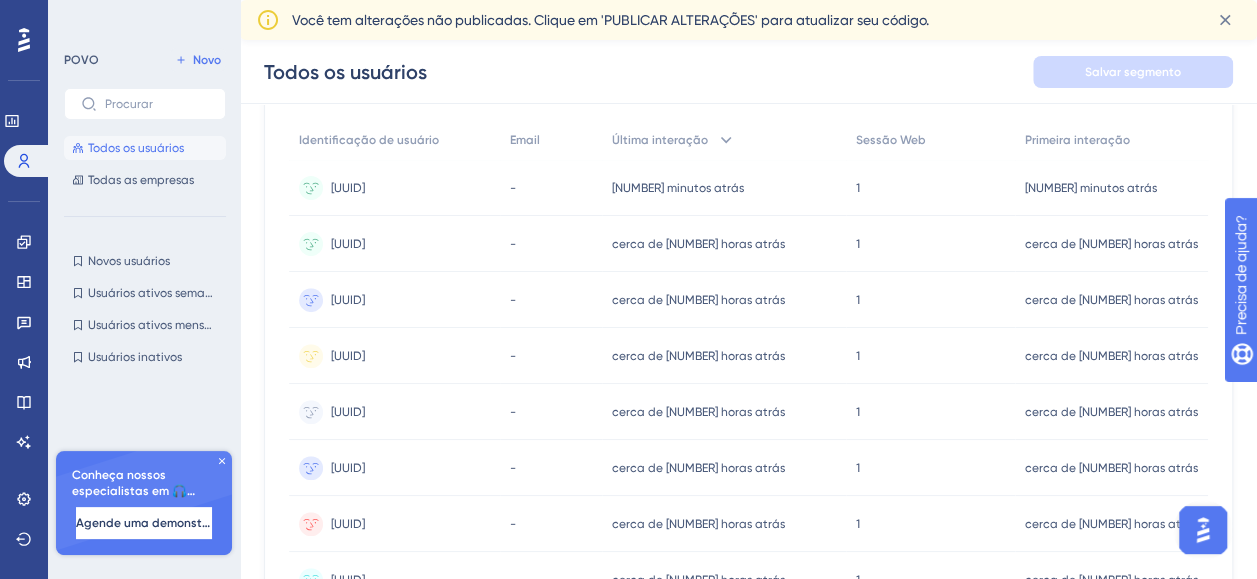 click at bounding box center (1203, 530) 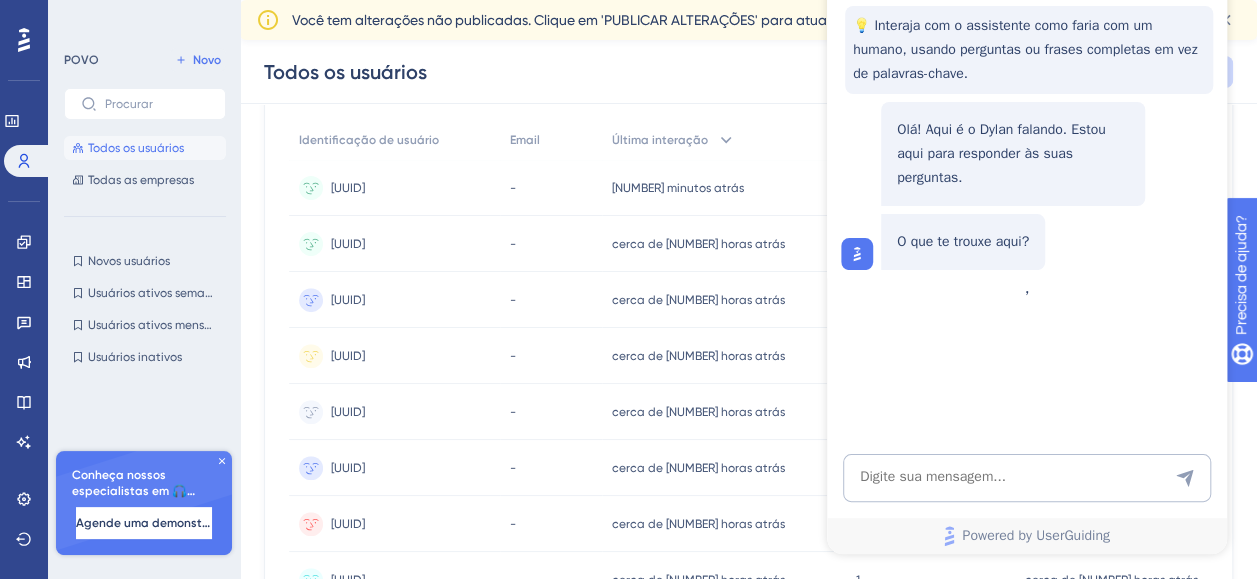 scroll, scrollTop: 0, scrollLeft: 0, axis: both 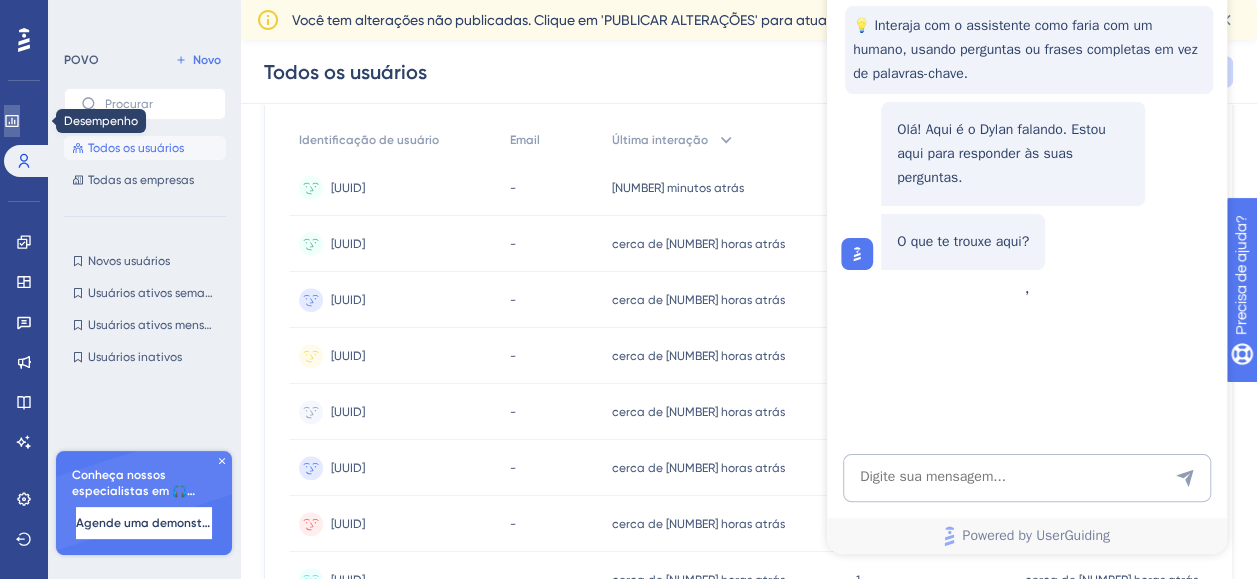 click at bounding box center (12, 121) 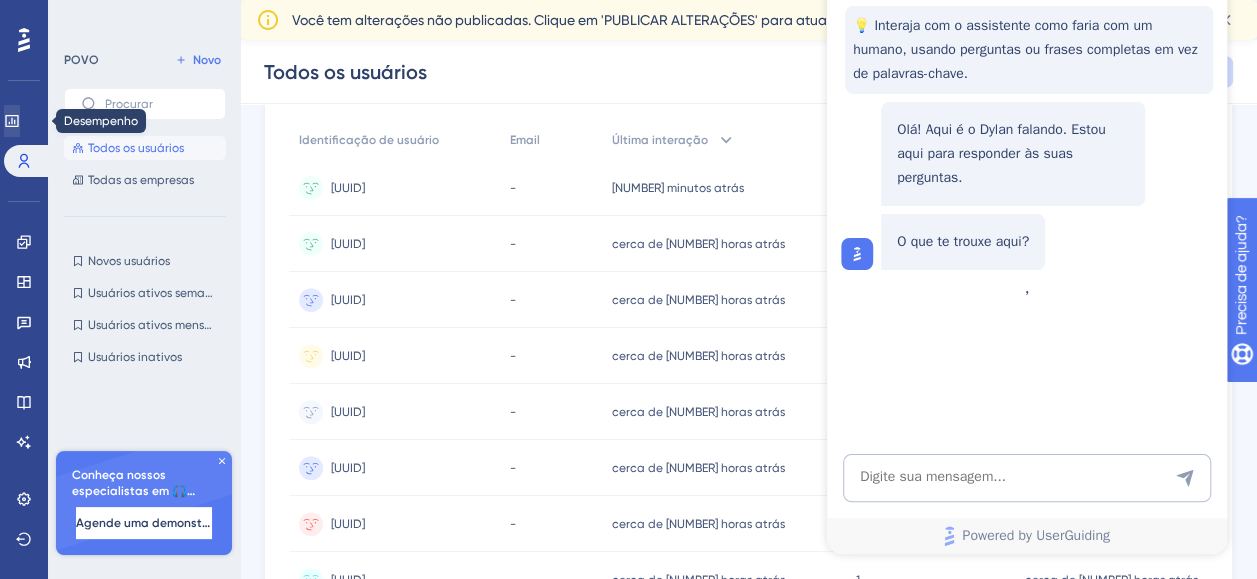 scroll, scrollTop: 0, scrollLeft: 0, axis: both 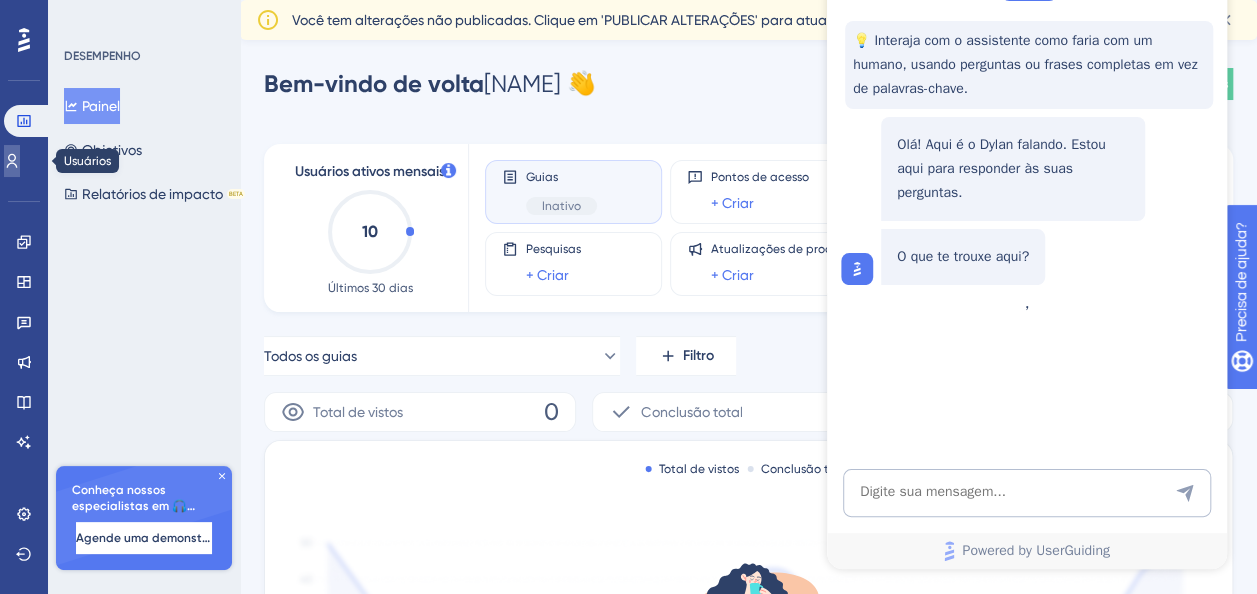 click at bounding box center [12, 161] 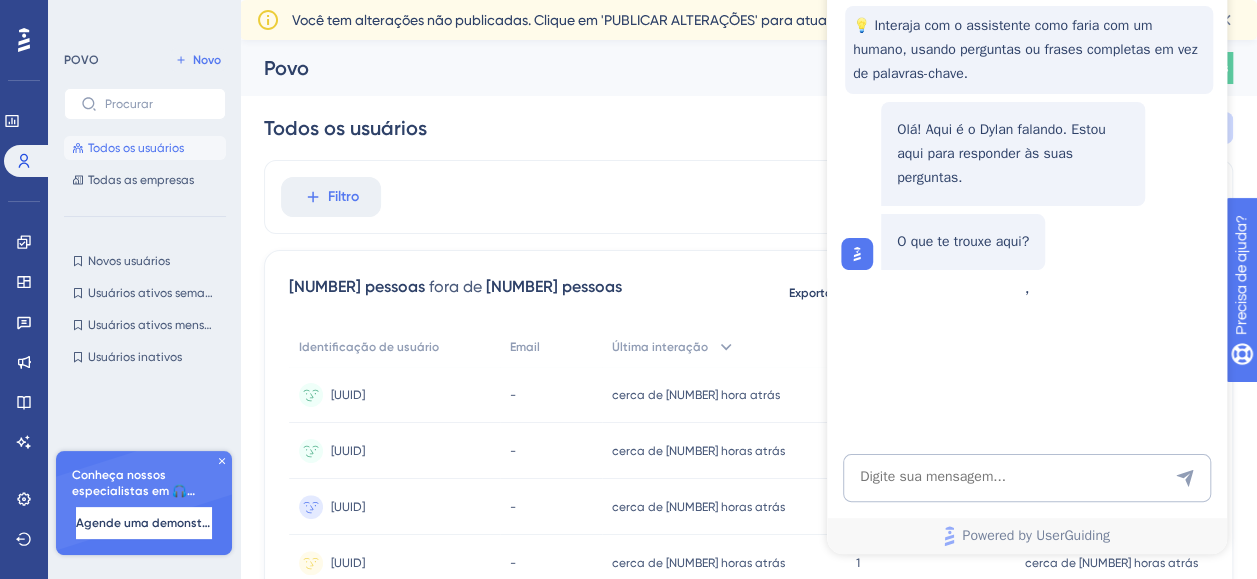 click on "Filtro" at bounding box center (748, 197) 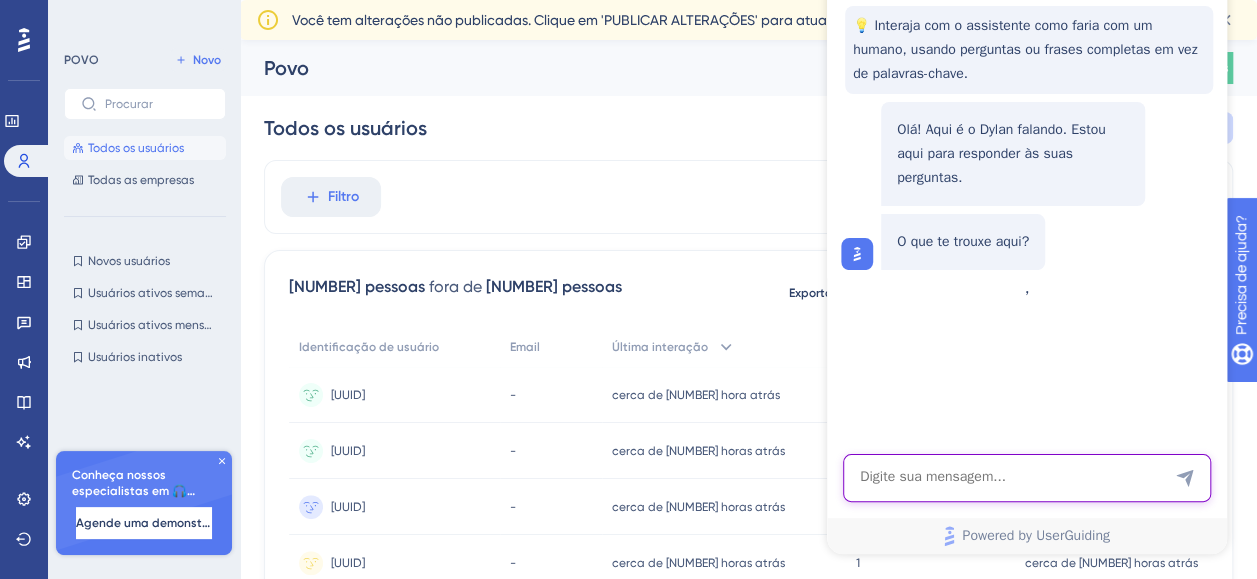 click at bounding box center (1027, 478) 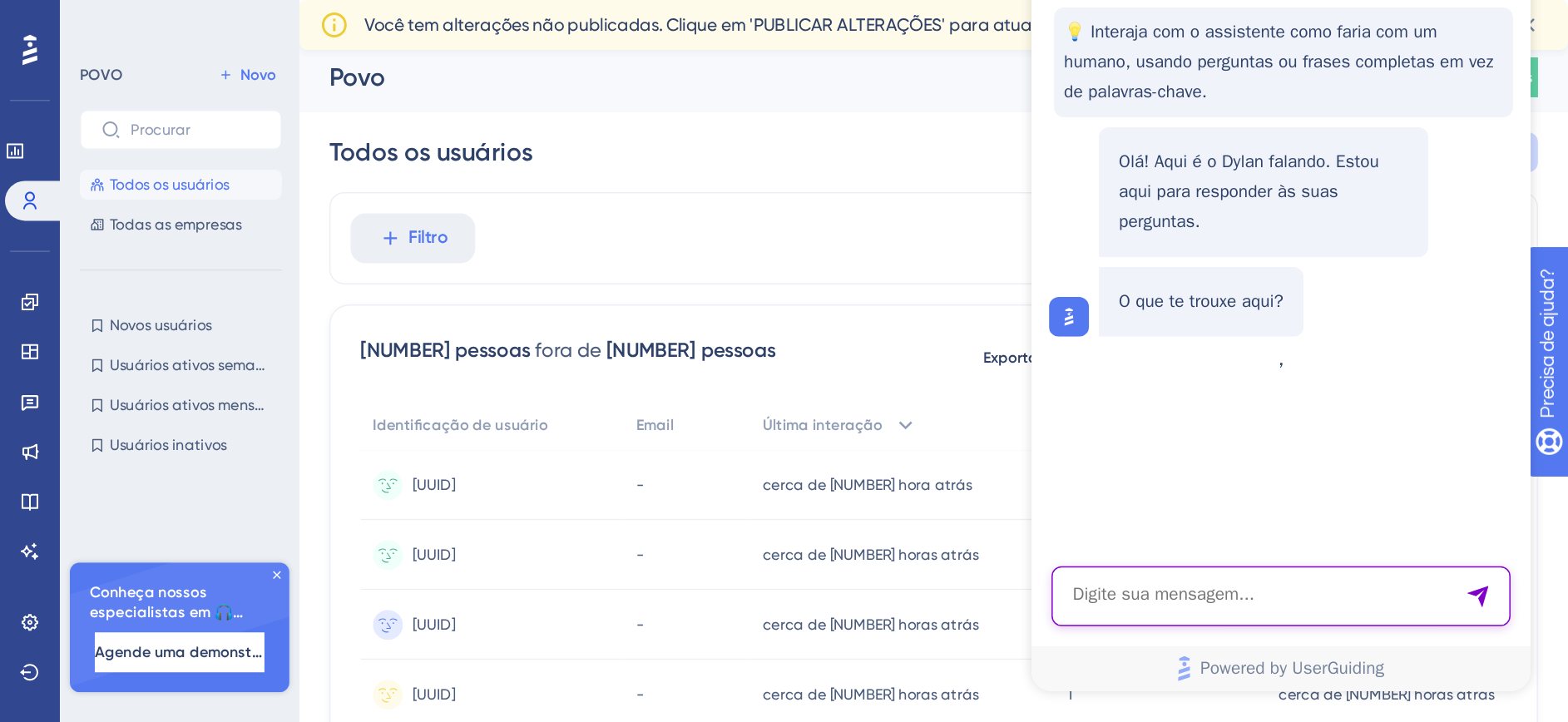 scroll, scrollTop: 0, scrollLeft: 0, axis: both 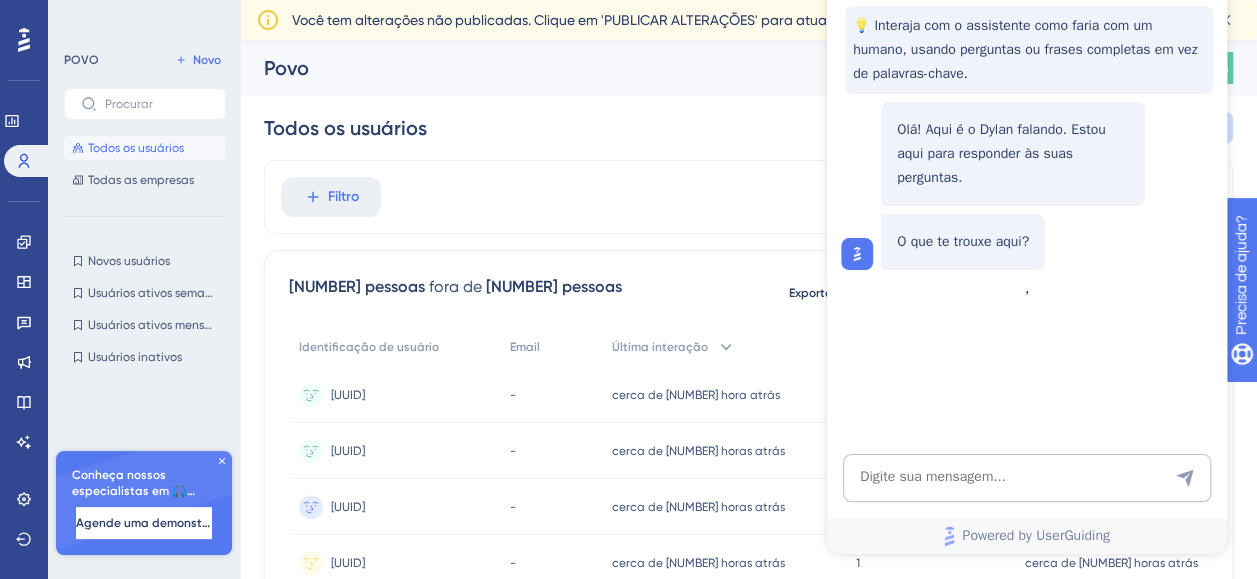 click on "Todos os usuários Salvar segmento" at bounding box center (748, 128) 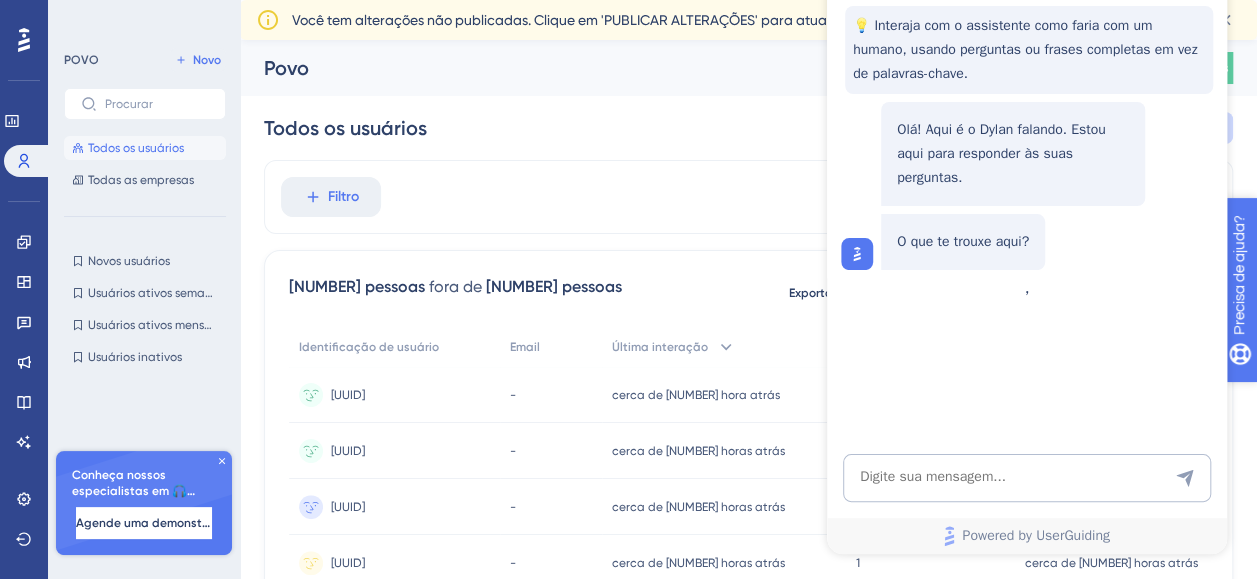 click on "Precisa de ajuda?" at bounding box center [1315, 398] 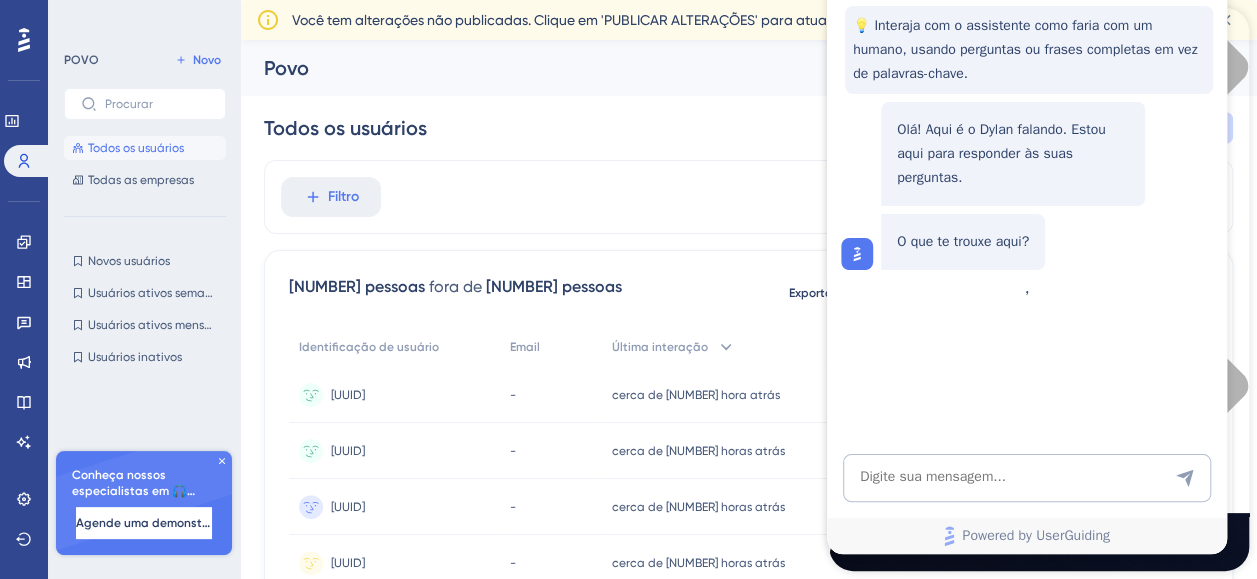 click on "💡 Interaja com o assistente como faria com um humano, usando perguntas ou frases completas em vez de palavras-chave." at bounding box center [1029, 50] 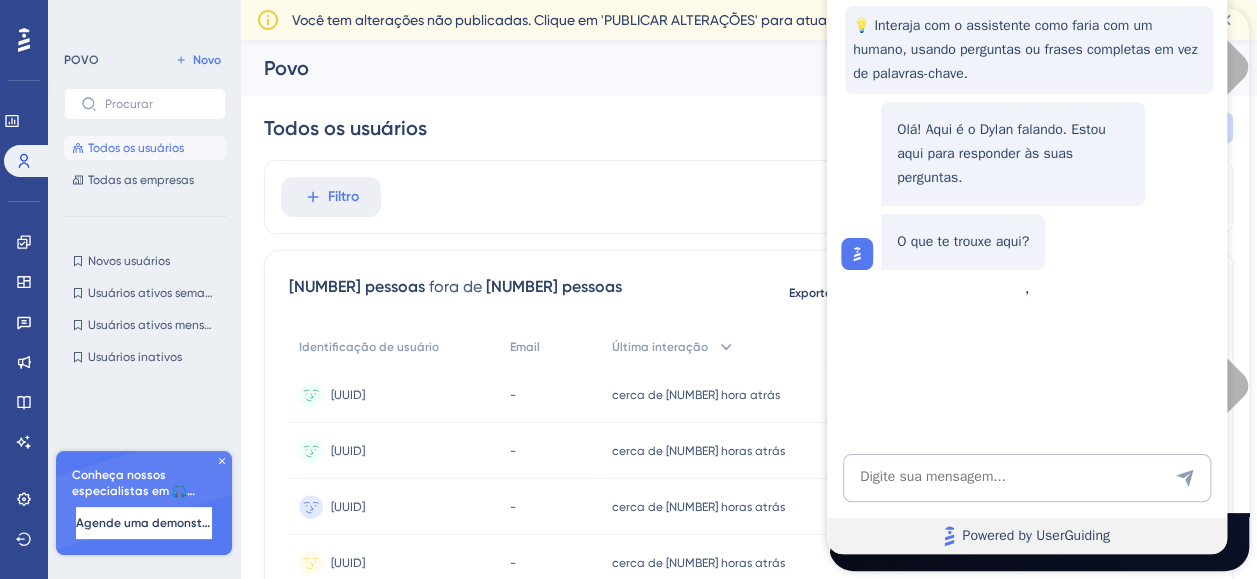 click on "Powered by UserGuiding" at bounding box center [1035, 536] 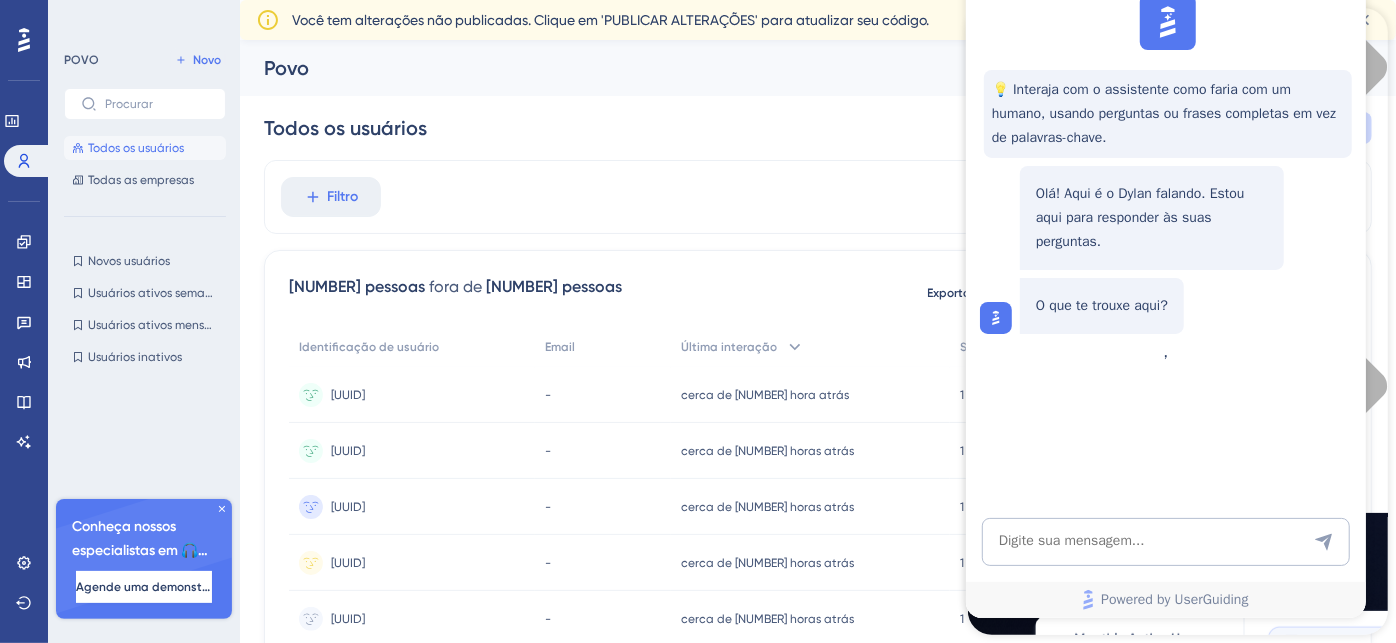 drag, startPoint x: 390, startPoint y: 142, endPoint x: 687, endPoint y: 137, distance: 297.04208 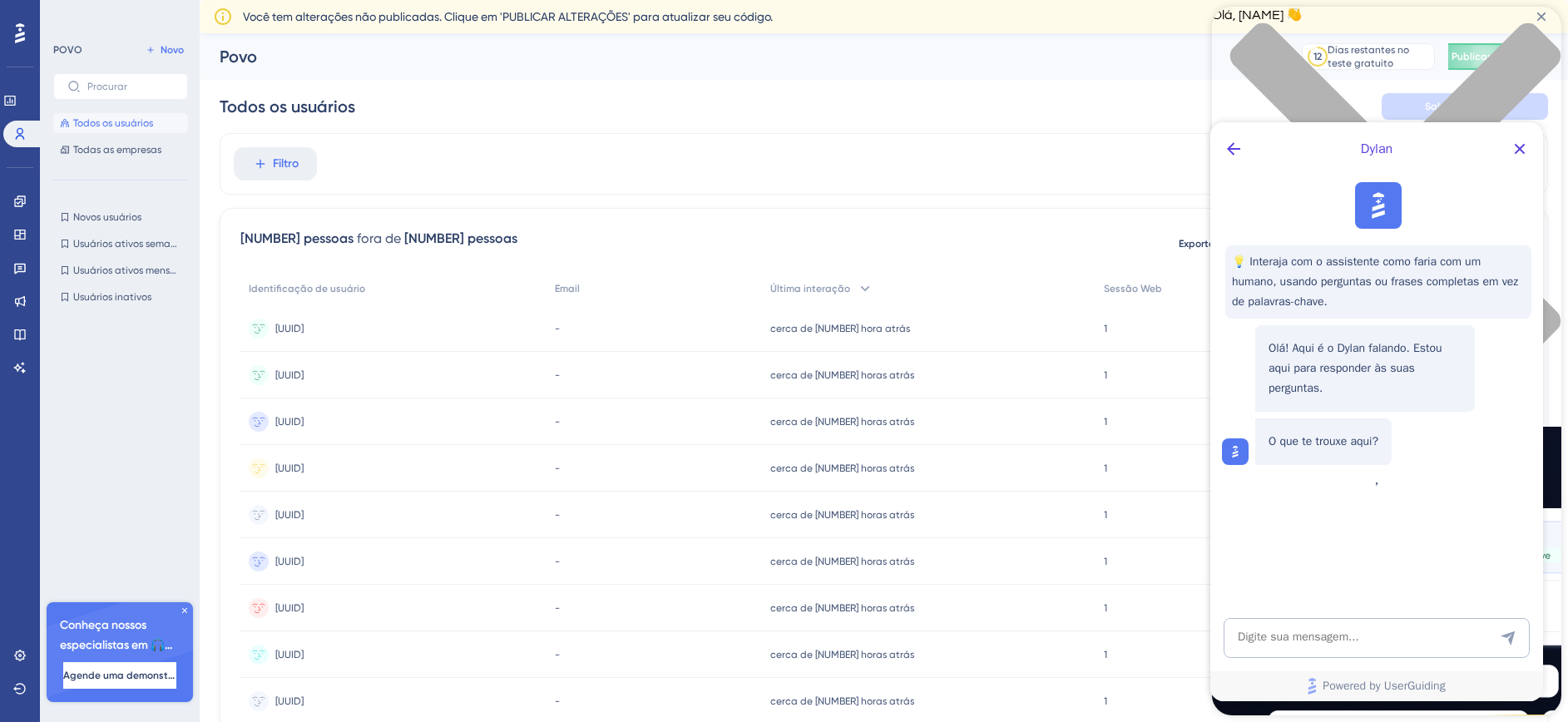 drag, startPoint x: 295, startPoint y: 66, endPoint x: 988, endPoint y: 97, distance: 693.693 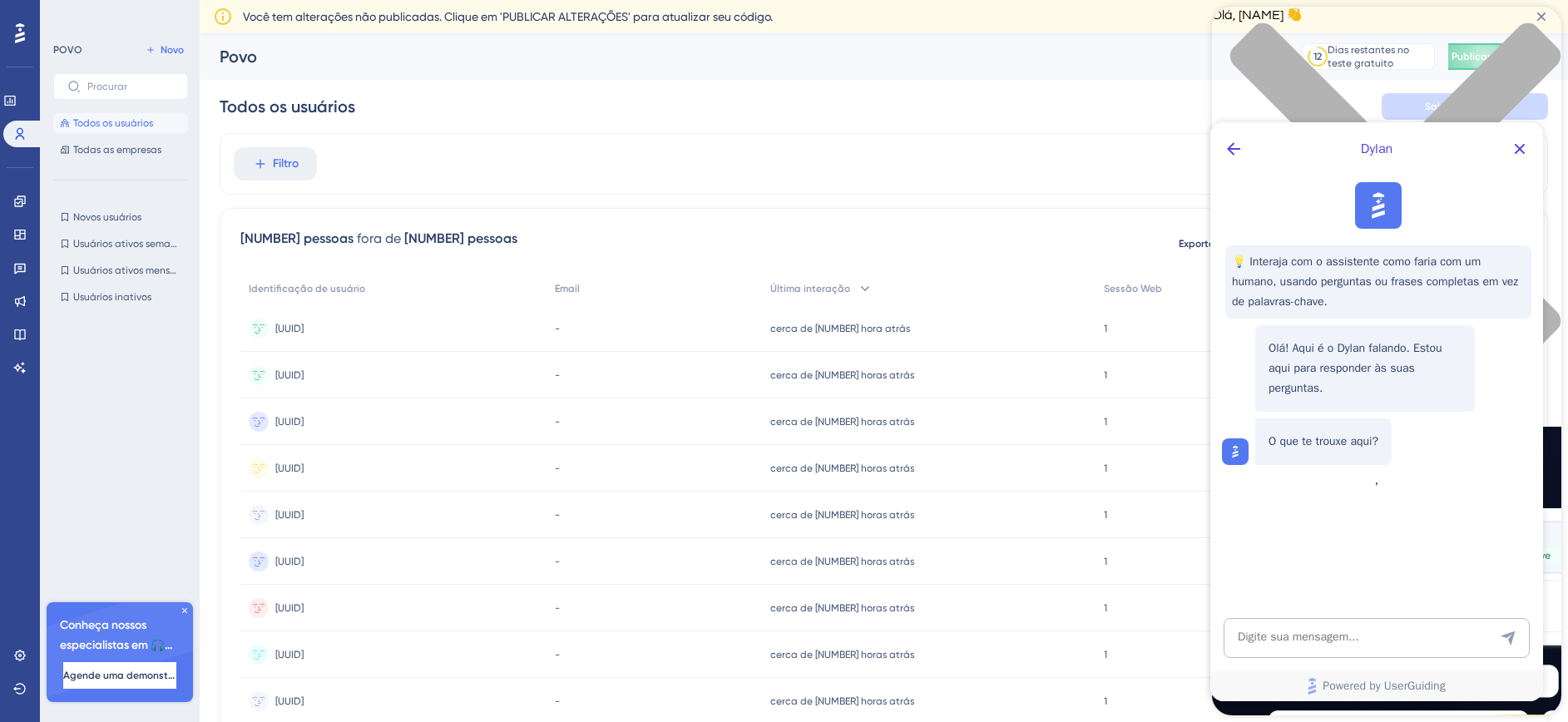 click at bounding box center (1387, 198) 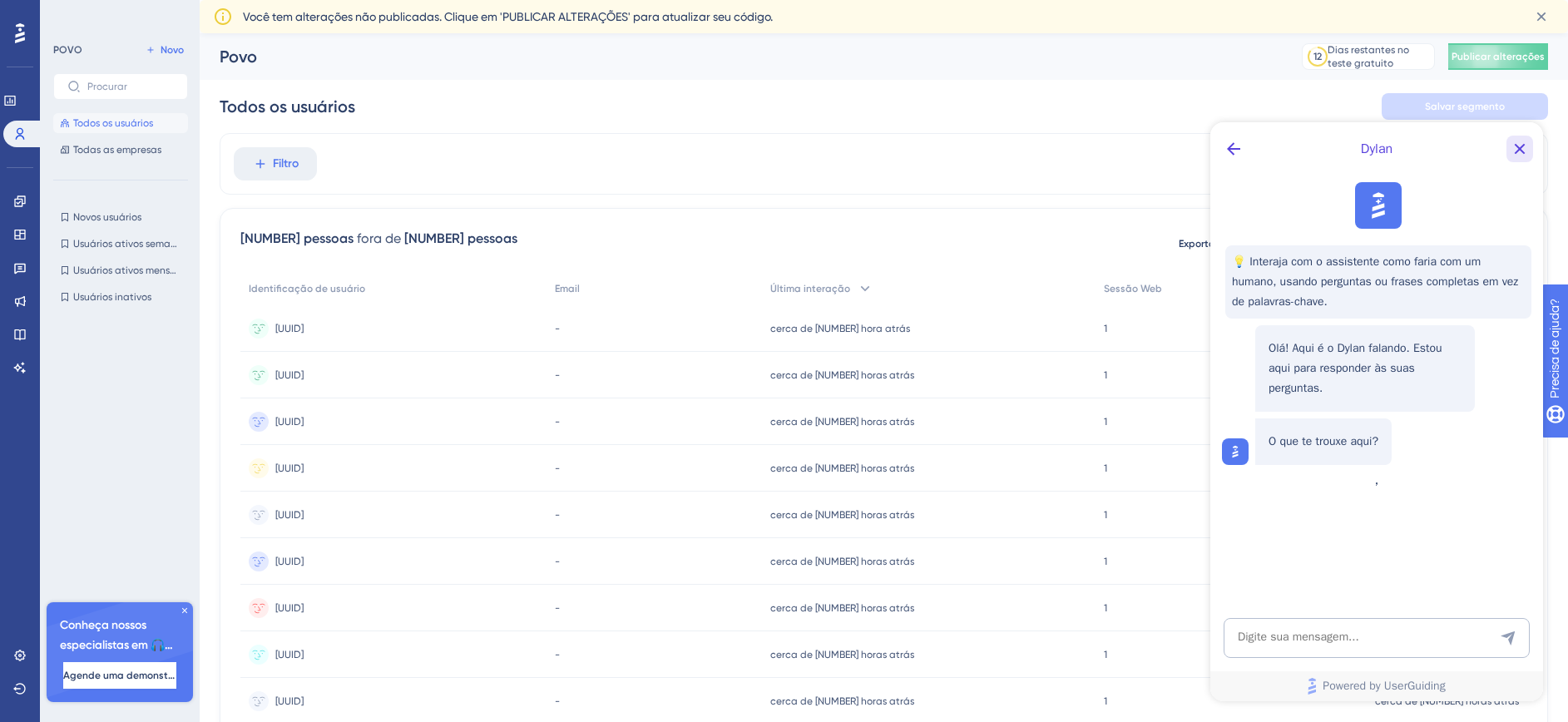click 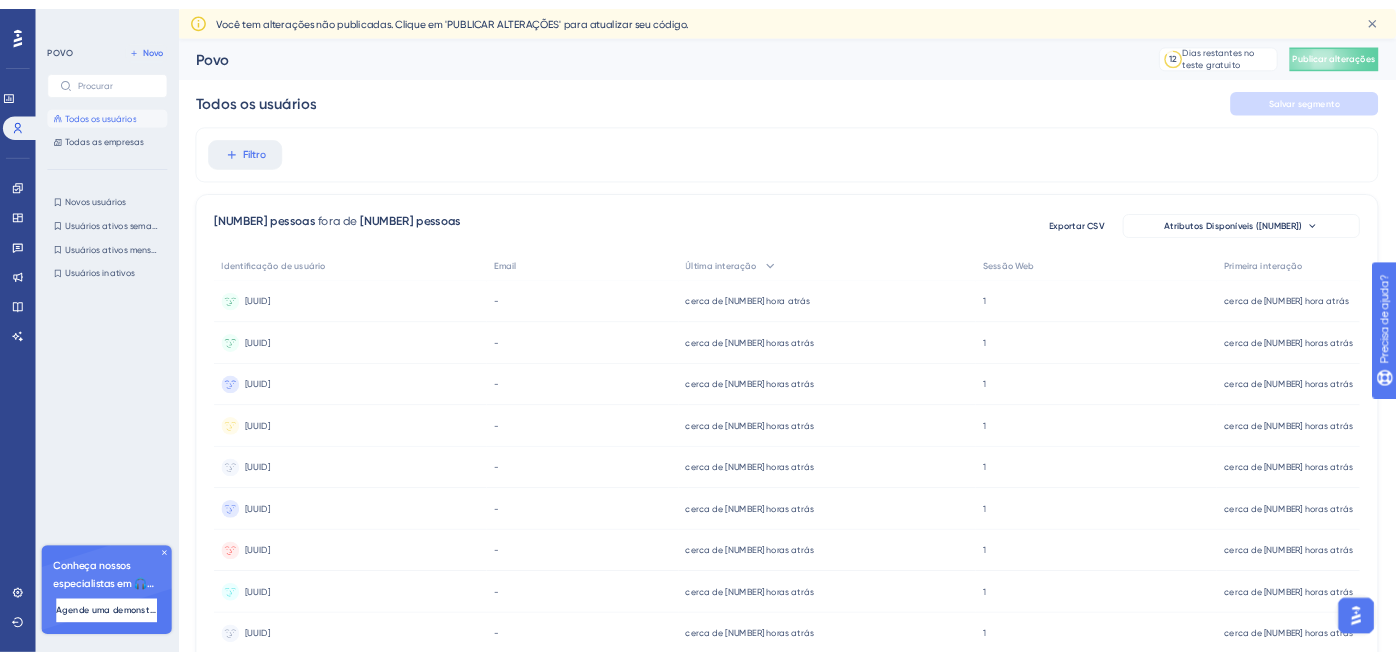 scroll, scrollTop: 0, scrollLeft: 0, axis: both 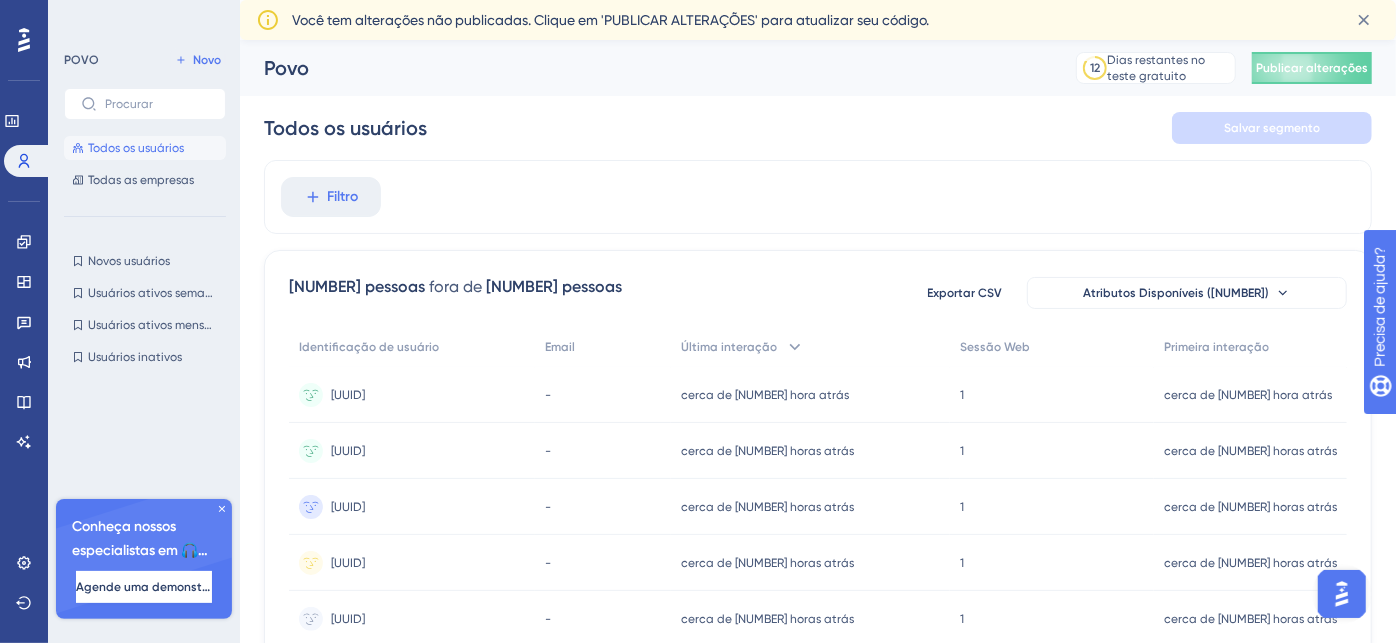 drag, startPoint x: 1792, startPoint y: 4, endPoint x: 823, endPoint y: 120, distance: 975.9185 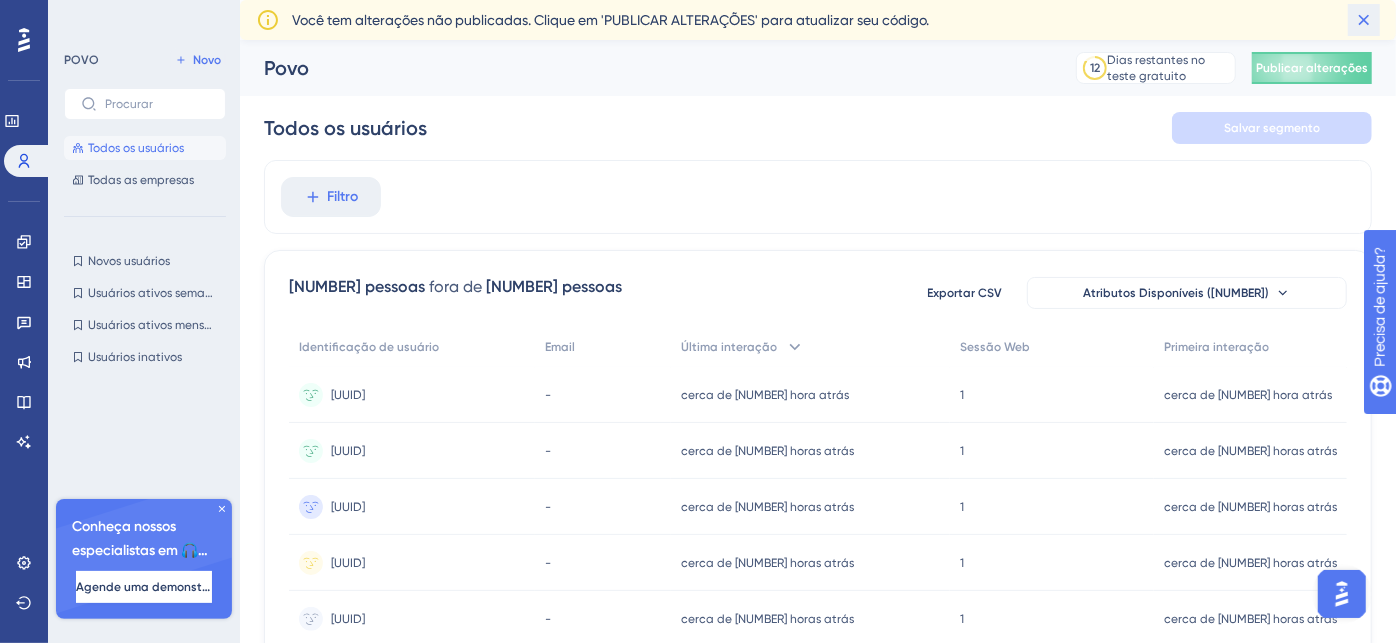 click 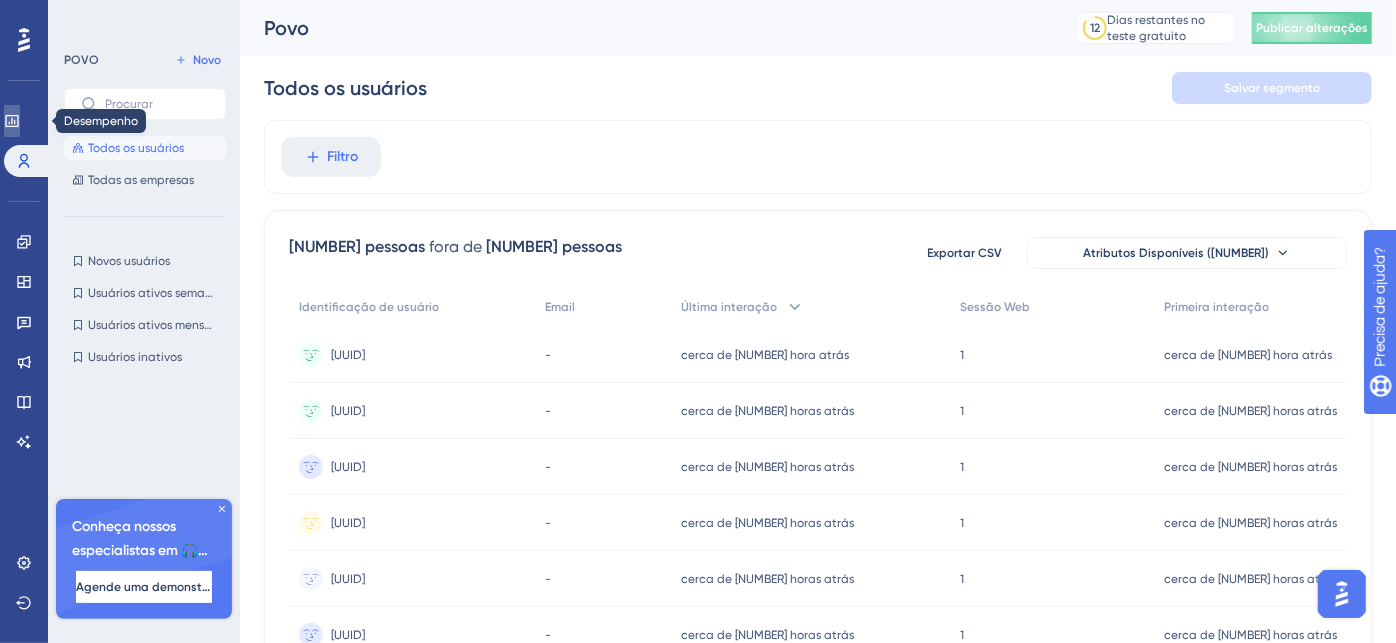 click 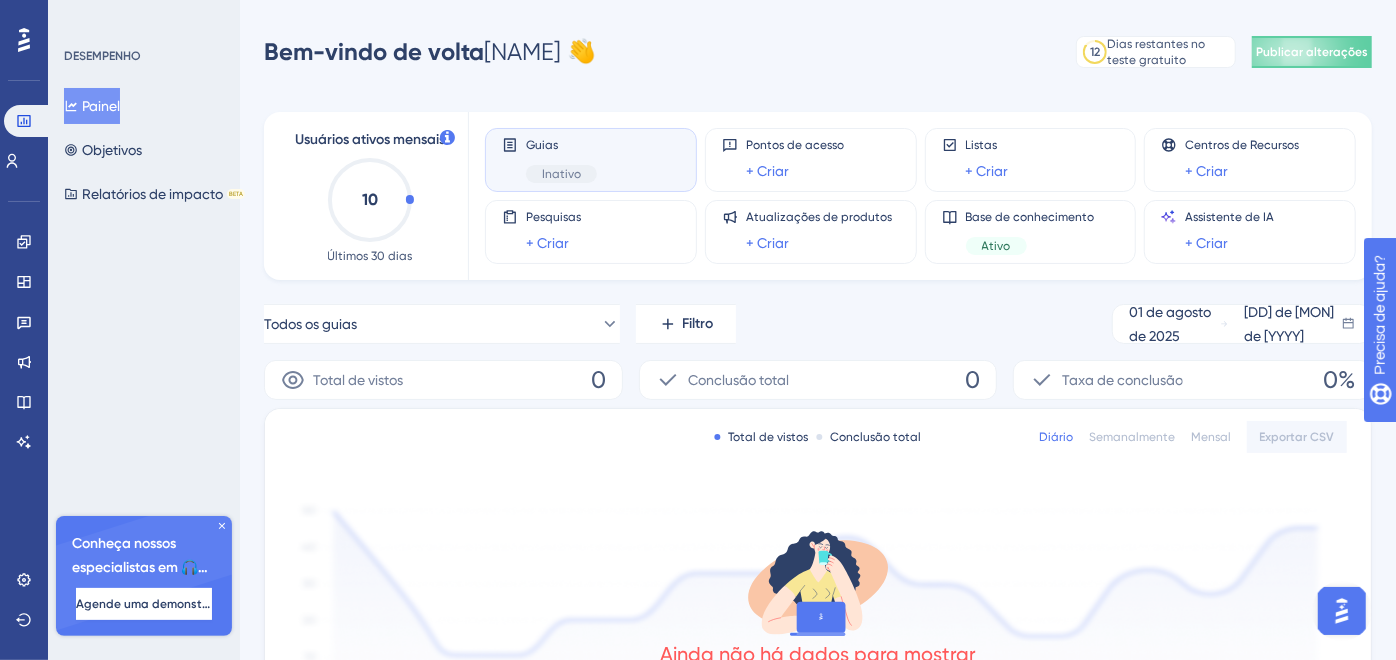 scroll, scrollTop: 111, scrollLeft: 0, axis: vertical 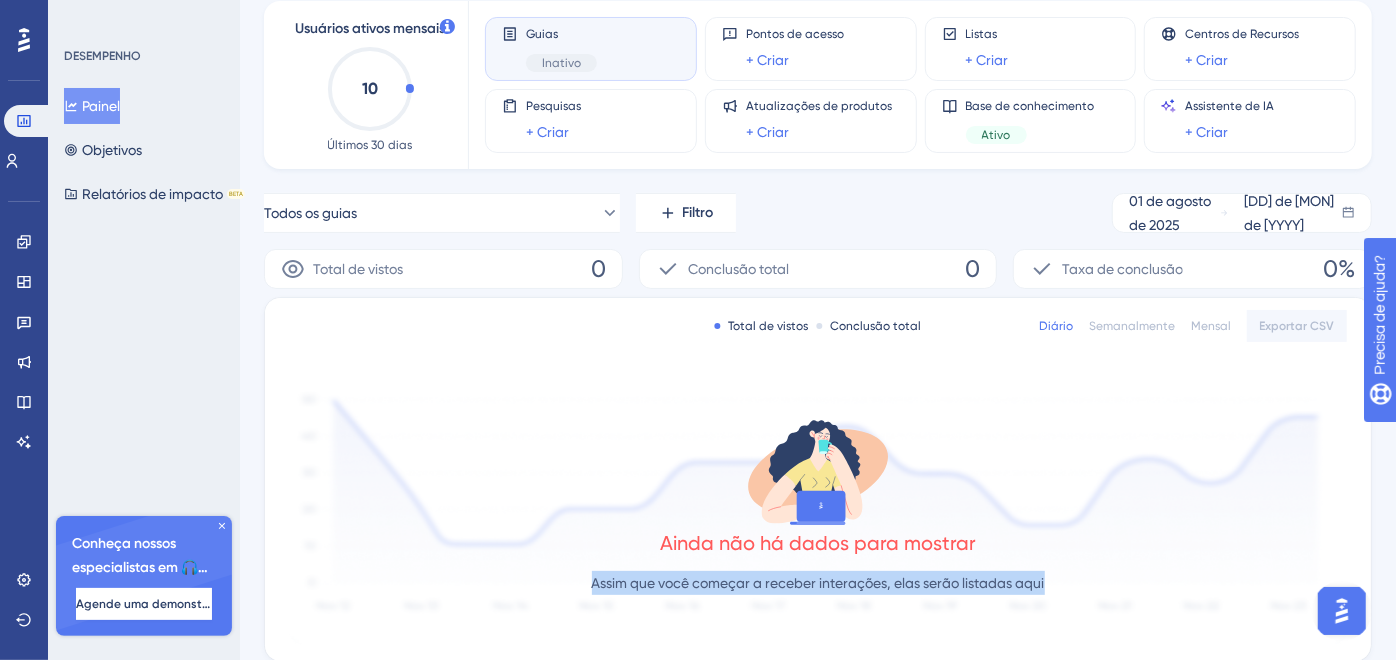 drag, startPoint x: 589, startPoint y: 583, endPoint x: 1211, endPoint y: 585, distance: 622.00323 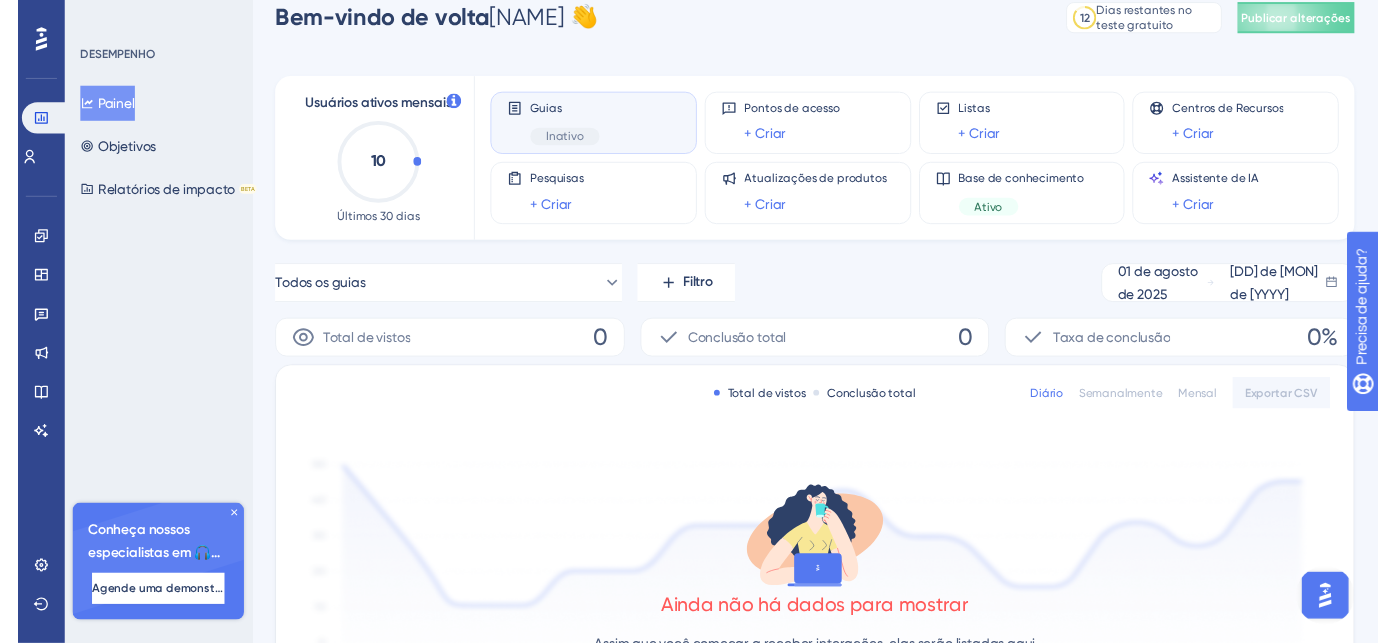 scroll, scrollTop: 0, scrollLeft: 0, axis: both 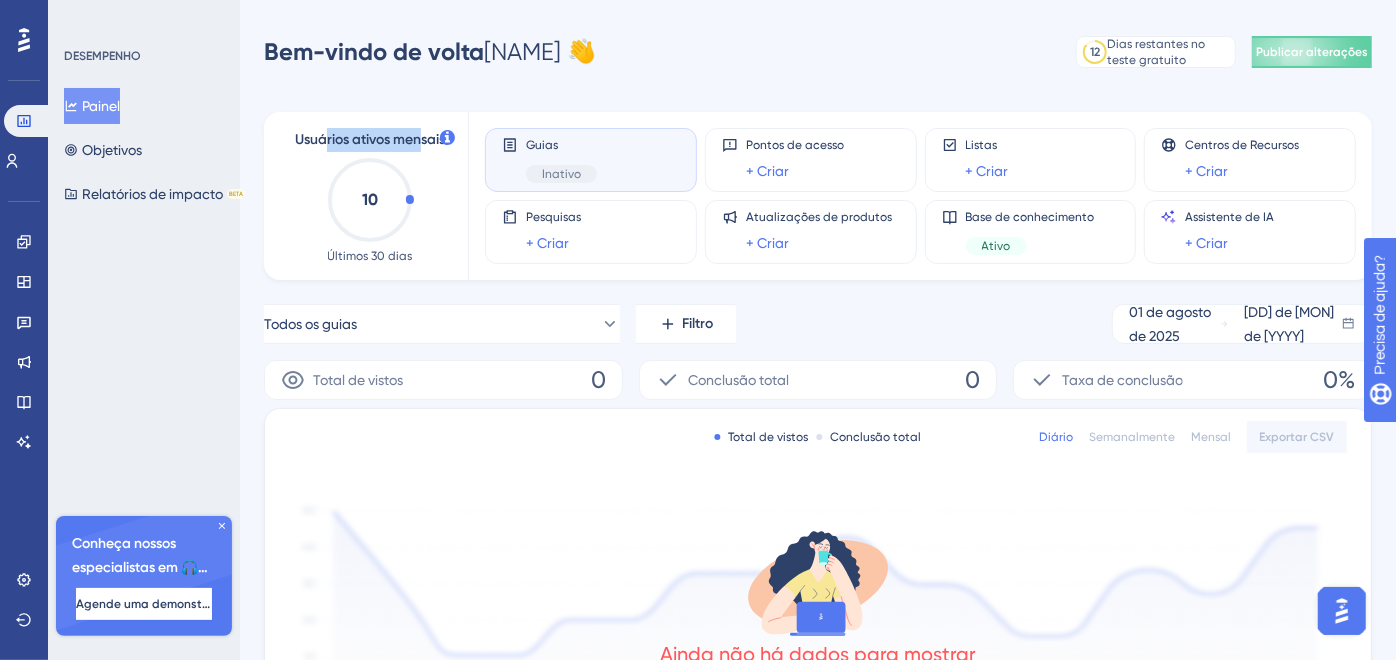 drag, startPoint x: 351, startPoint y: 140, endPoint x: 418, endPoint y: 153, distance: 68.24954 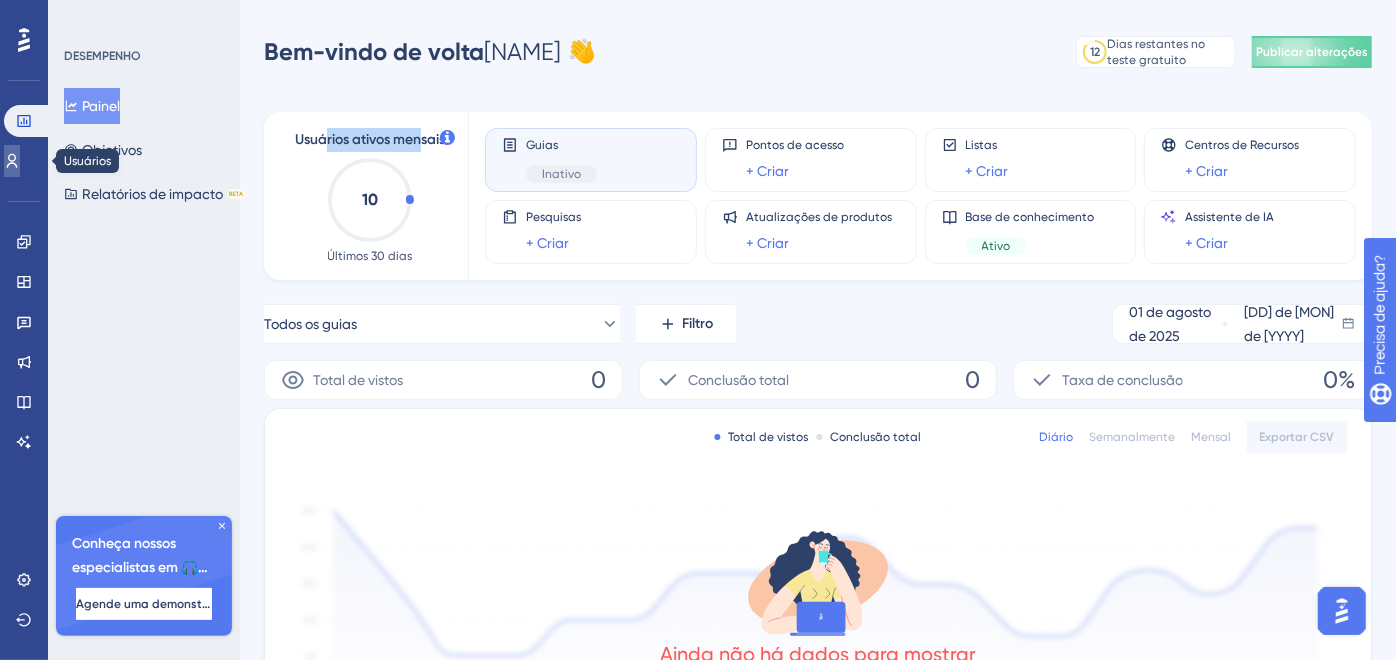 click at bounding box center (12, 161) 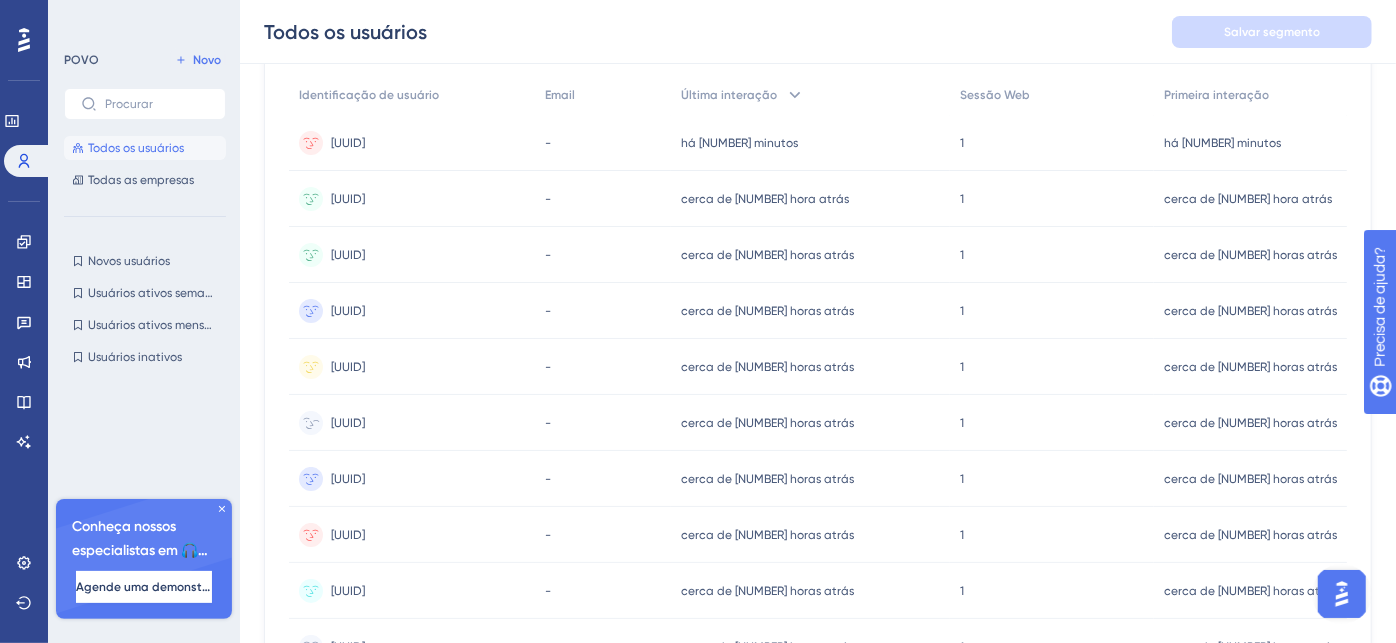 scroll, scrollTop: 93, scrollLeft: 0, axis: vertical 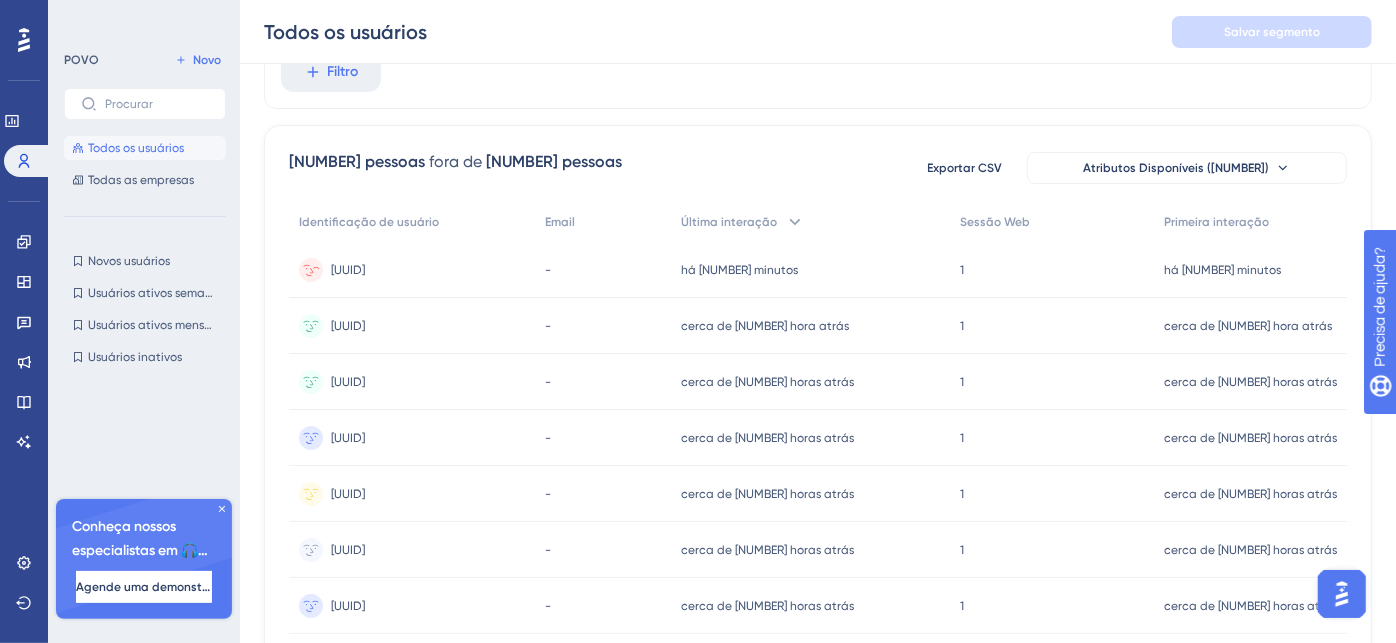 drag, startPoint x: 577, startPoint y: 268, endPoint x: 310, endPoint y: 268, distance: 267 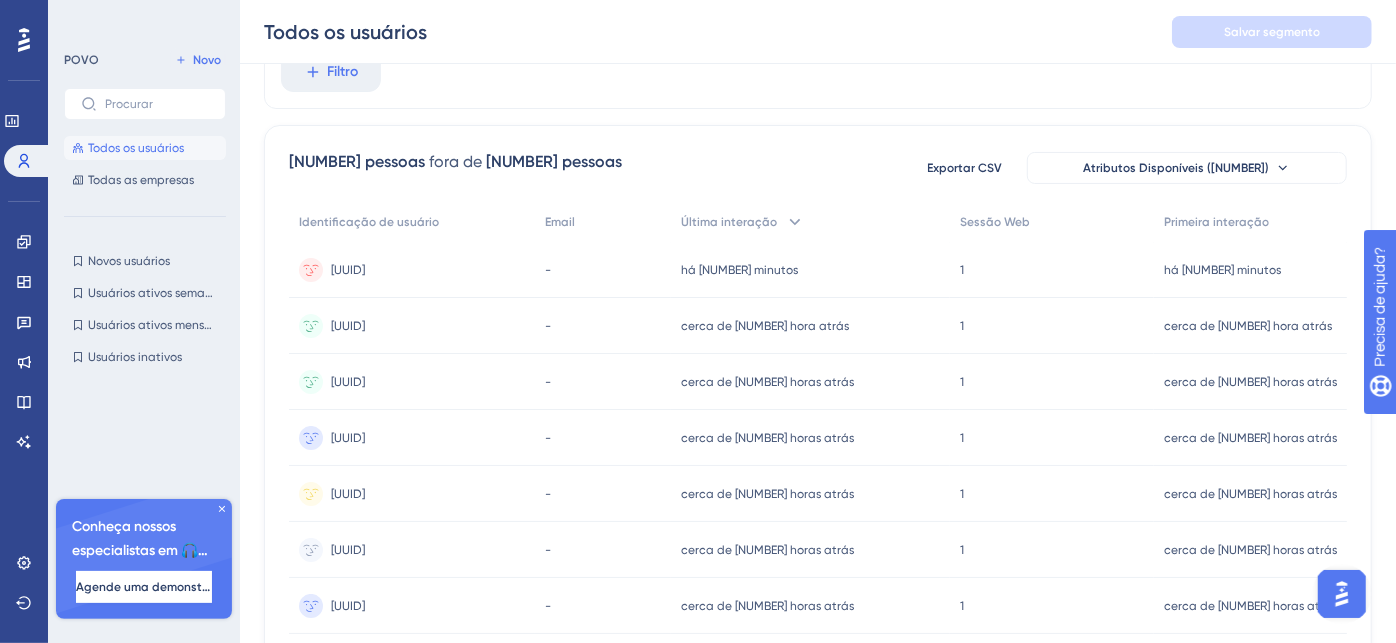 click on "[NUMBER] pessoas fora de [NUMBER] pessoas Exportar CSV Atributos Disponíveis ([NUMBER]) Identificação de usuário Email Última interação Sessão Web Primeira interação [UUID] [UUID] - há [NUMBER] minutos [DD] [MON] [YYYY], [HH]:[MM] [NUMBER] [NUMBER] há [NUMBER] minutos [DD] [MON] [YYYY], [HH]:[MM] [UUID] [UUID] - cerca de [NUMBER] hora atrás [DD] [MON] [YYYY], [HH]:[MM] [NUMBER] [NUMBER] cerca de [NUMBER] hora atrás [DD] [MON] [YYYY], [HH]:[MM] [UUID] [UUID] - cerca de [NUMBER] horas atrás [DD] [MON] [YYYY], [HH]:[MM] [NUMBER] [NUMBER] cerca de [NUMBER] horas atrás [DD] [MON] [YYYY], [HH]:[MM] [UUID] [UUID] - cerca de [NUMBER] horas atrás [DD] [MON] [YYYY], [HH]:[MM] [NUMBER] [NUMBER] cerca de [NUMBER] horas atrás [DD] [MON] [YYYY], [HH]:[MM] - [NUMBER] [NUMBER] - [NUMBER]" at bounding box center [818, 516] 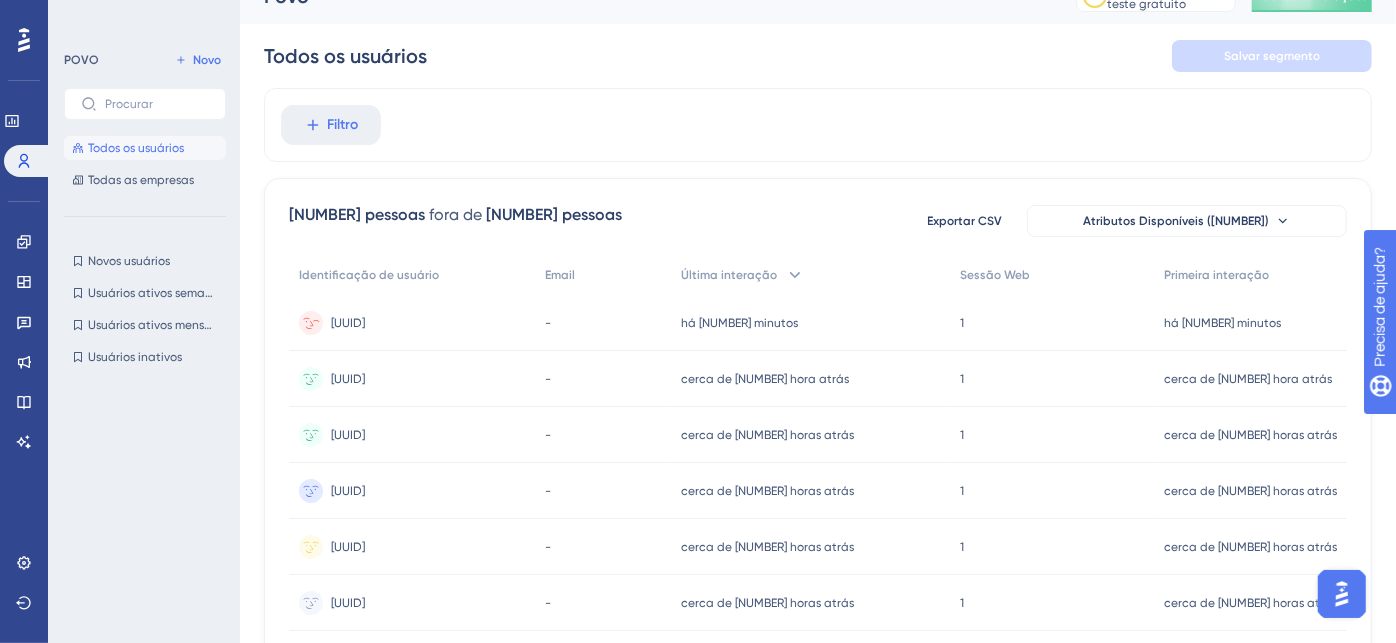 scroll, scrollTop: 0, scrollLeft: 0, axis: both 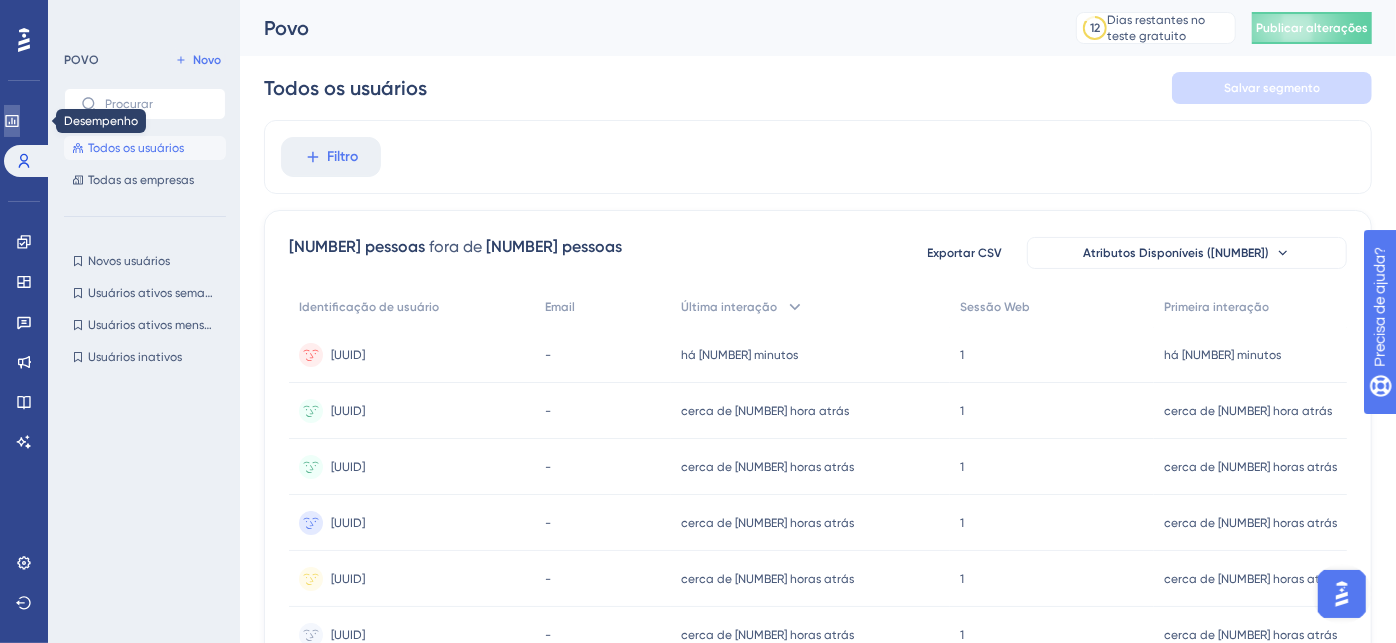 click 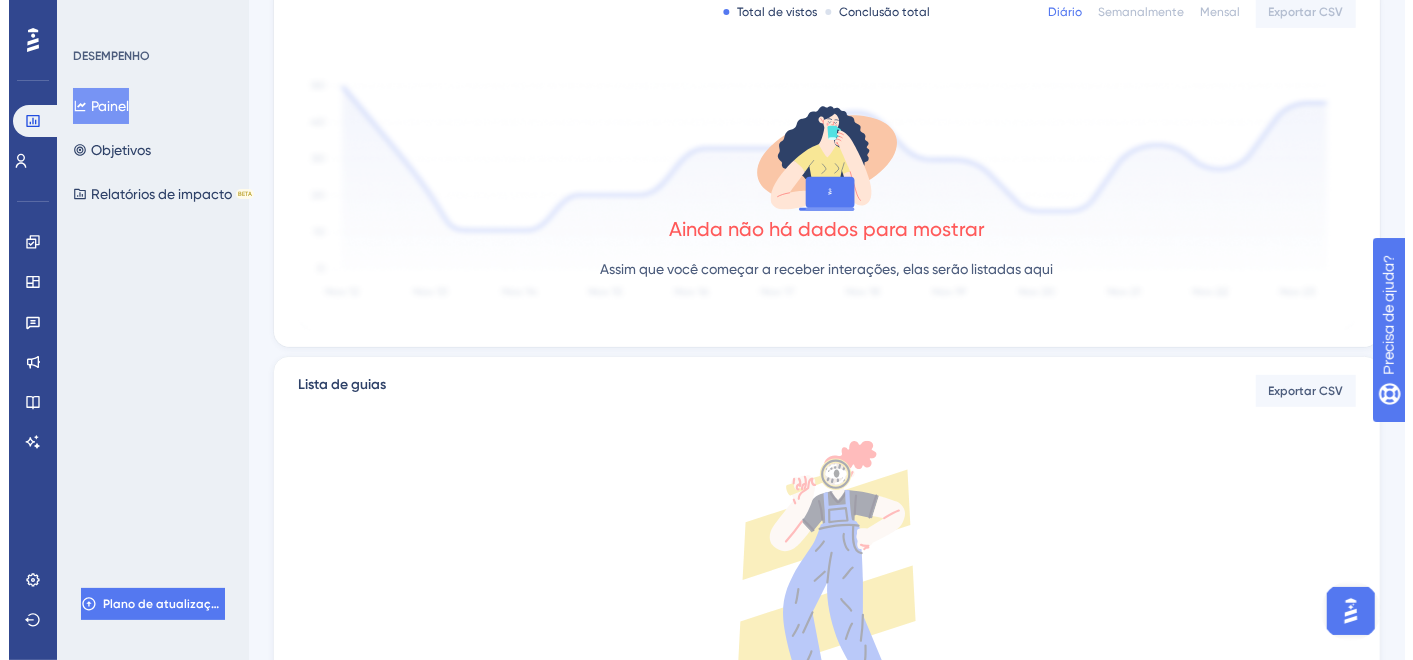 scroll, scrollTop: 0, scrollLeft: 0, axis: both 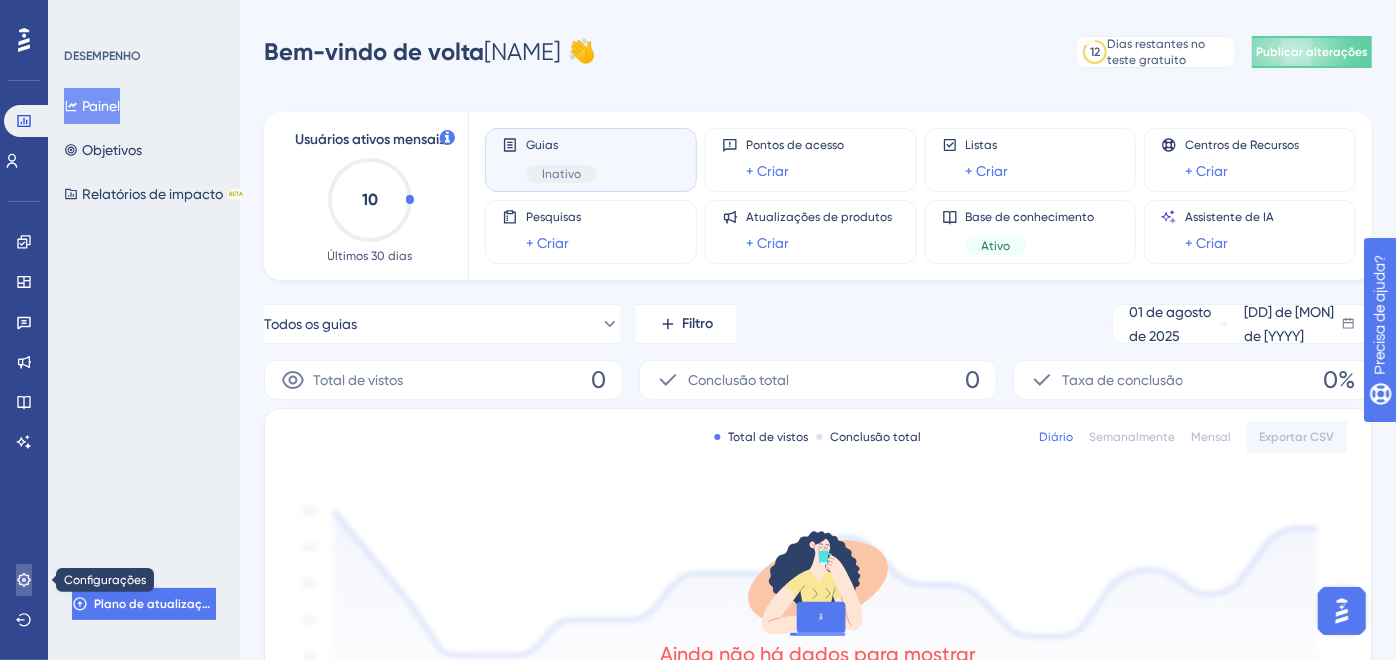 click at bounding box center [24, 580] 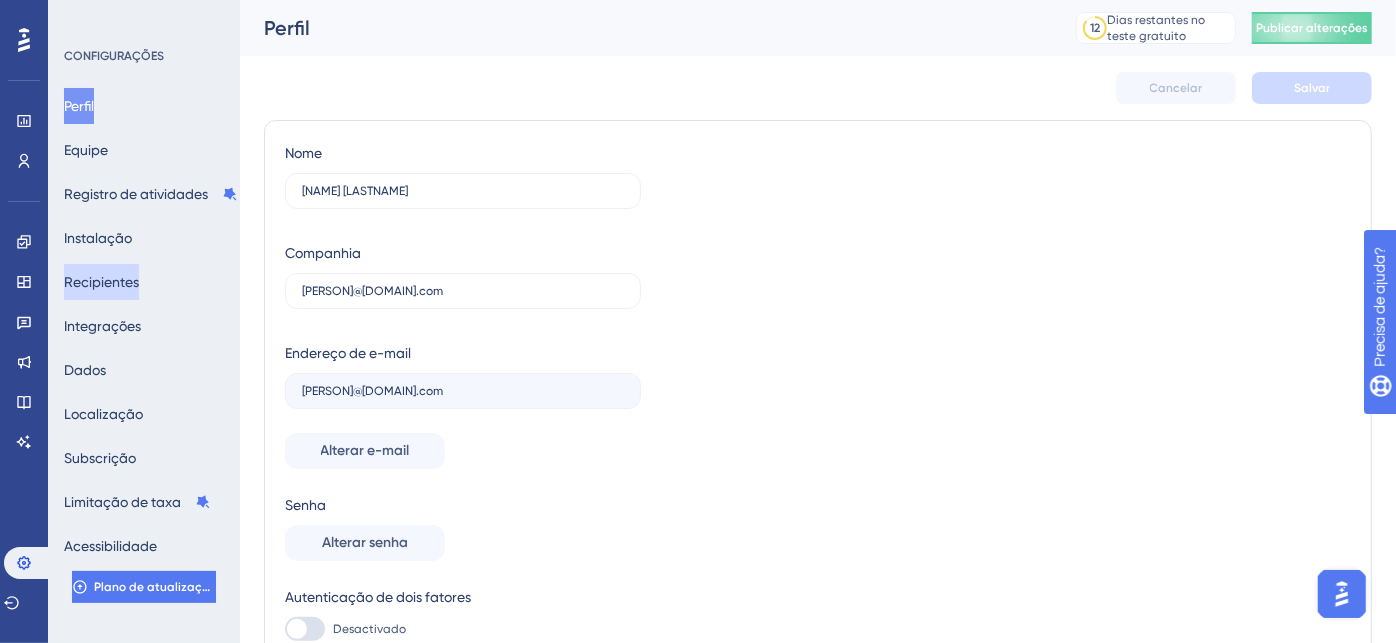 click on "Recipientes" at bounding box center [101, 282] 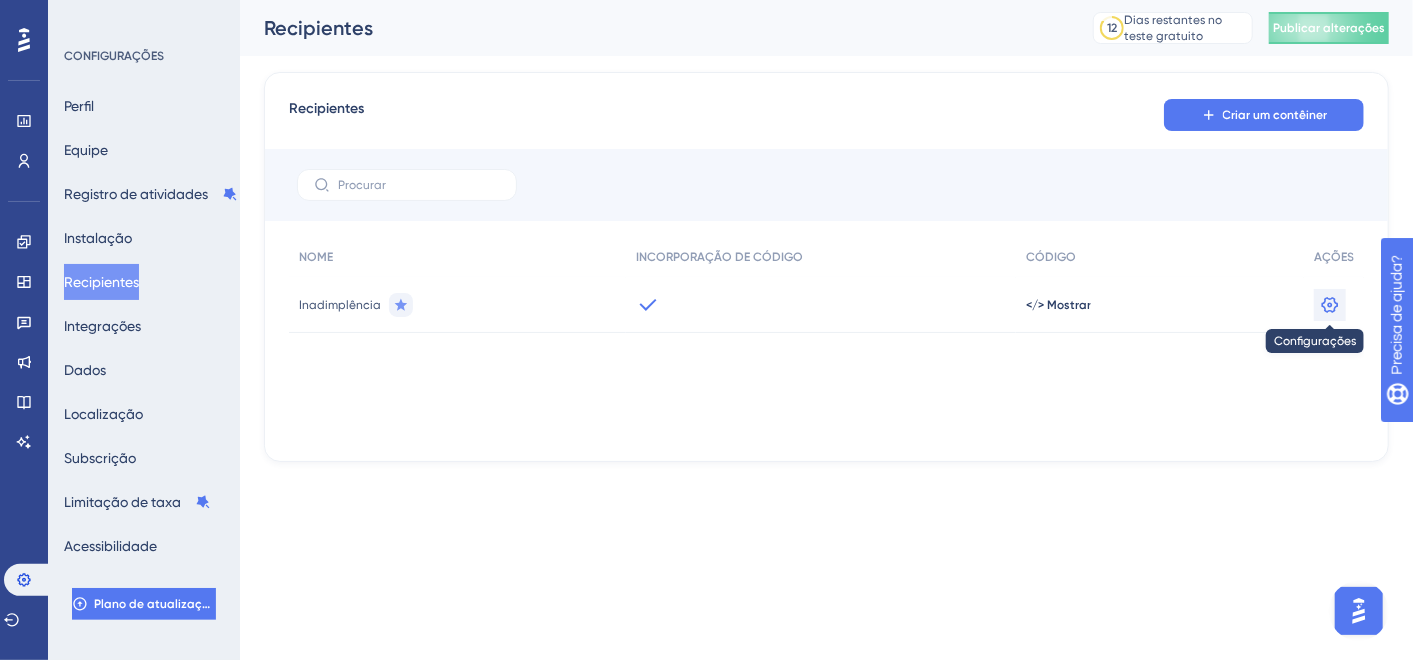 click 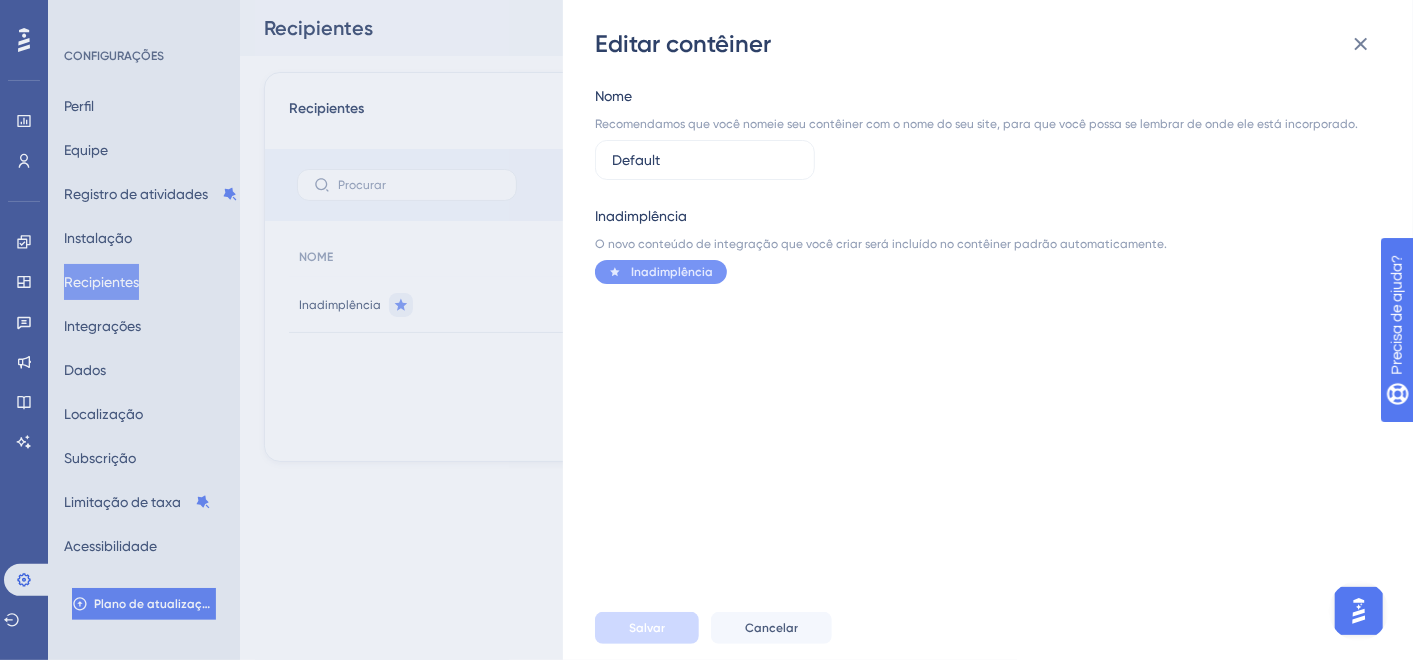 click on "Editar contêiner Nome Recomendamos que você nomeie seu contêiner com o nome do seu site, para que você possa se lembrar de onde ele está incorporado. Default Inadimplência O novo conteúdo de integração que você criar será incluído no contêiner padrão automaticamente. Inadimplência Salvar Cancelar" at bounding box center [706, 330] 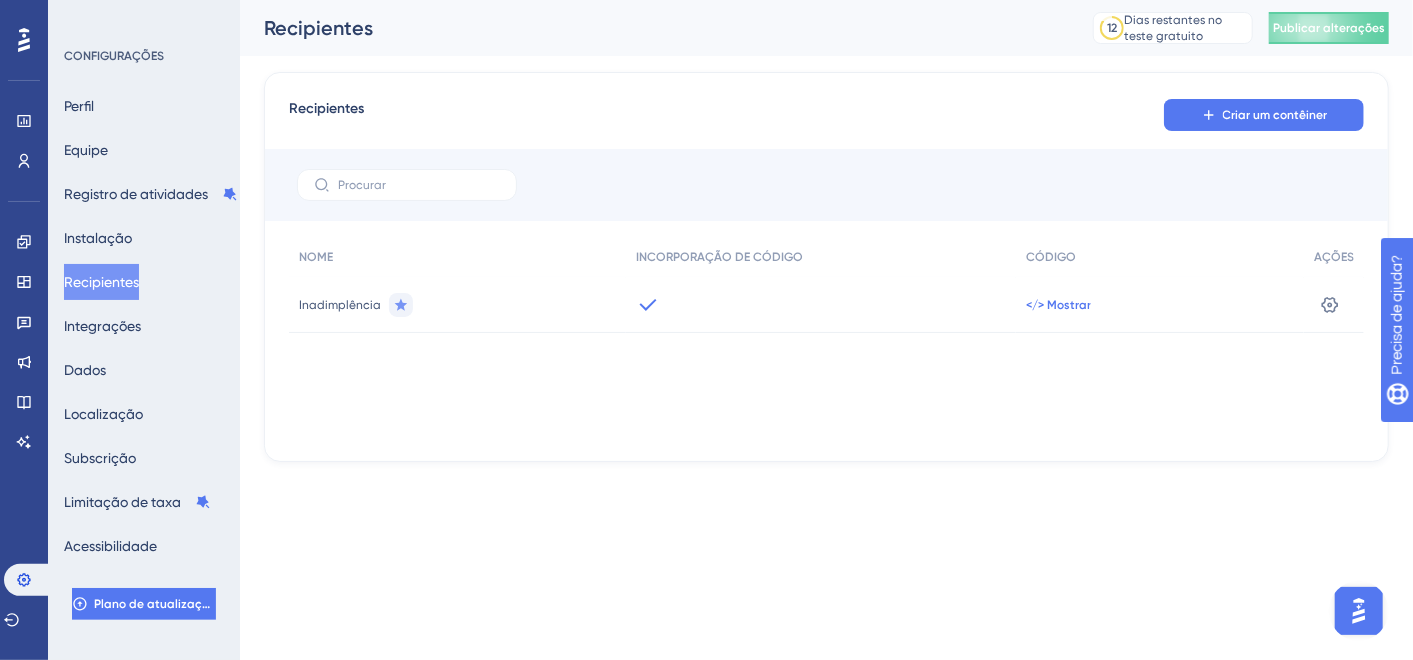 click on "</> Mostrar" at bounding box center [1058, 305] 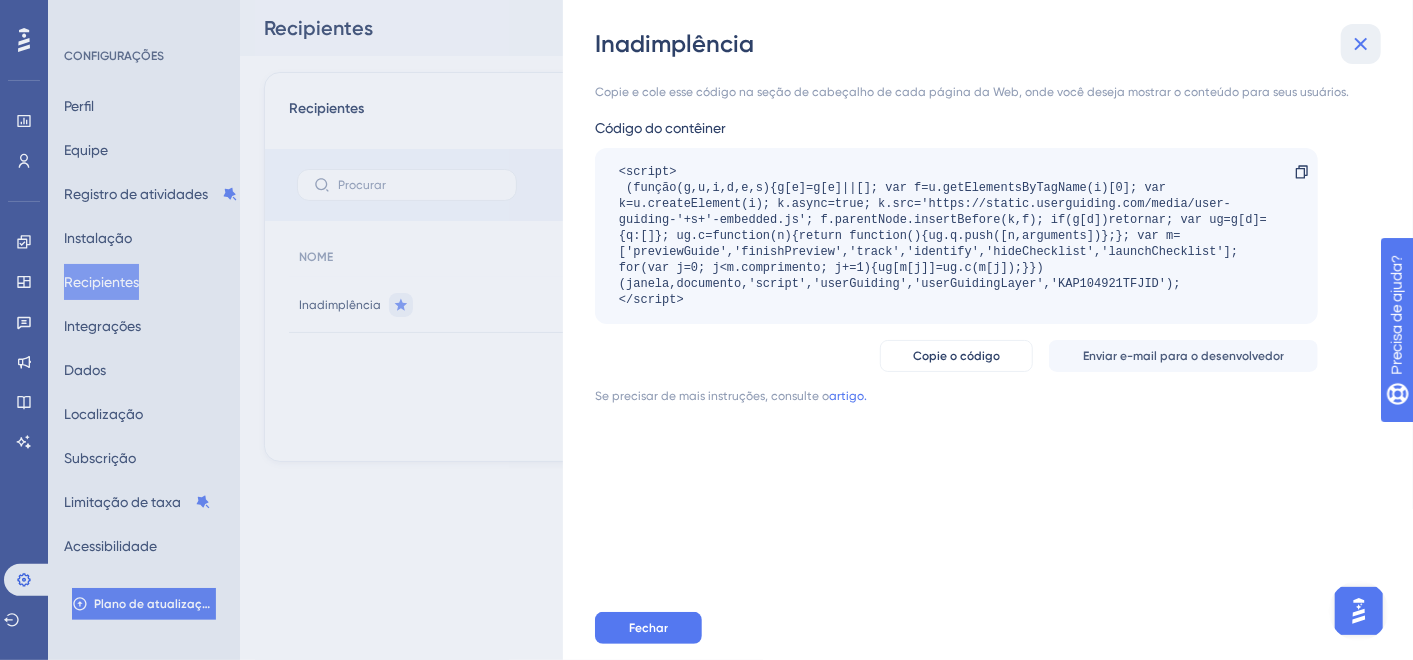 click 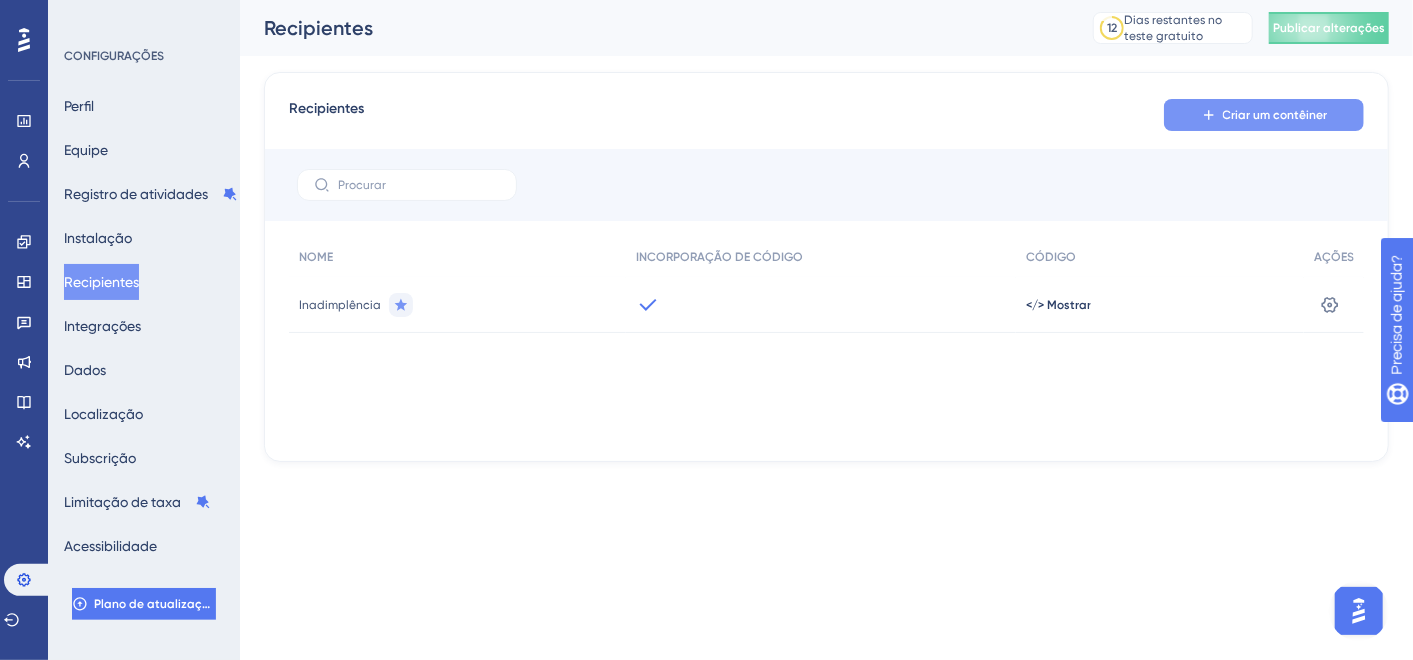 click on "Criar um contêiner" at bounding box center [1275, 115] 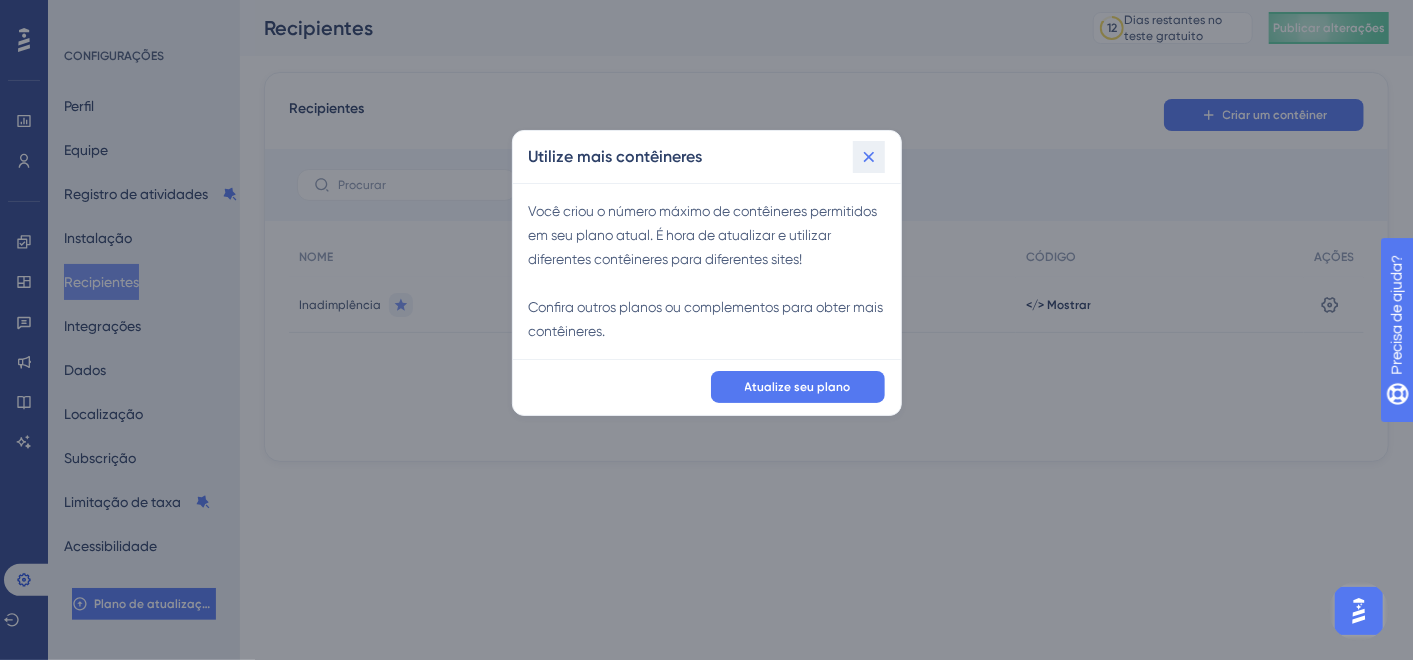 click 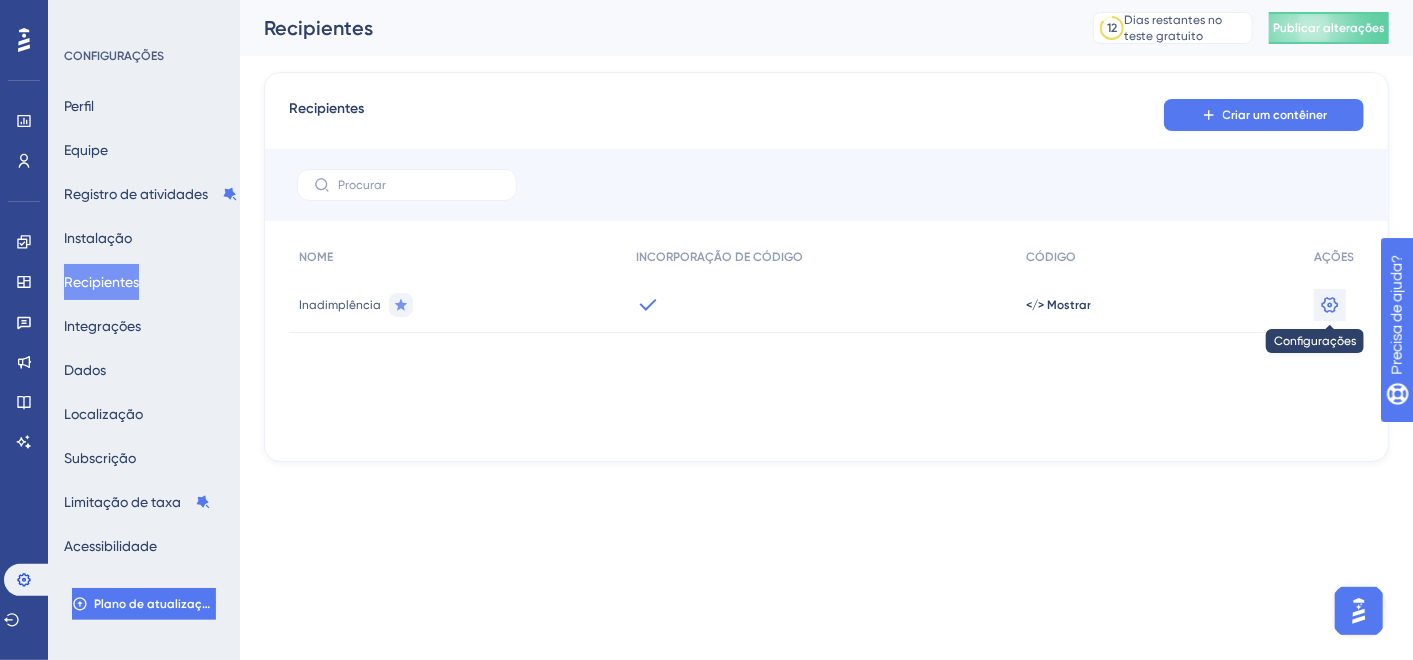 click at bounding box center [1330, 305] 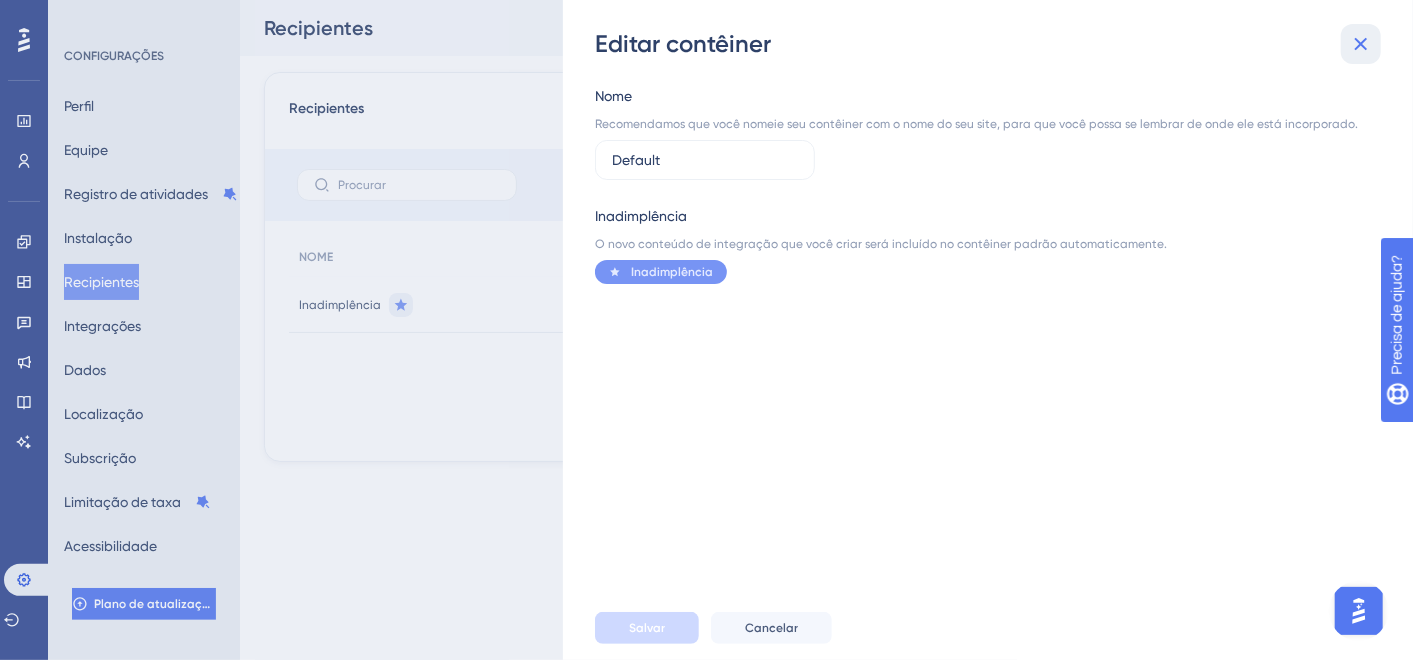 click 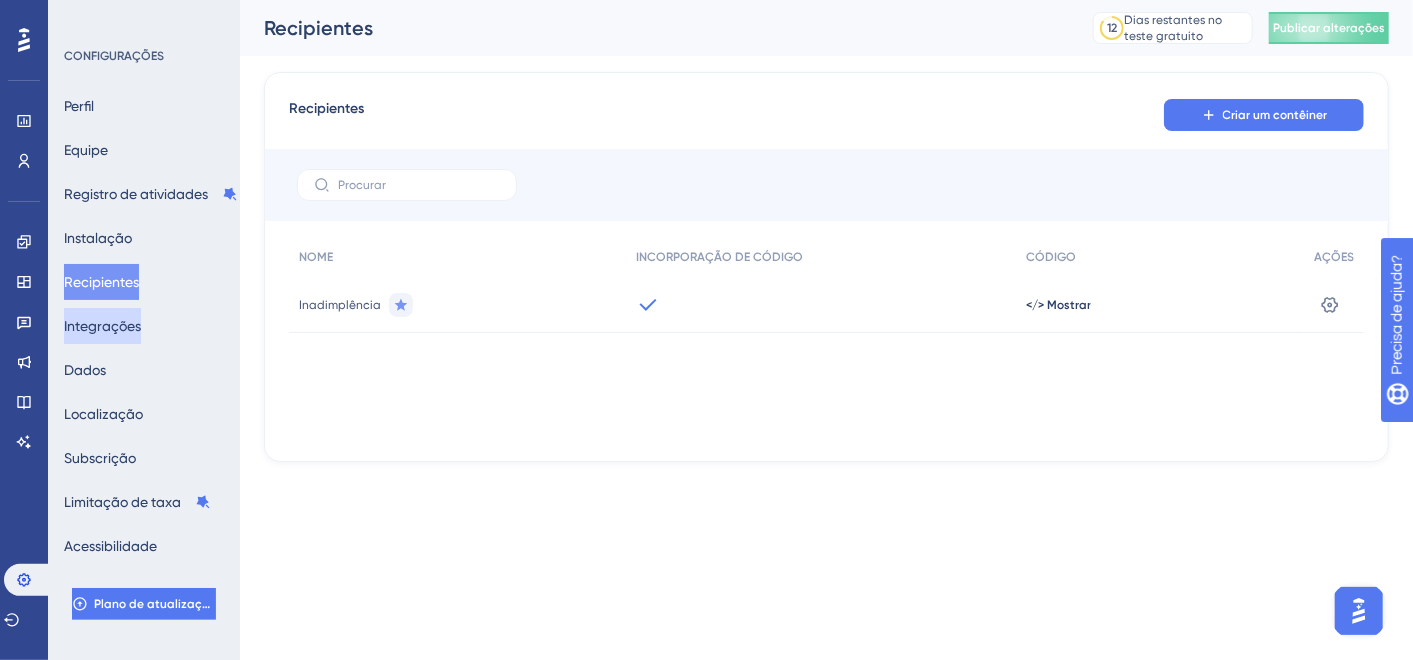 click on "Integrações" at bounding box center [102, 326] 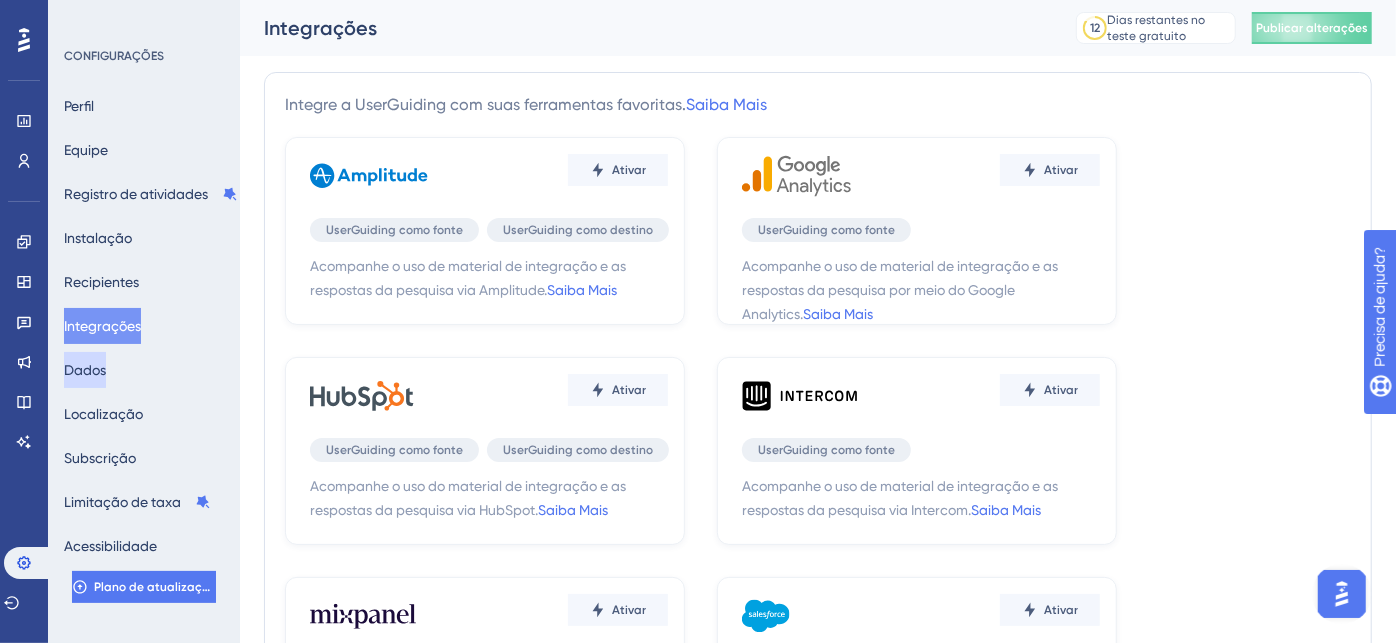 click on "Dados" at bounding box center (85, 370) 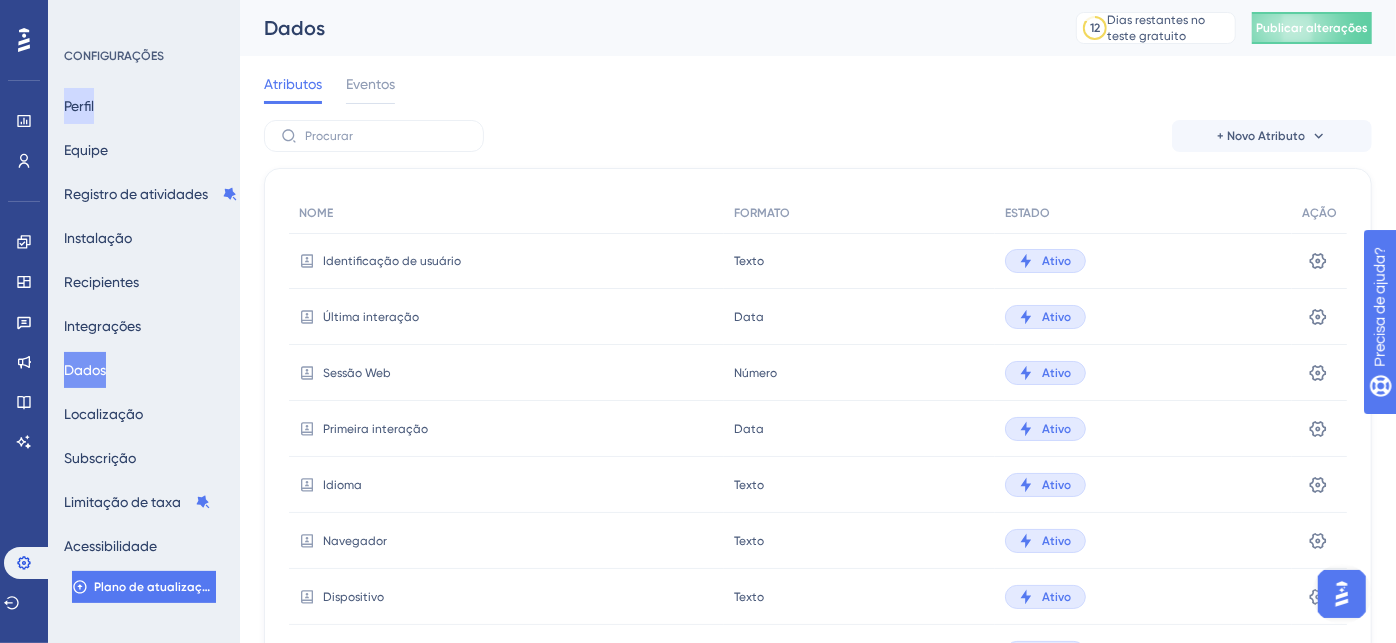 click on "Perfil" at bounding box center [79, 106] 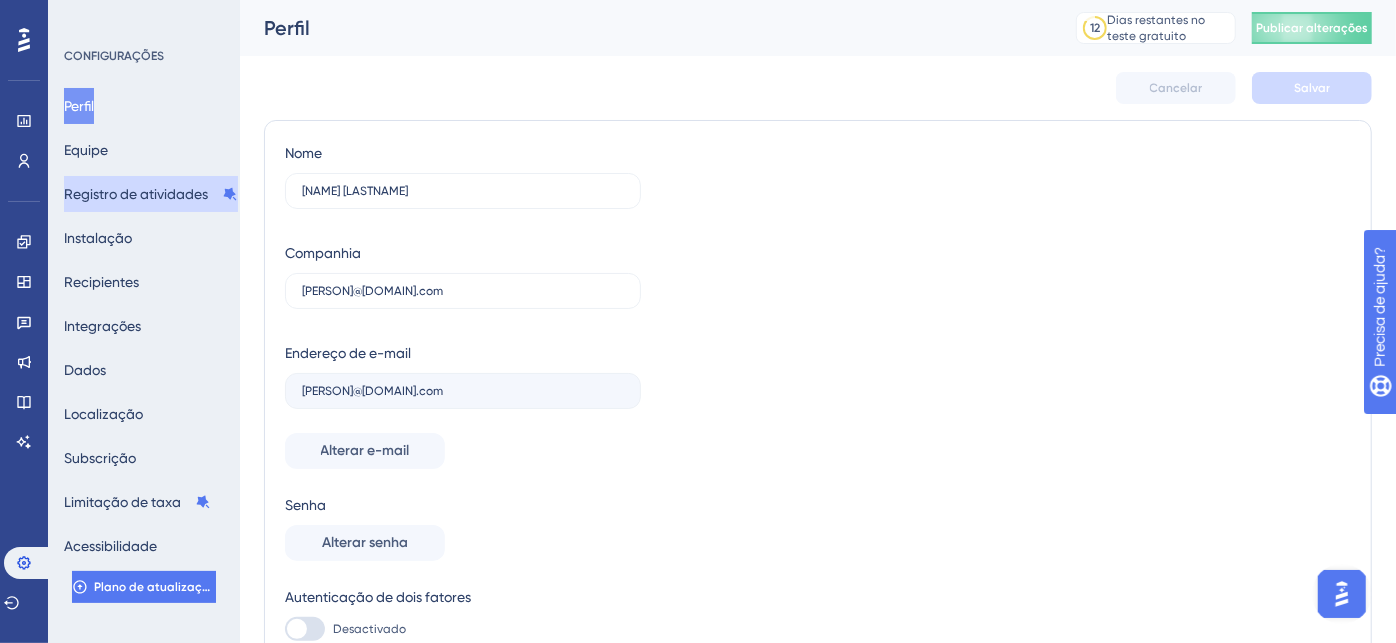 click on "Registro de atividades" at bounding box center (136, 194) 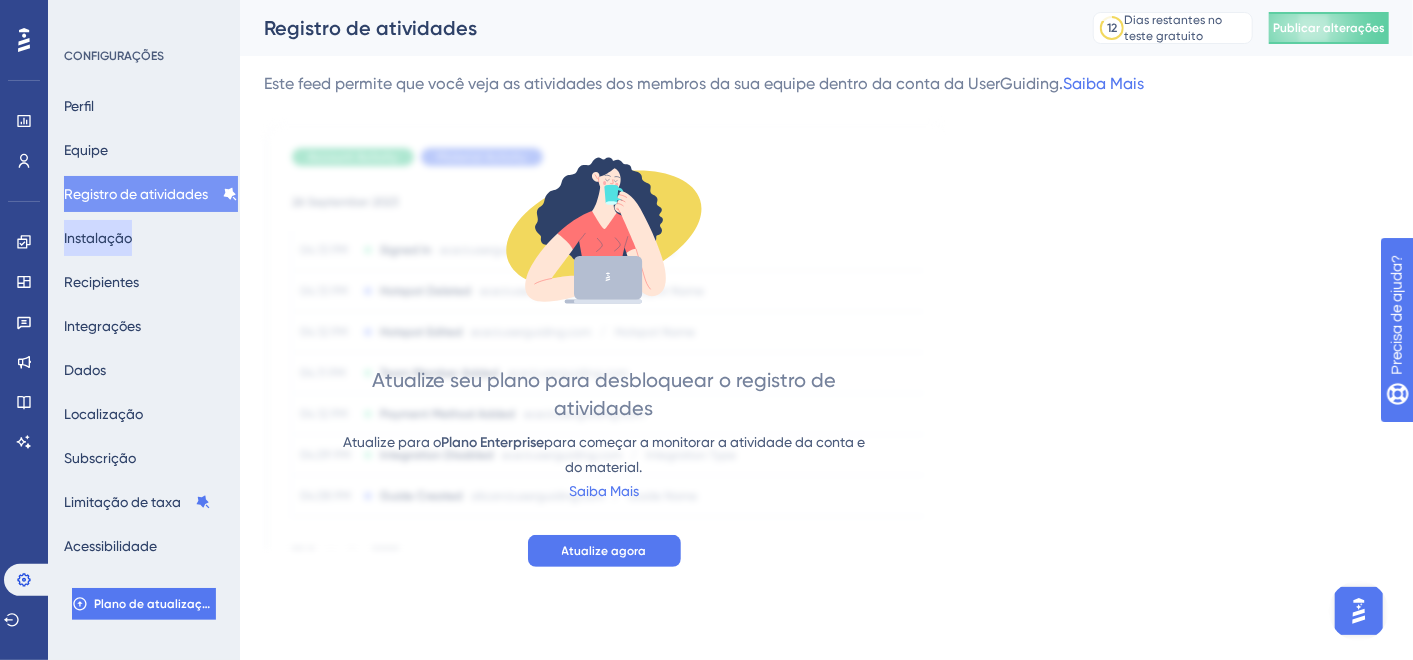 click on "Instalação" at bounding box center [98, 238] 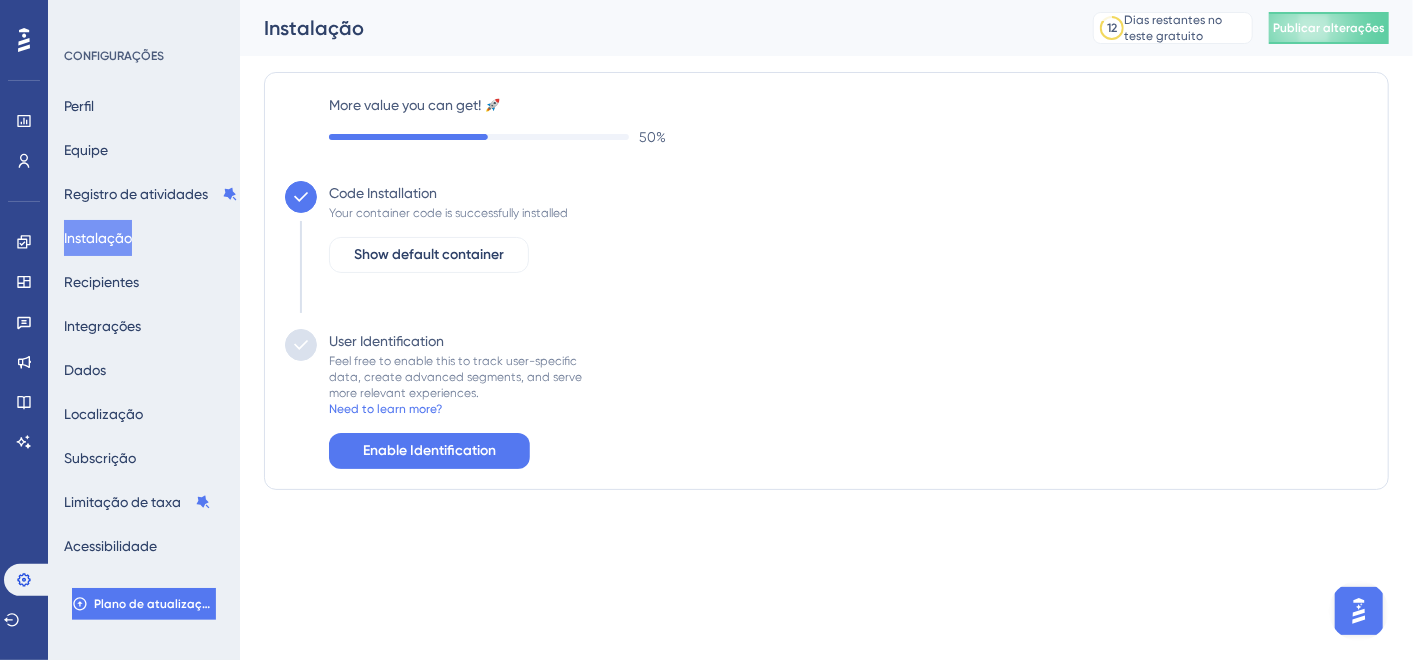 scroll, scrollTop: 0, scrollLeft: 0, axis: both 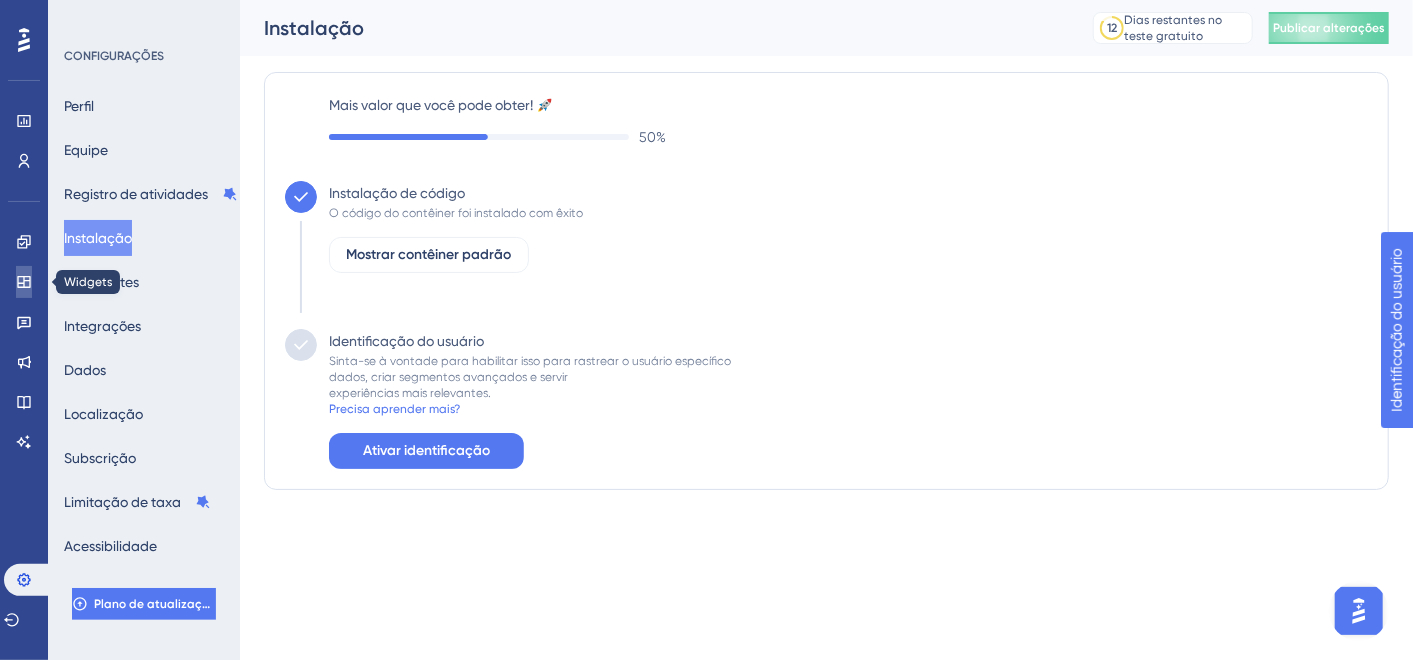 click 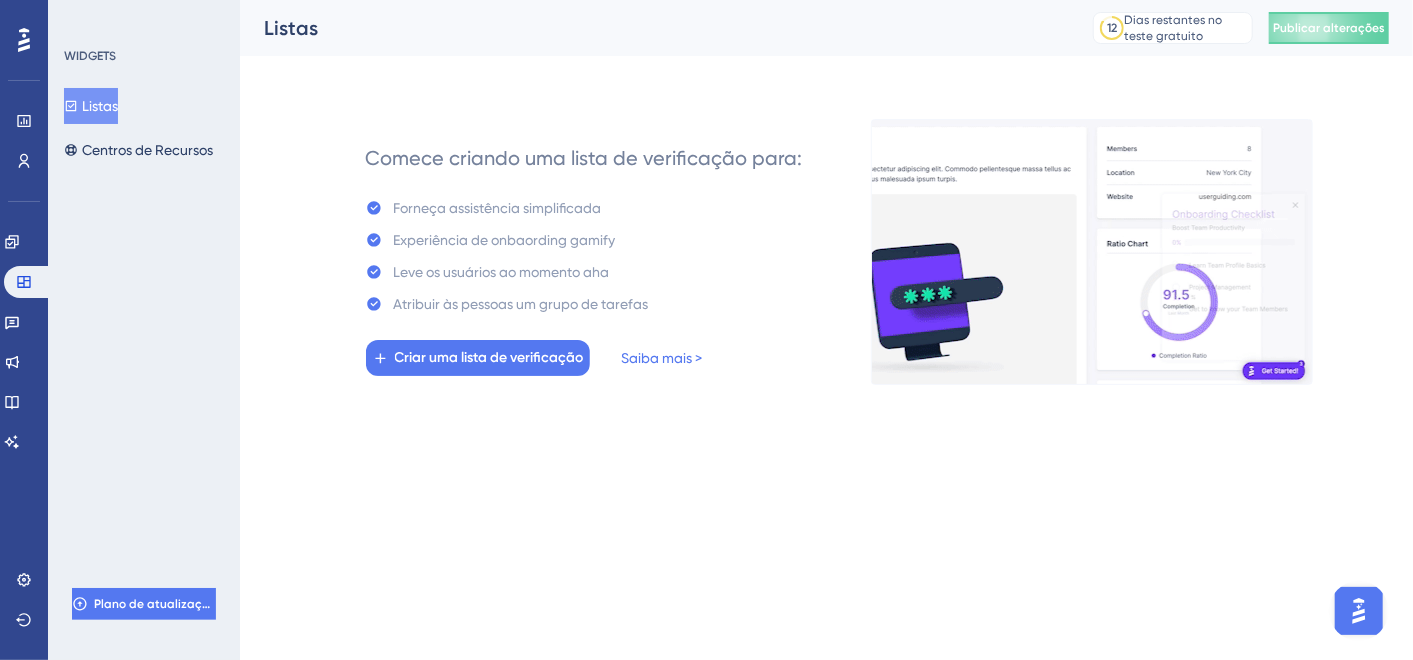 scroll, scrollTop: 0, scrollLeft: 0, axis: both 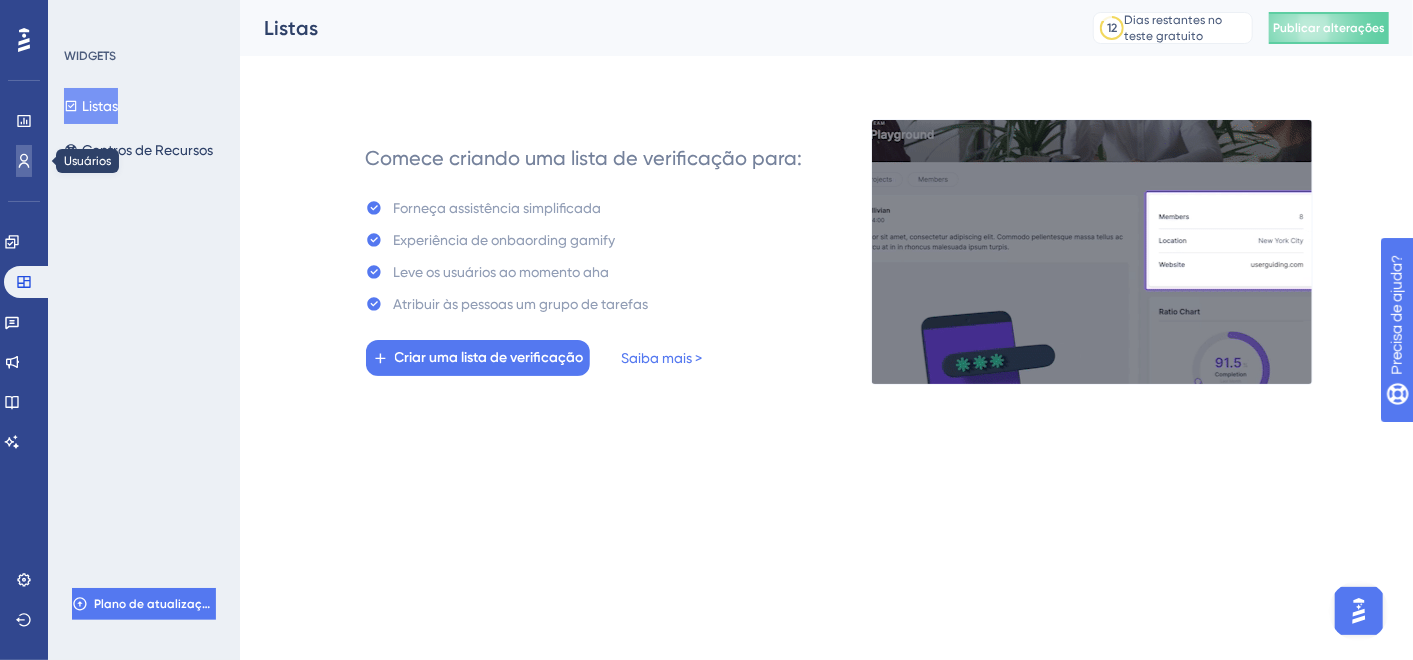 click at bounding box center [24, 161] 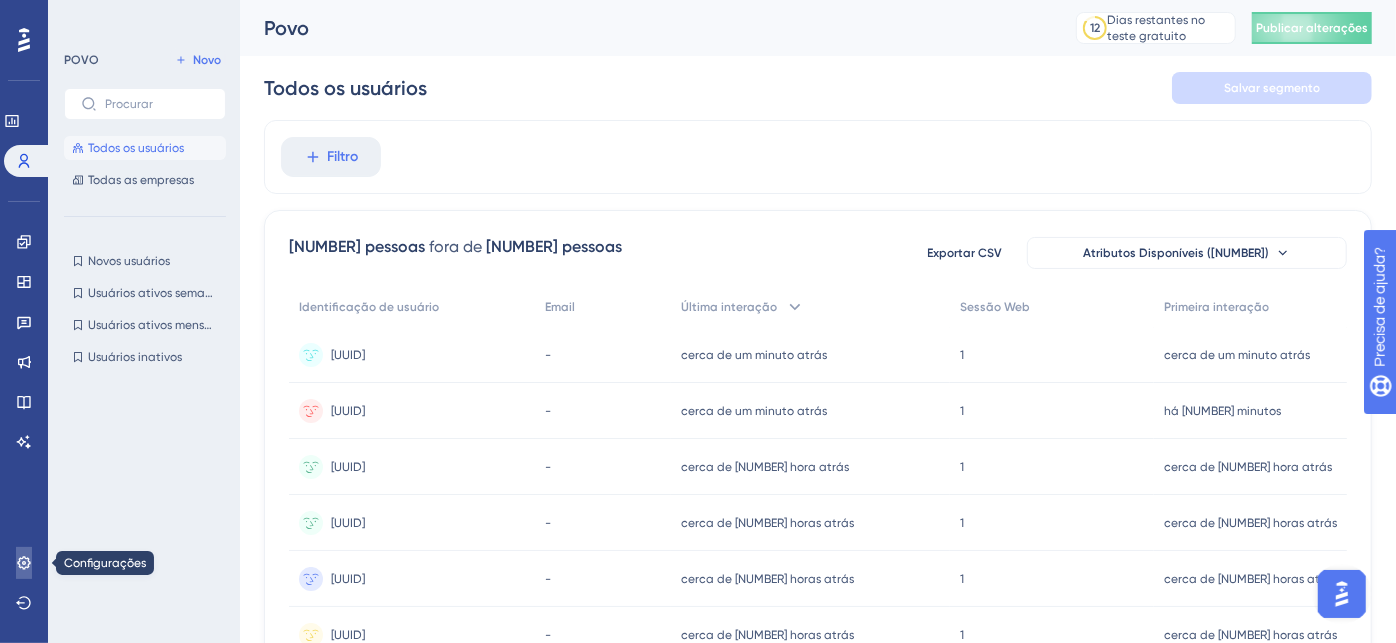 click 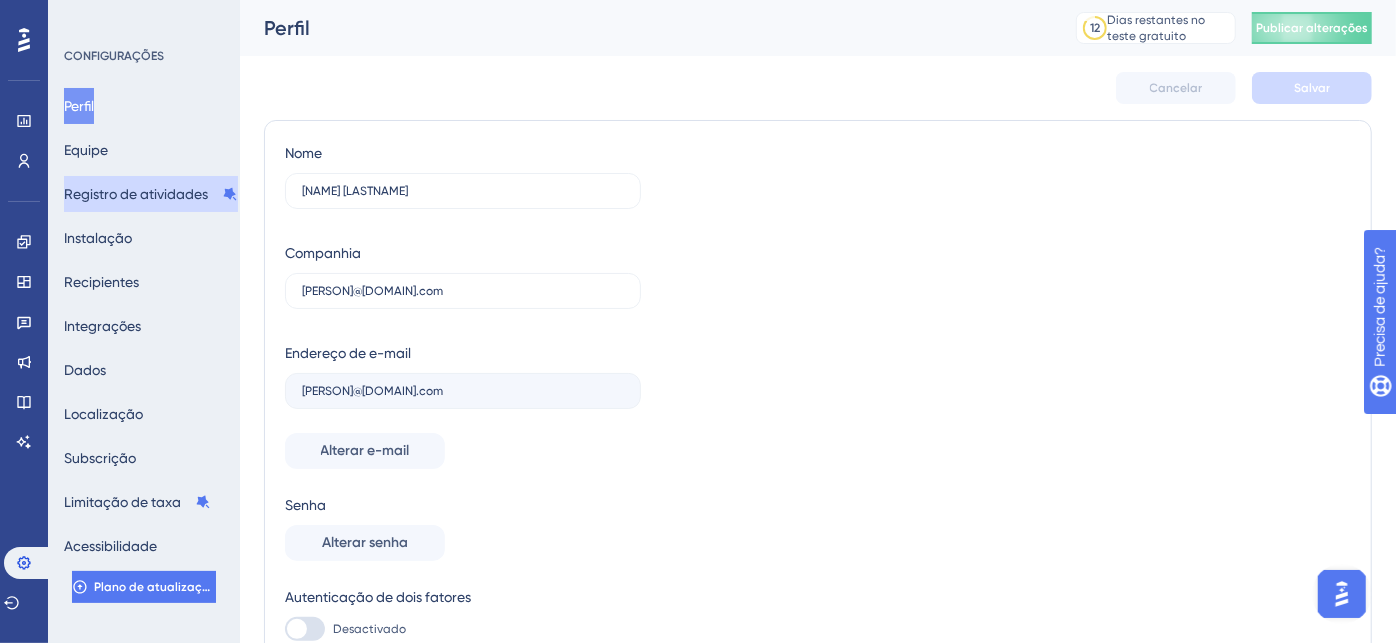 click on "Registro de atividades" at bounding box center [136, 194] 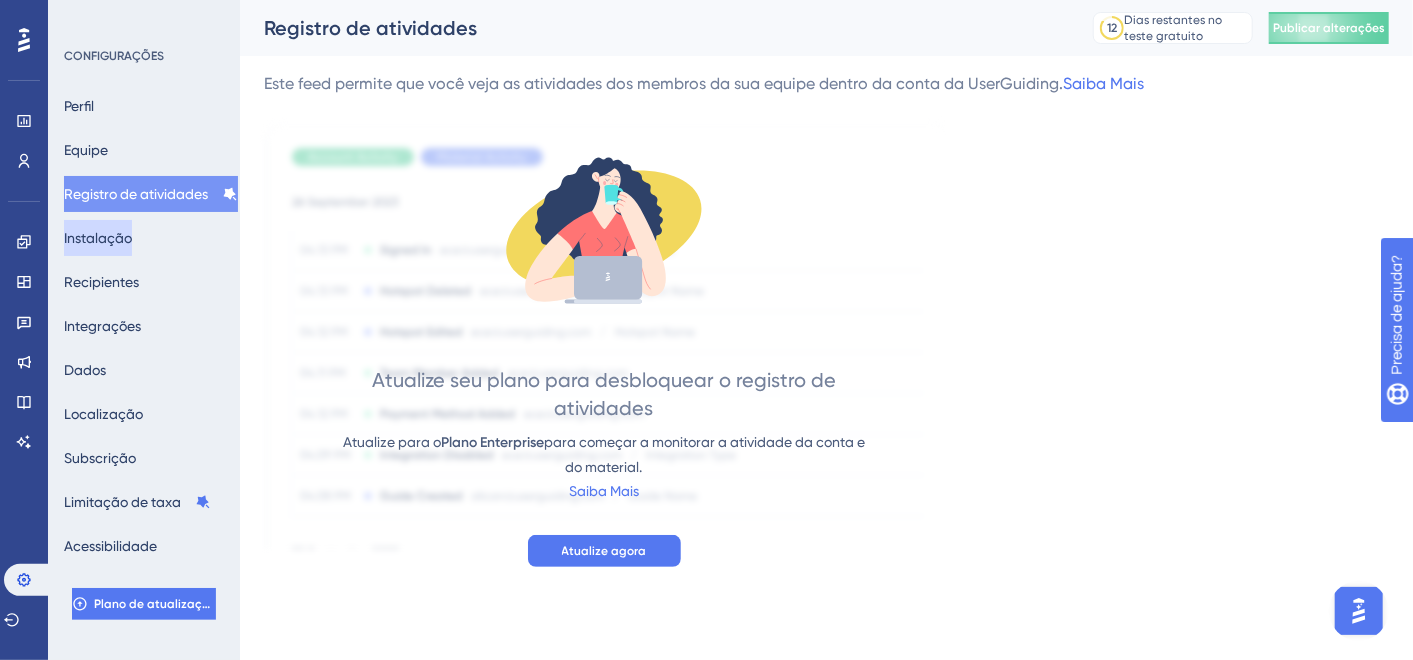 click on "Instalação" at bounding box center [98, 238] 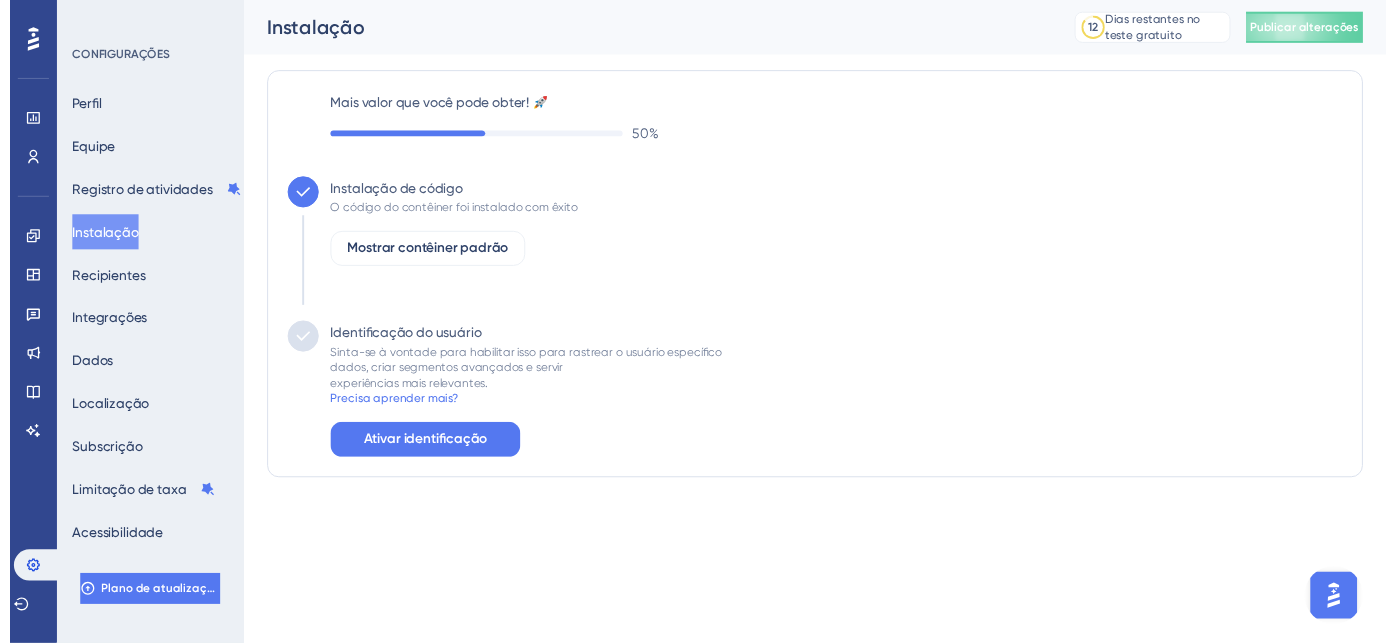 scroll, scrollTop: 0, scrollLeft: 0, axis: both 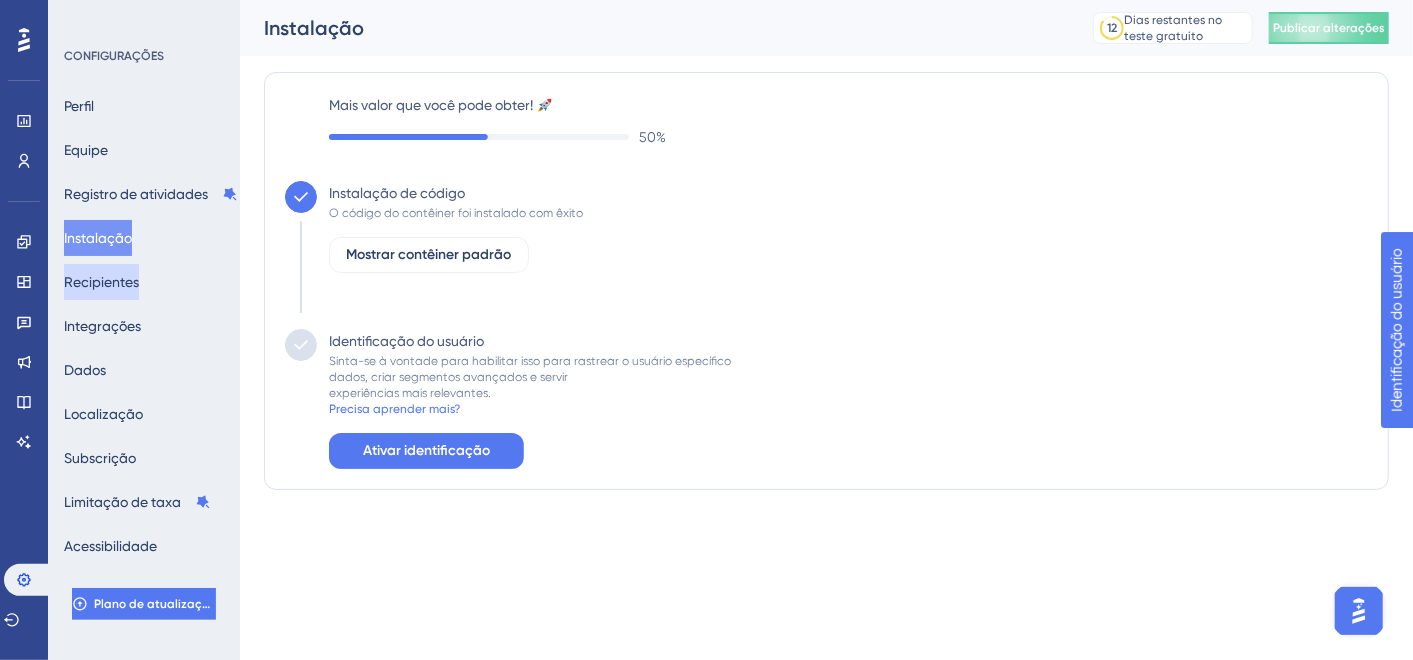 click on "Recipientes" at bounding box center [101, 282] 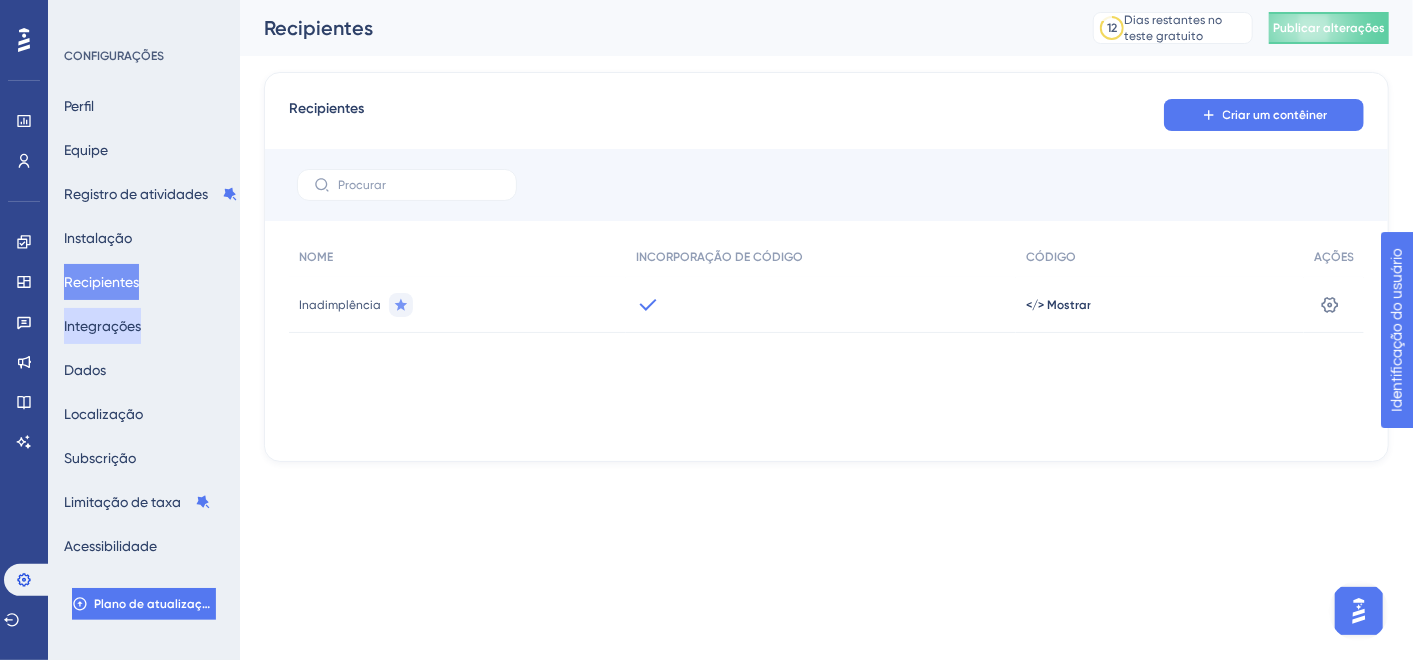 click on "Integrações" at bounding box center [102, 326] 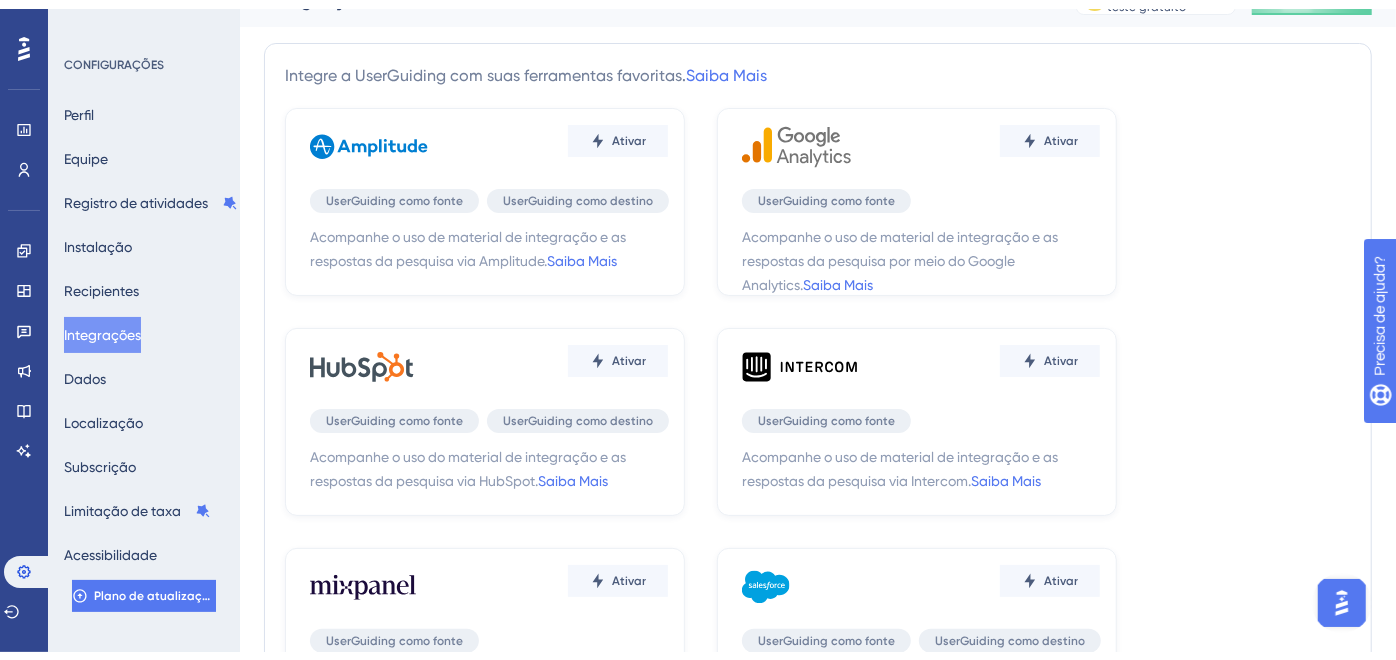 scroll, scrollTop: 0, scrollLeft: 0, axis: both 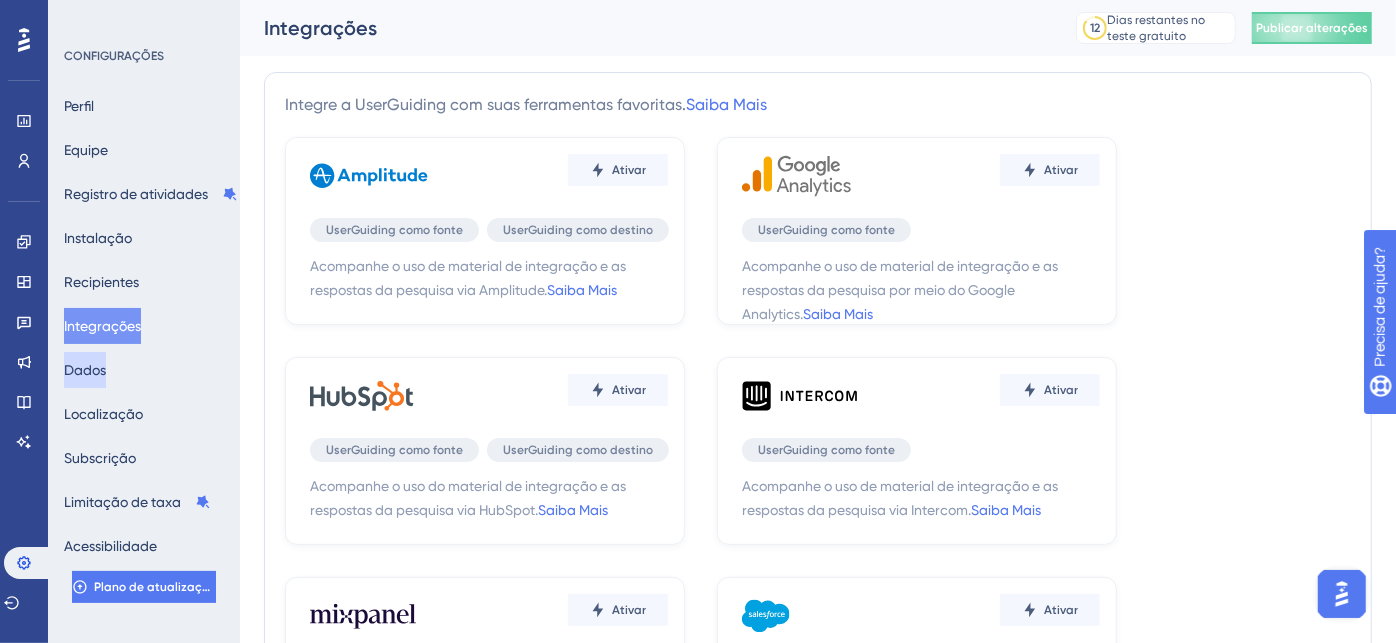 click on "Dados" at bounding box center [85, 370] 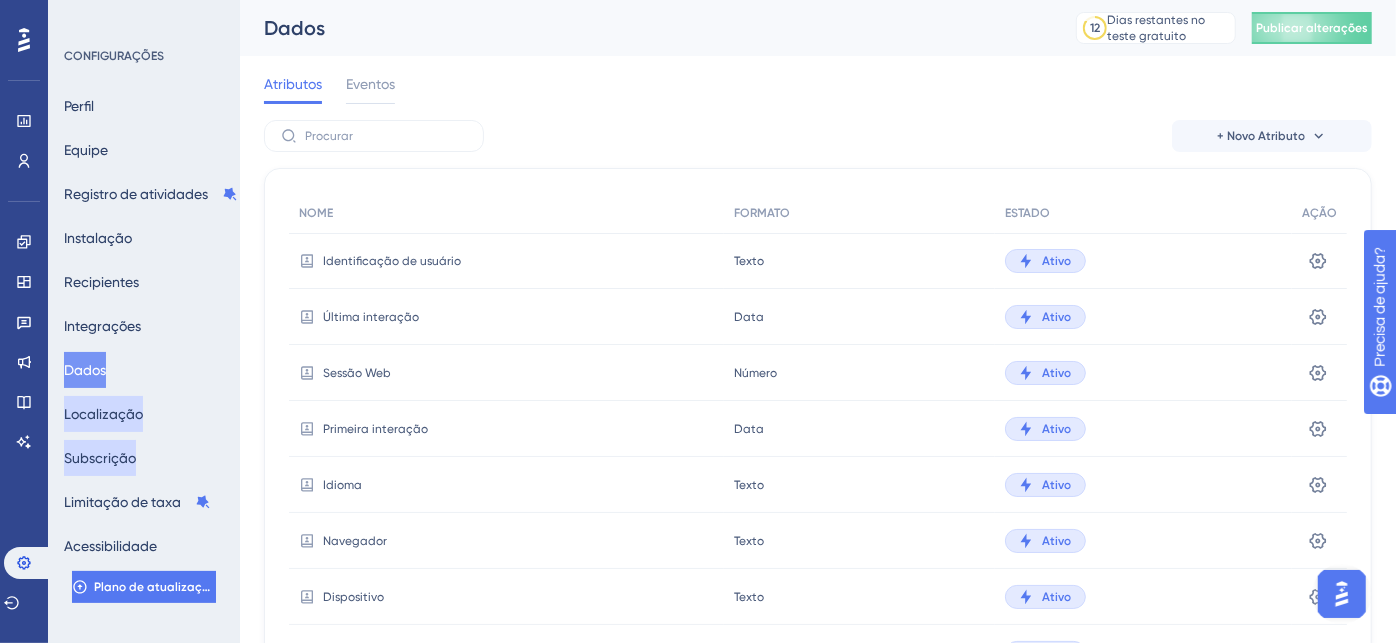 drag, startPoint x: 113, startPoint y: 409, endPoint x: 122, endPoint y: 445, distance: 37.107952 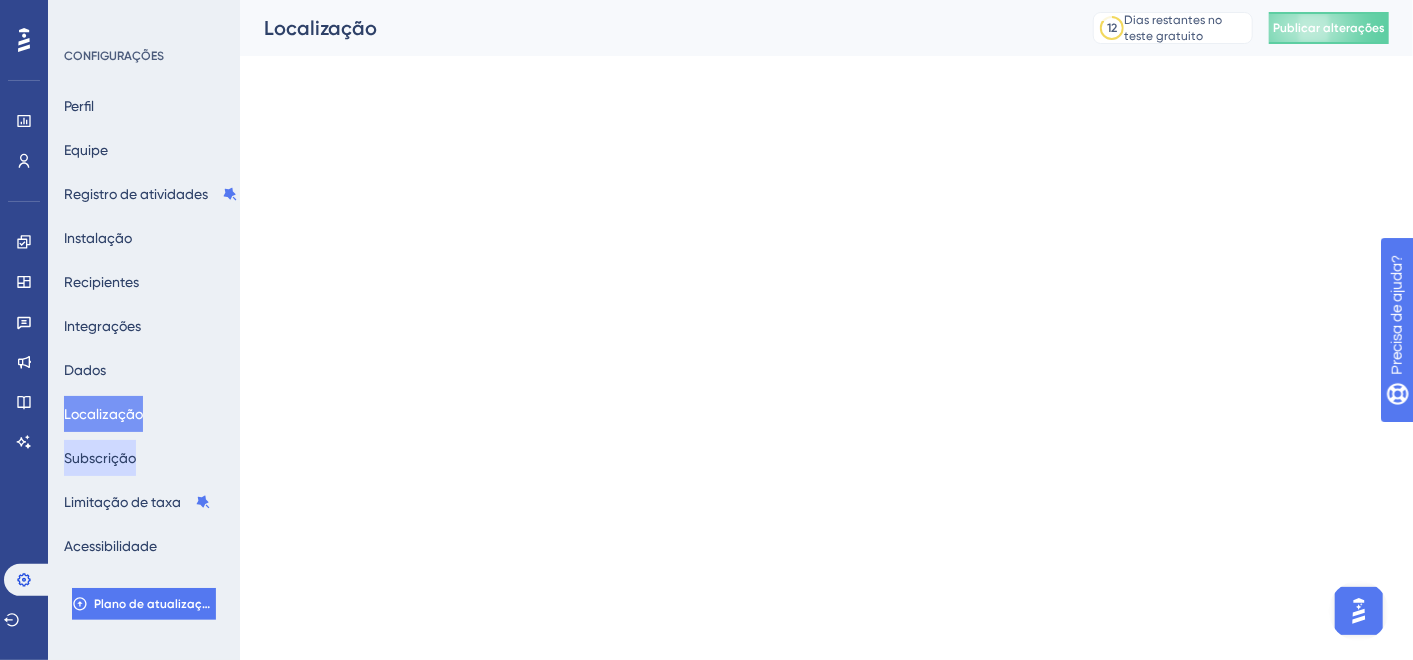 click on "Subscrição" at bounding box center (100, 458) 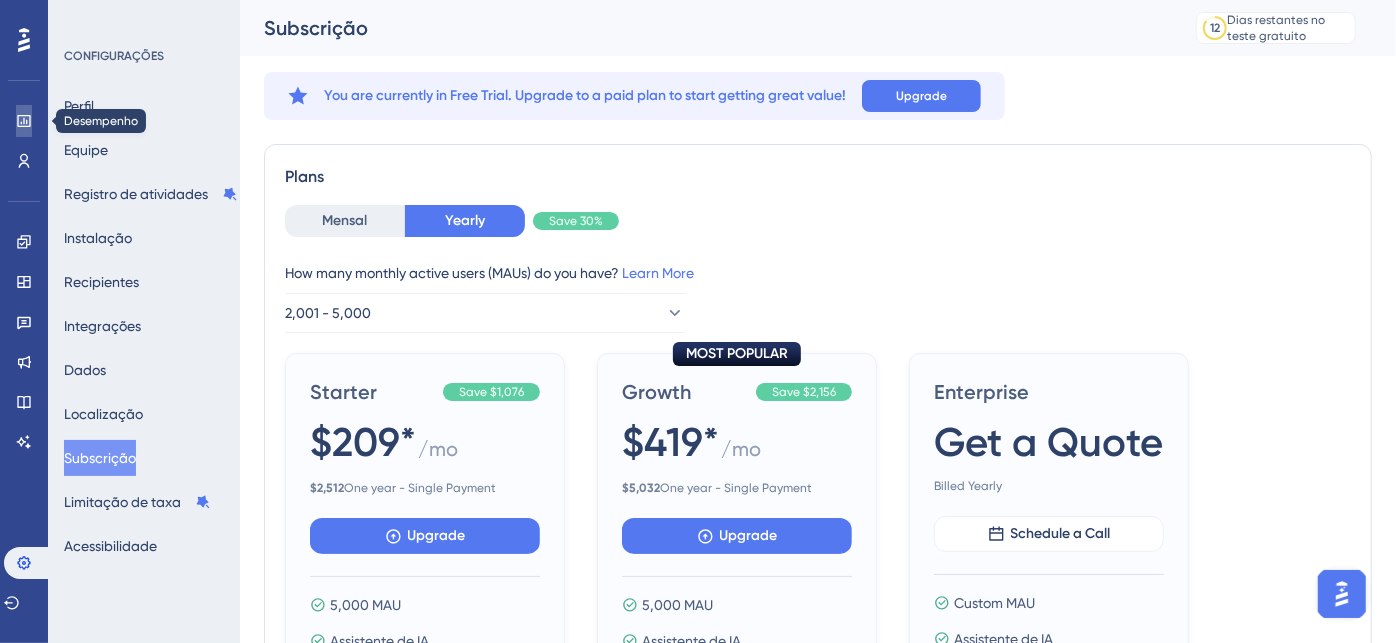click 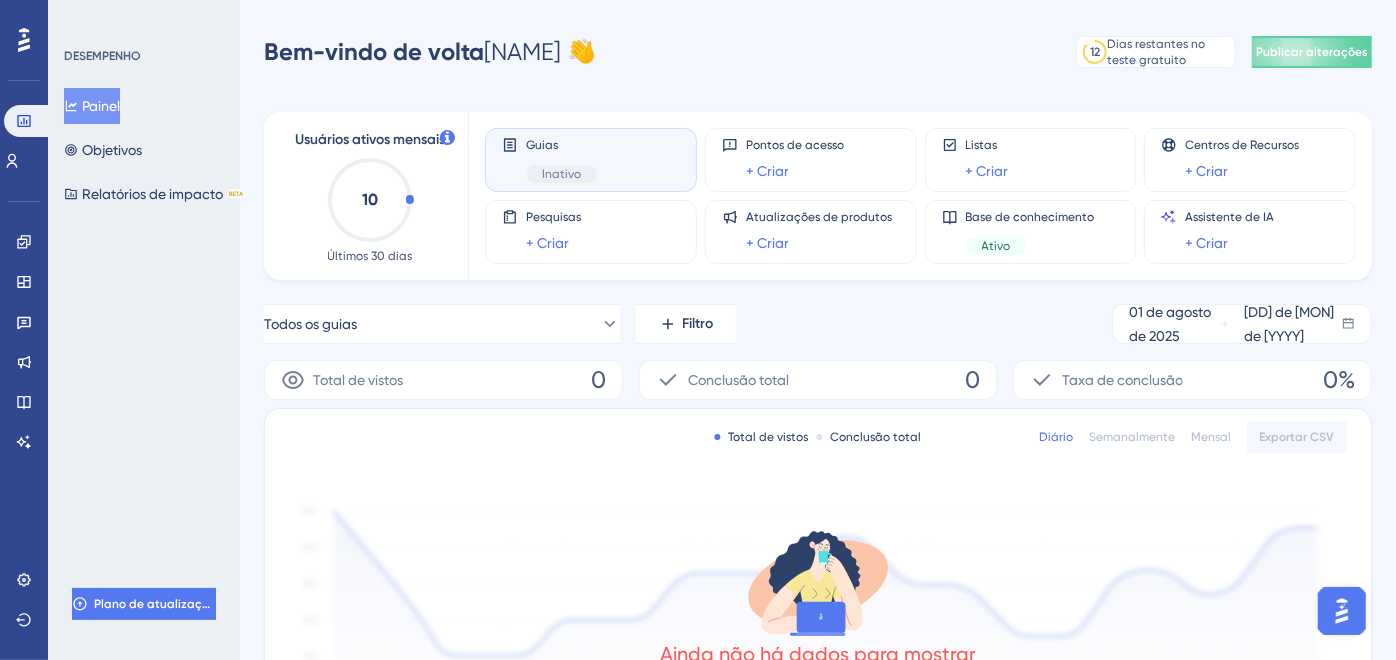 scroll, scrollTop: 0, scrollLeft: 0, axis: both 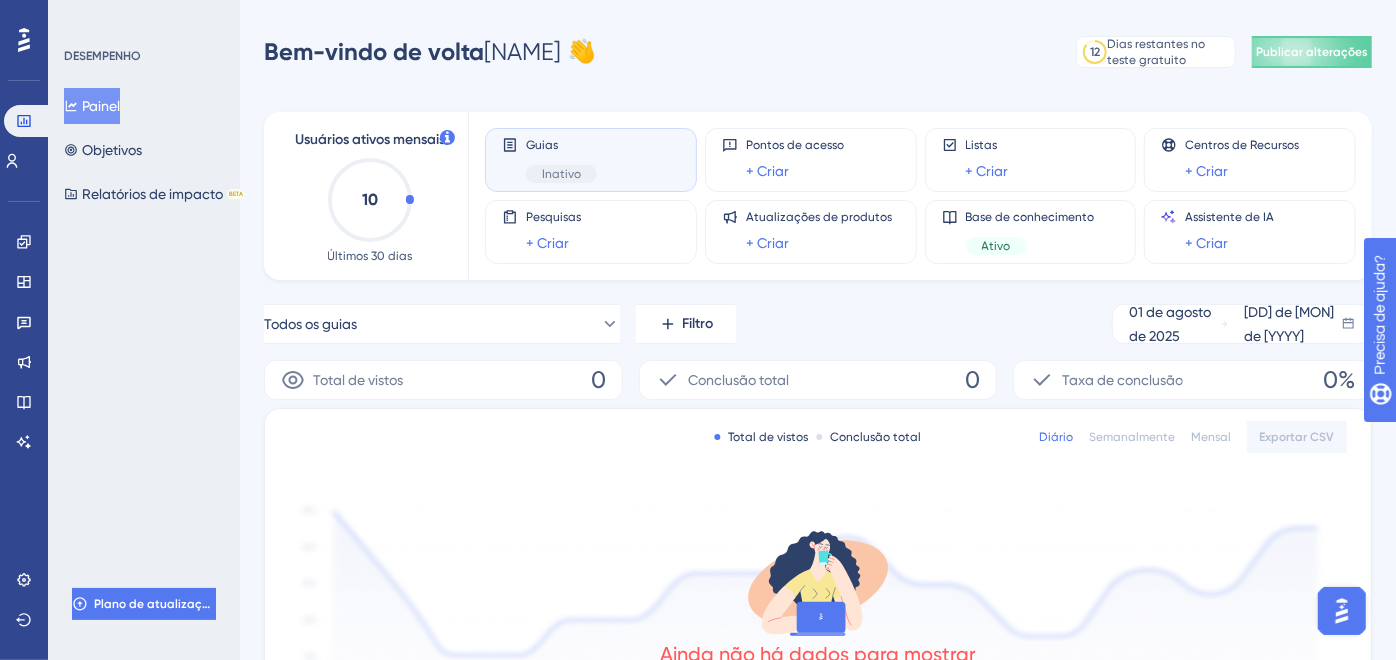 click on "Painel Objetivos Relatórios de impacto BETA" at bounding box center (145, 150) 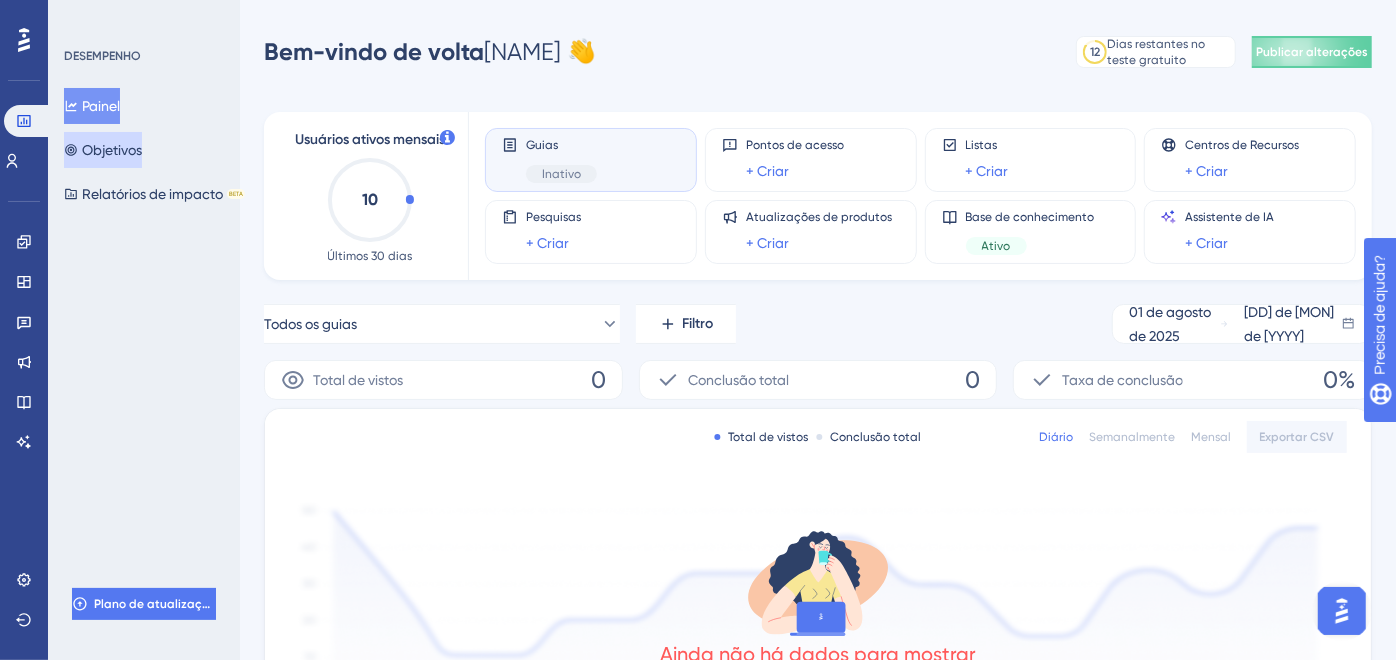 click on "Objetivos" at bounding box center [112, 150] 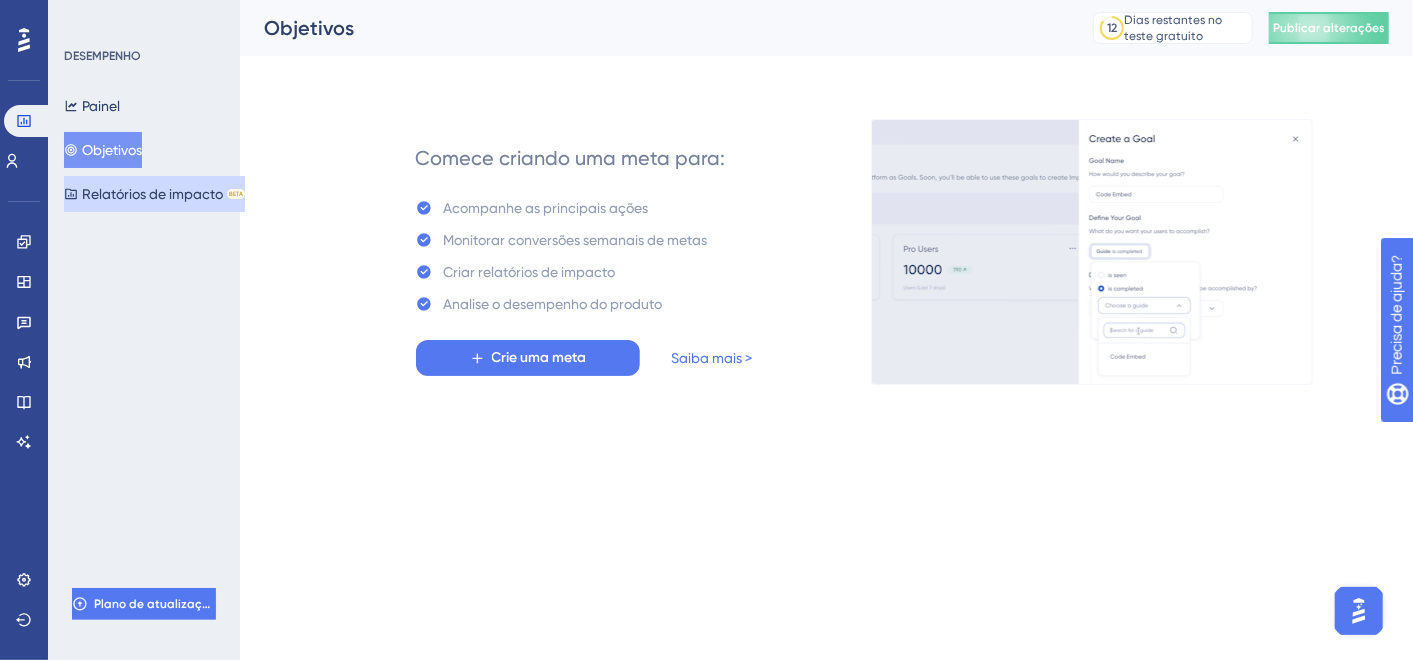 click on "Relatórios de impacto" at bounding box center [152, 194] 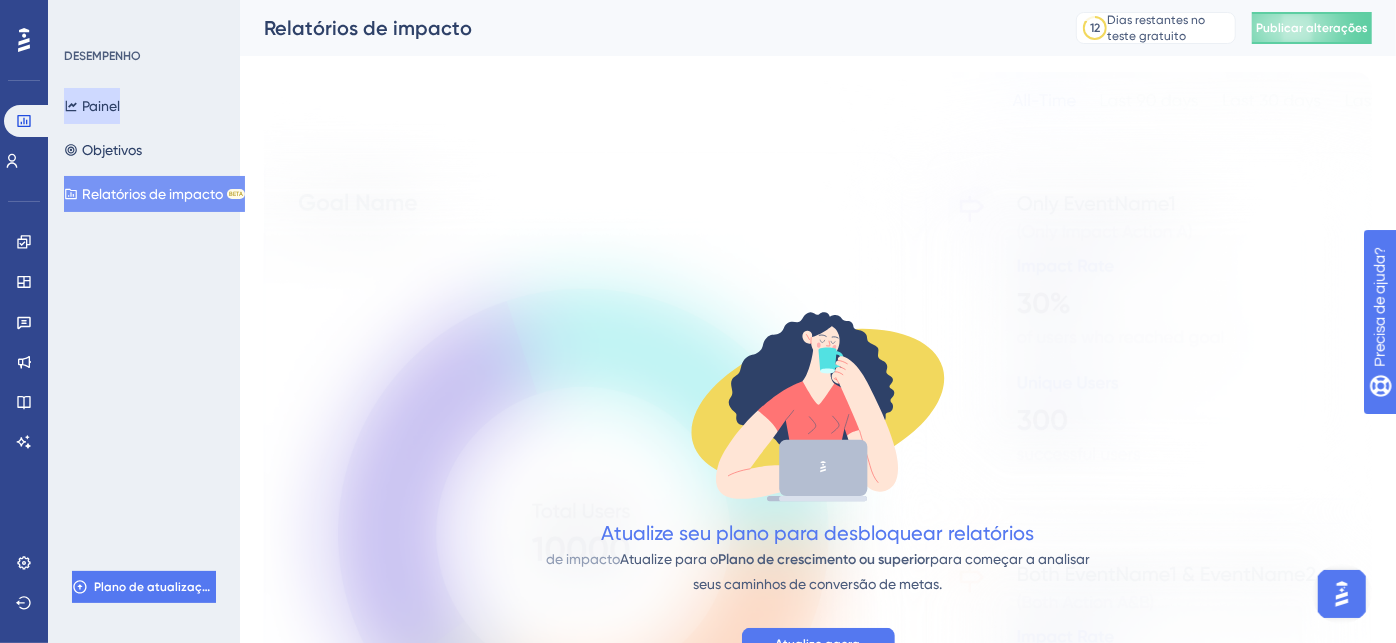 click on "Painel" at bounding box center [101, 106] 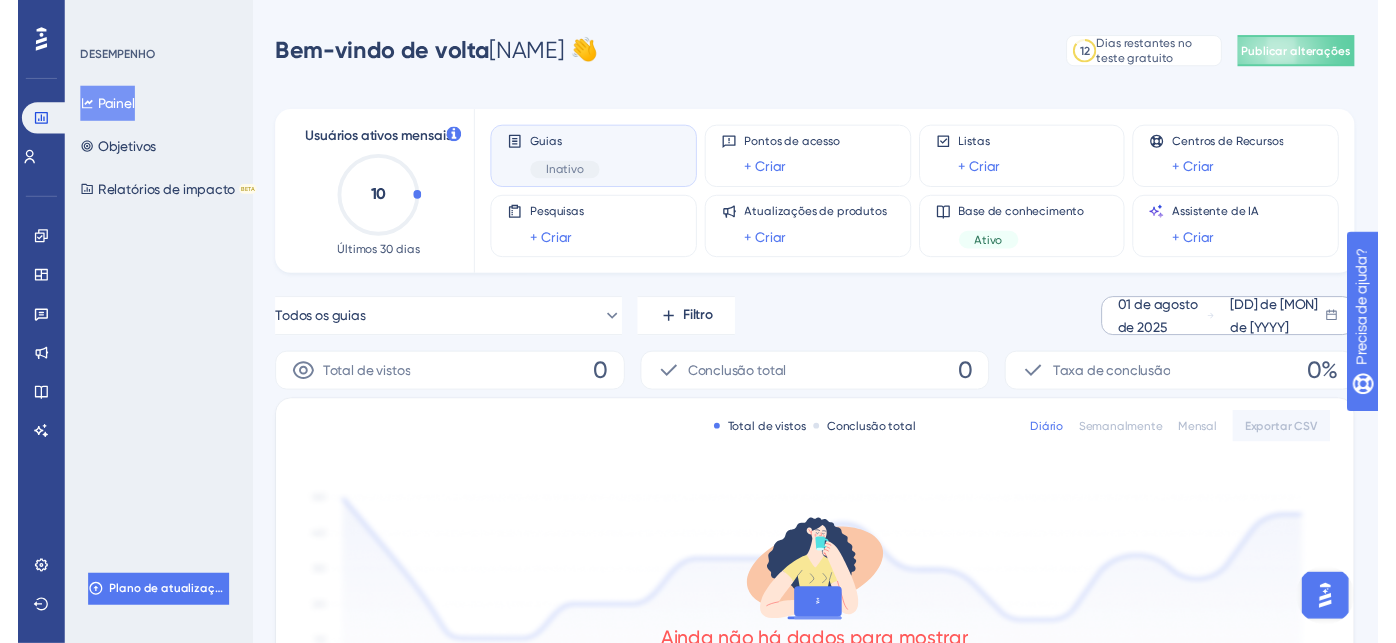 scroll, scrollTop: 0, scrollLeft: 0, axis: both 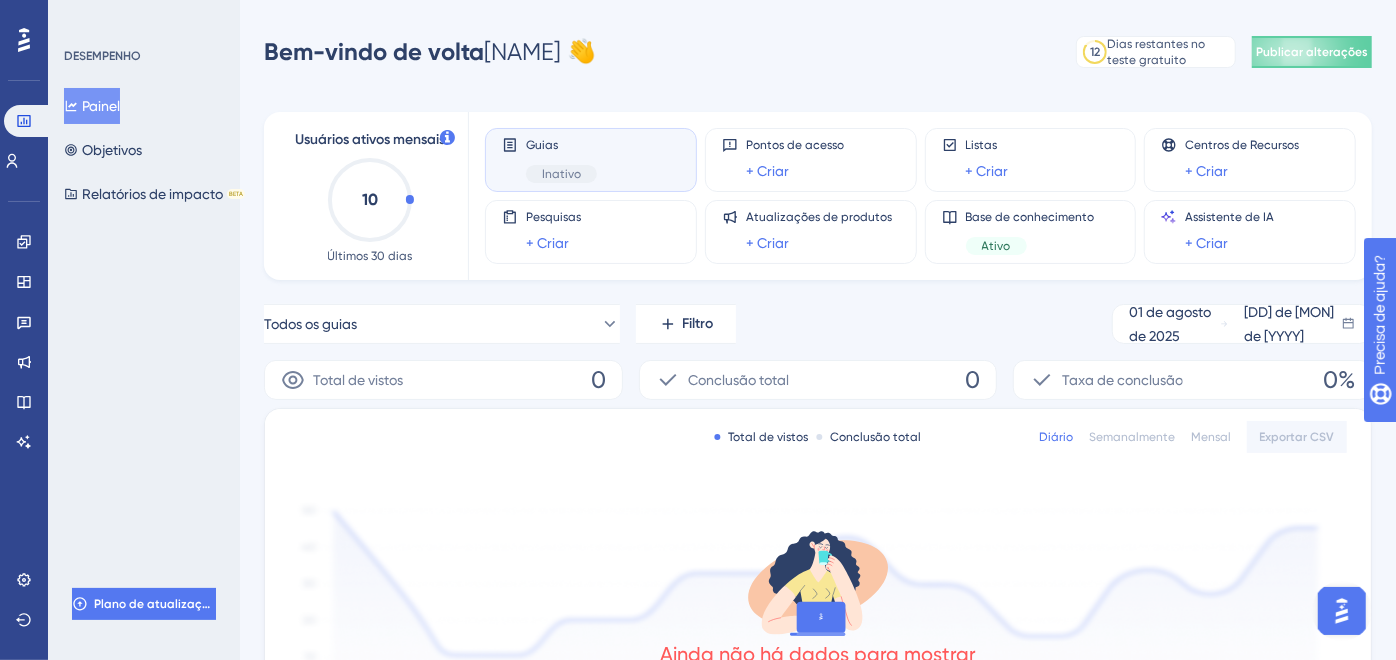 drag, startPoint x: 1063, startPoint y: 444, endPoint x: 957, endPoint y: 439, distance: 106.11786 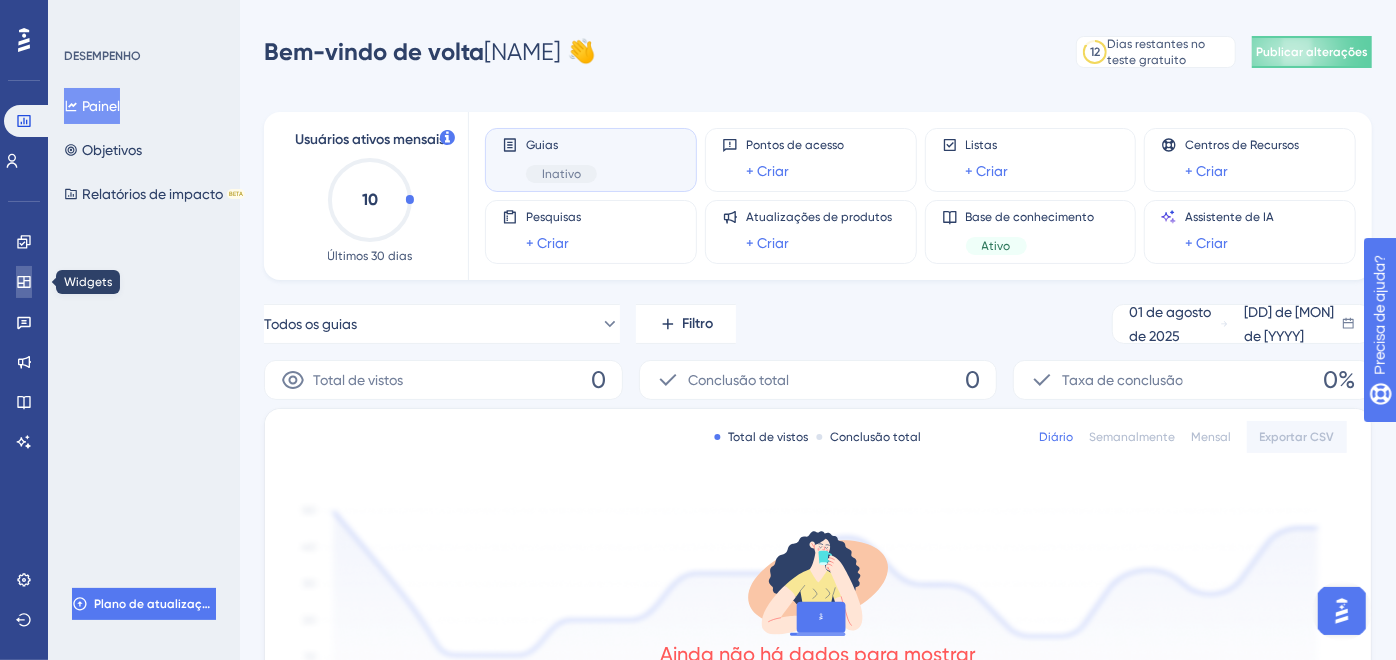 click at bounding box center [24, 282] 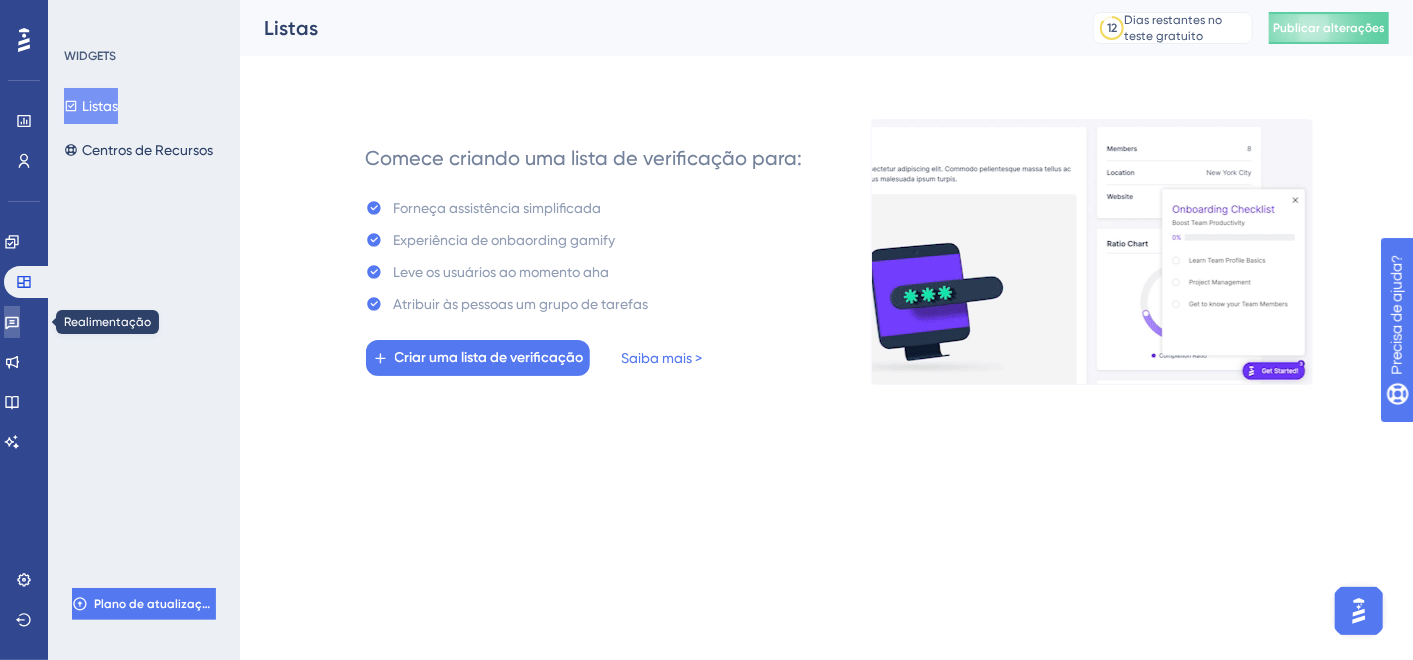 click at bounding box center [12, 322] 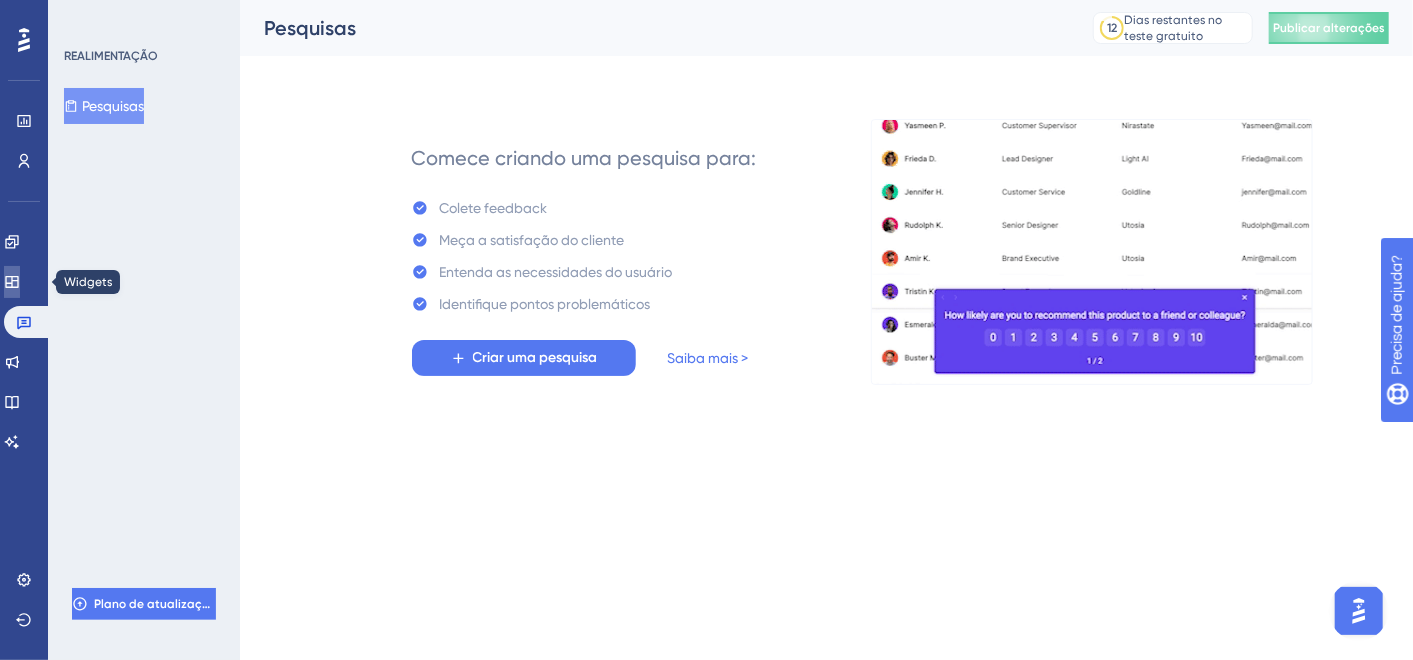 click 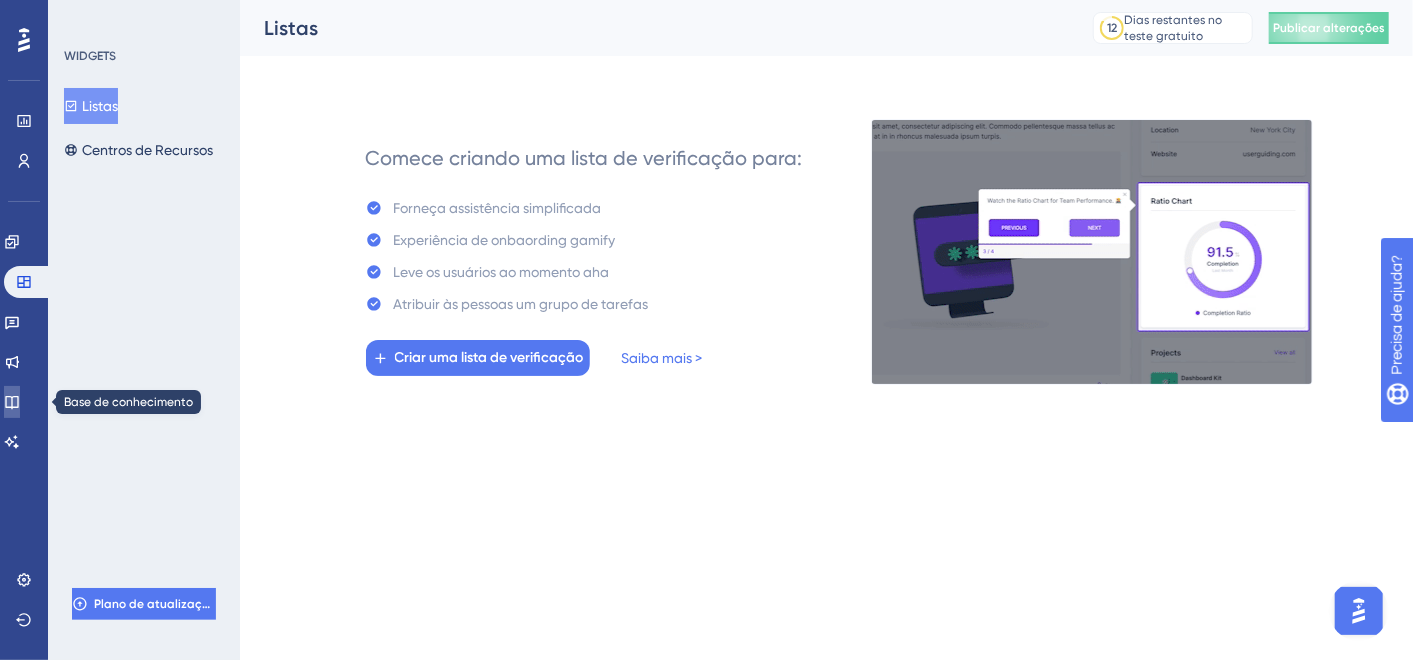 click 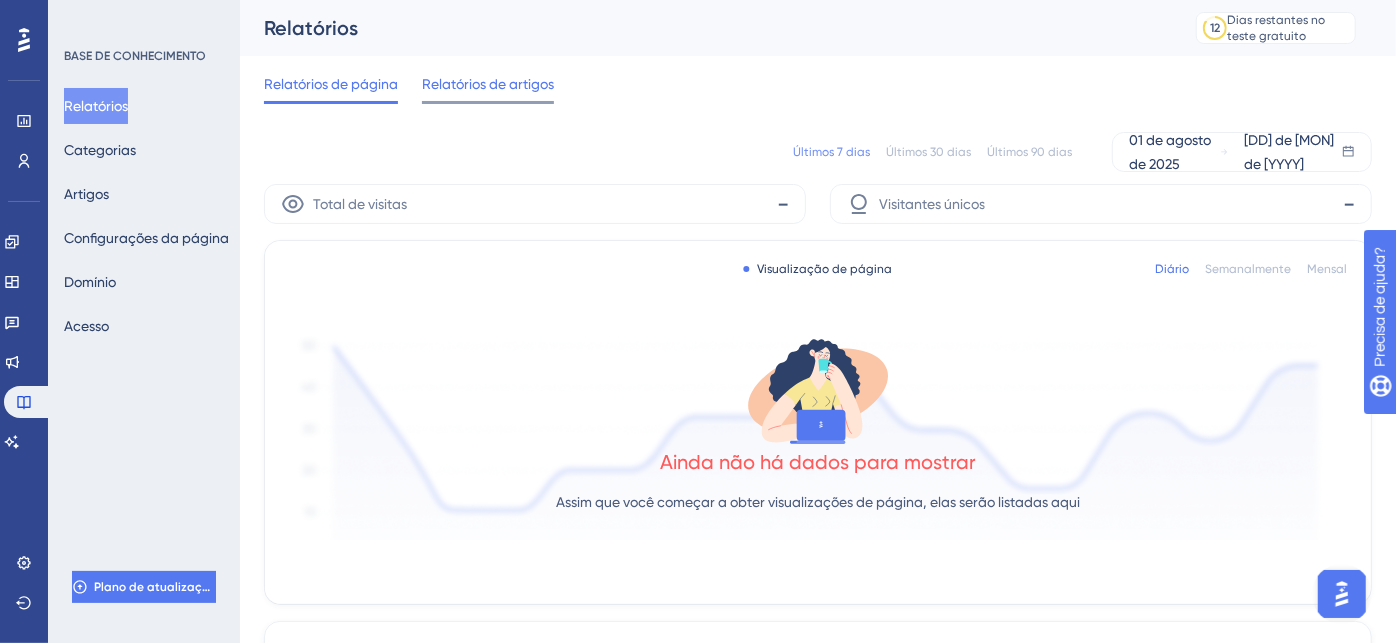 click on "Relatórios de artigos" at bounding box center (488, 84) 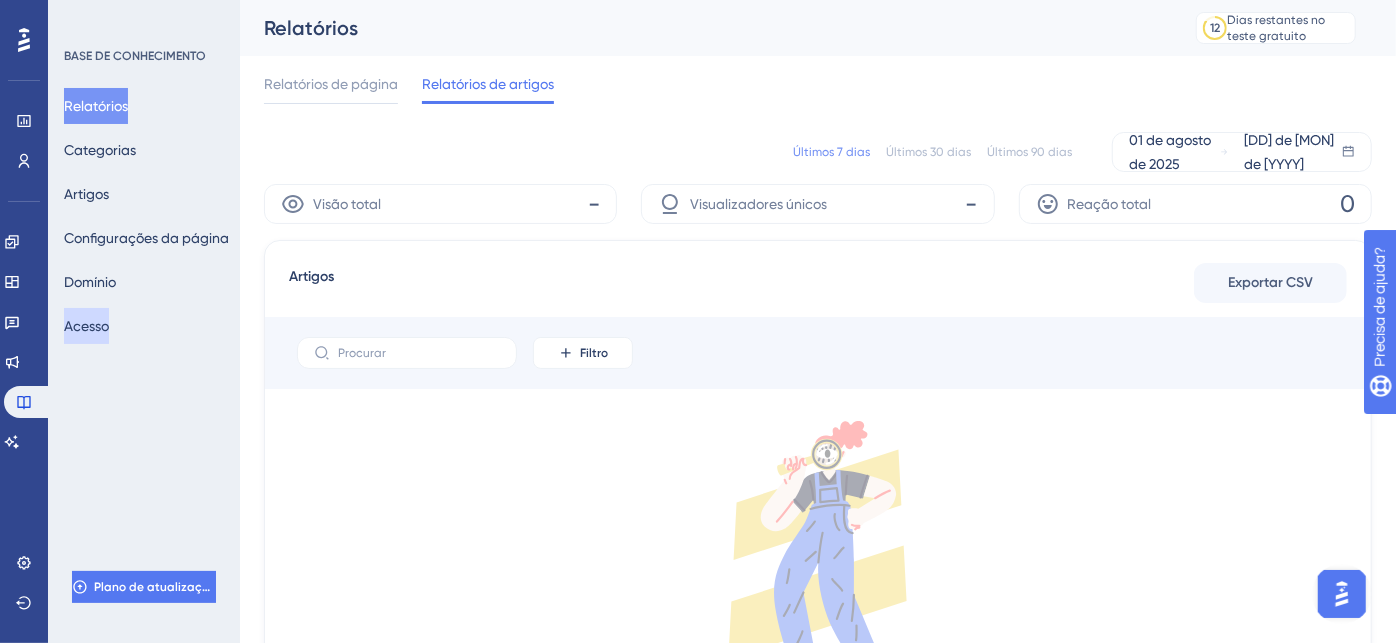 click on "Acesso" at bounding box center [86, 326] 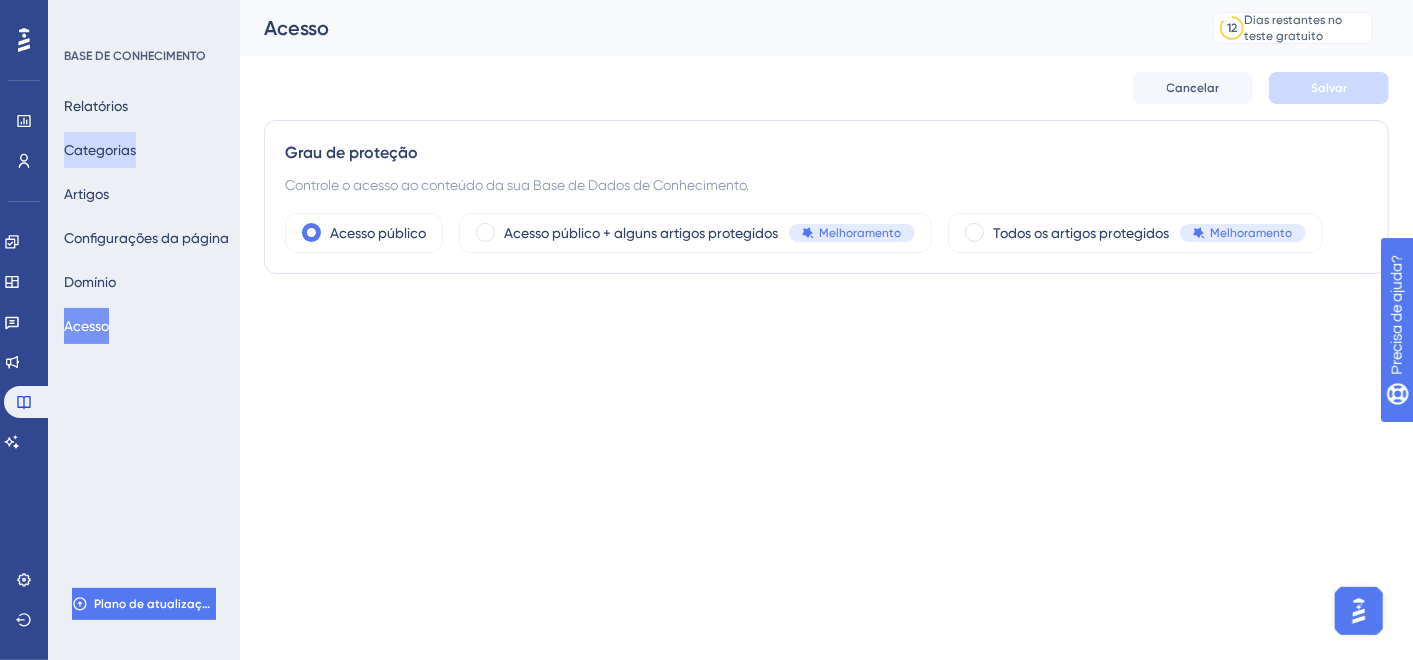 click on "Categorias" at bounding box center [100, 150] 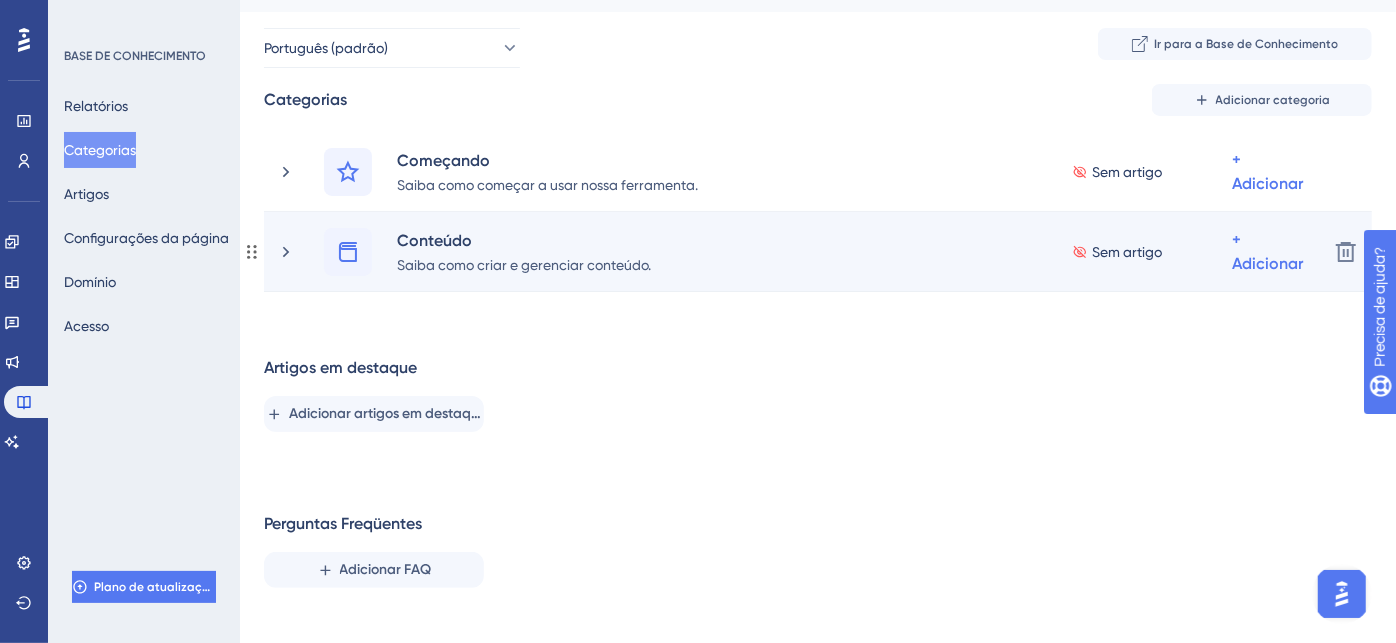 scroll, scrollTop: 68, scrollLeft: 0, axis: vertical 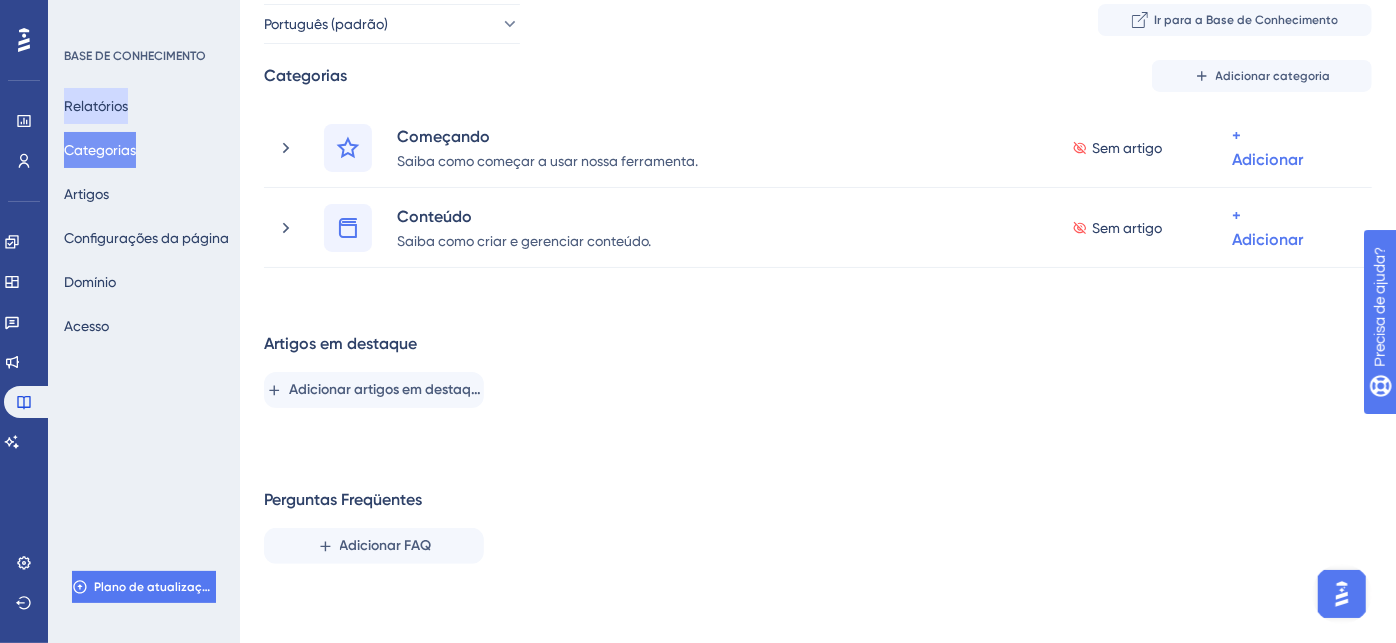 click on "Relatórios" at bounding box center (96, 106) 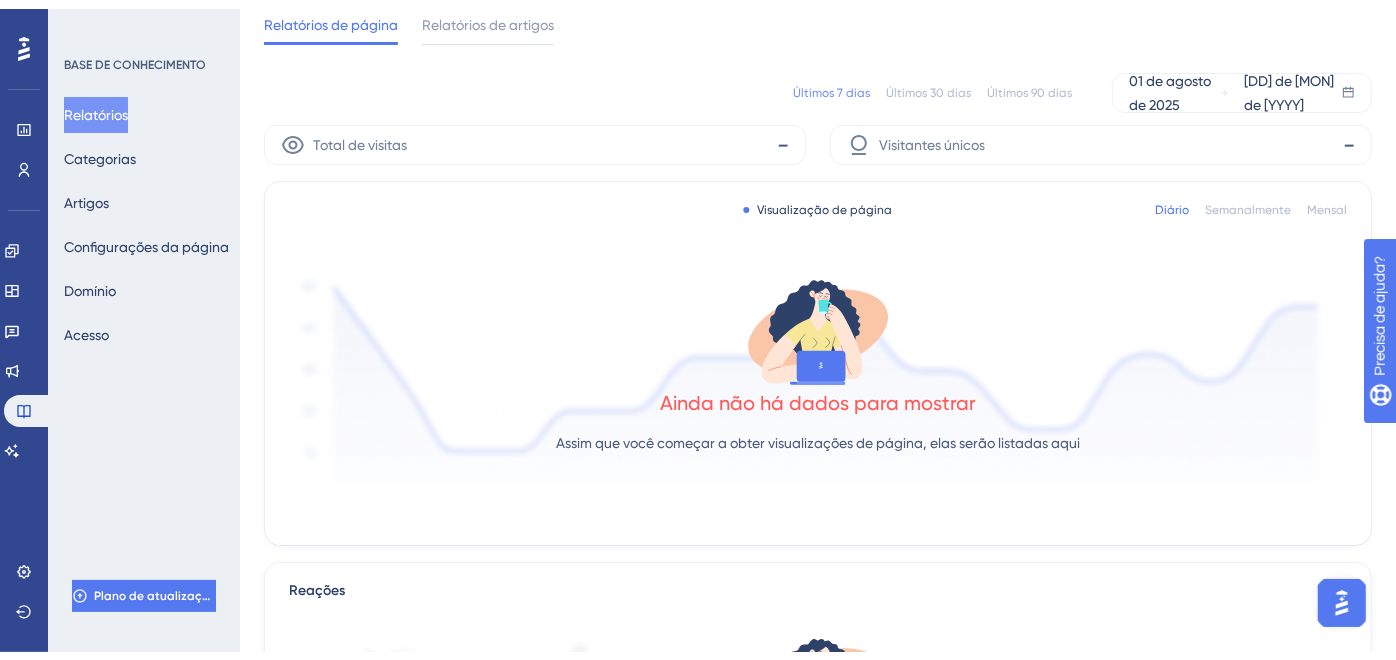 scroll, scrollTop: 0, scrollLeft: 0, axis: both 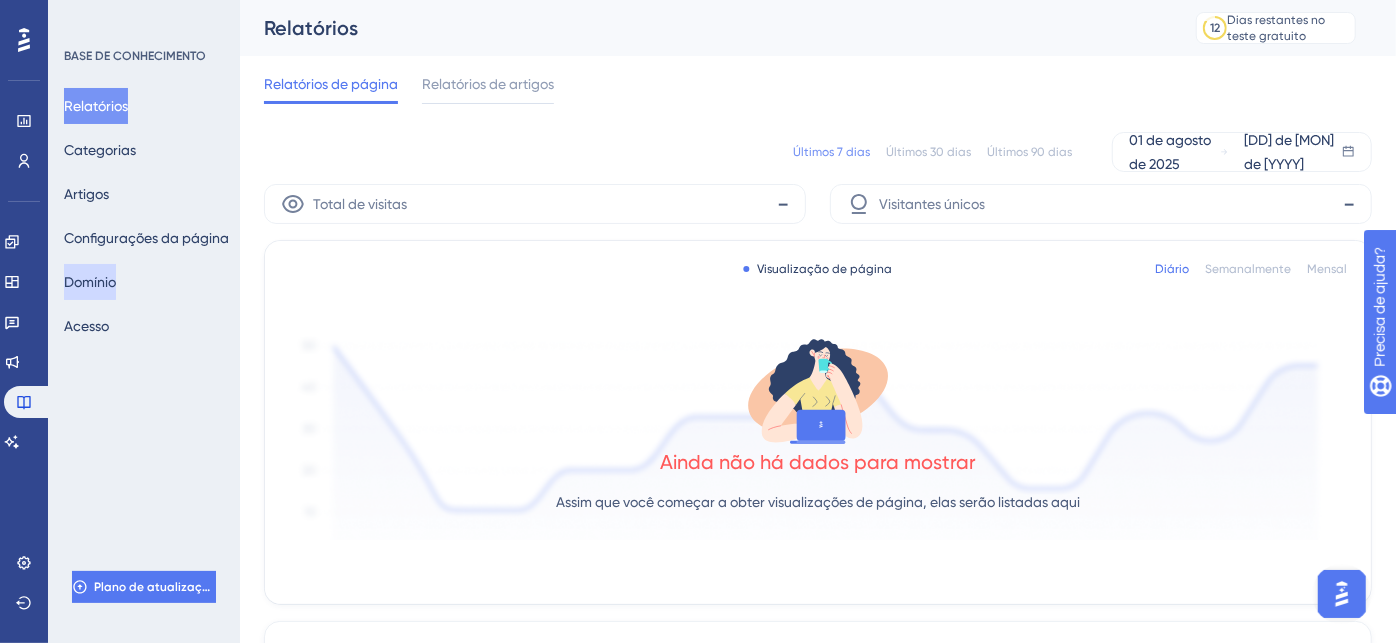 click on "Domínio" at bounding box center (90, 282) 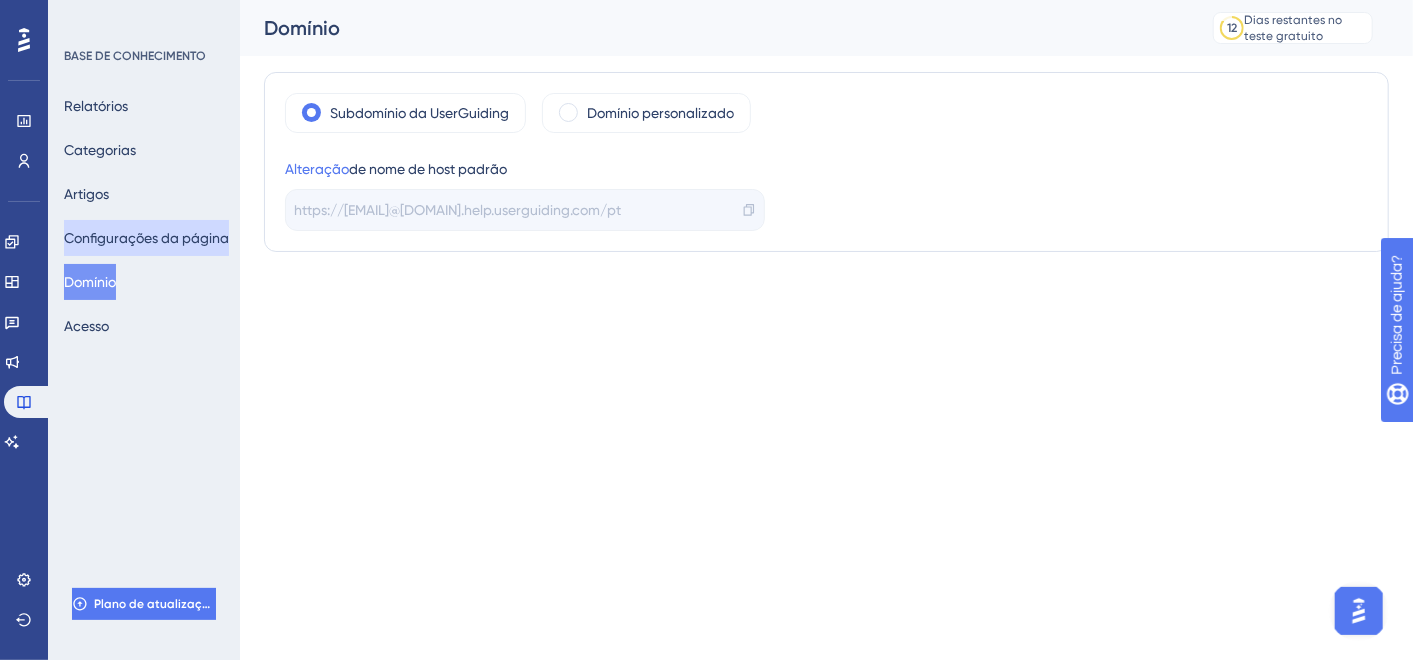 click on "Configurações da página" at bounding box center (146, 238) 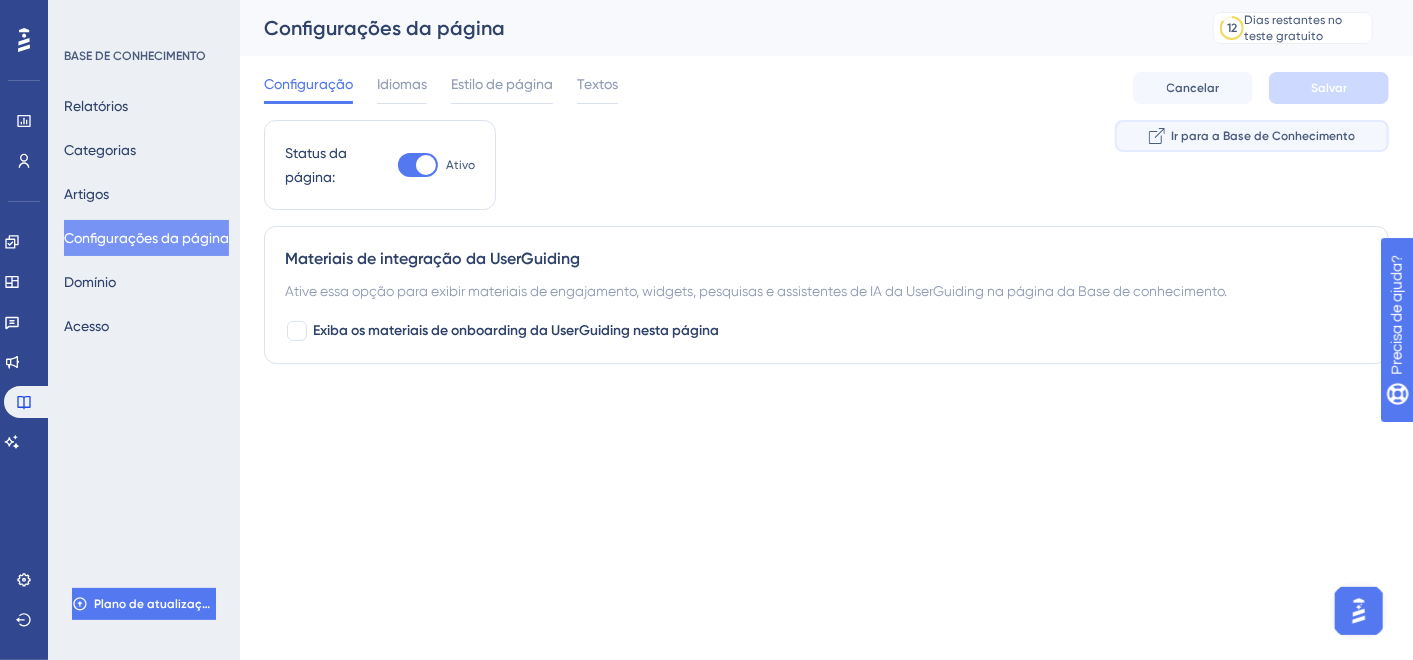 click on "Ir para a Base de Conhecimento" at bounding box center (1263, 136) 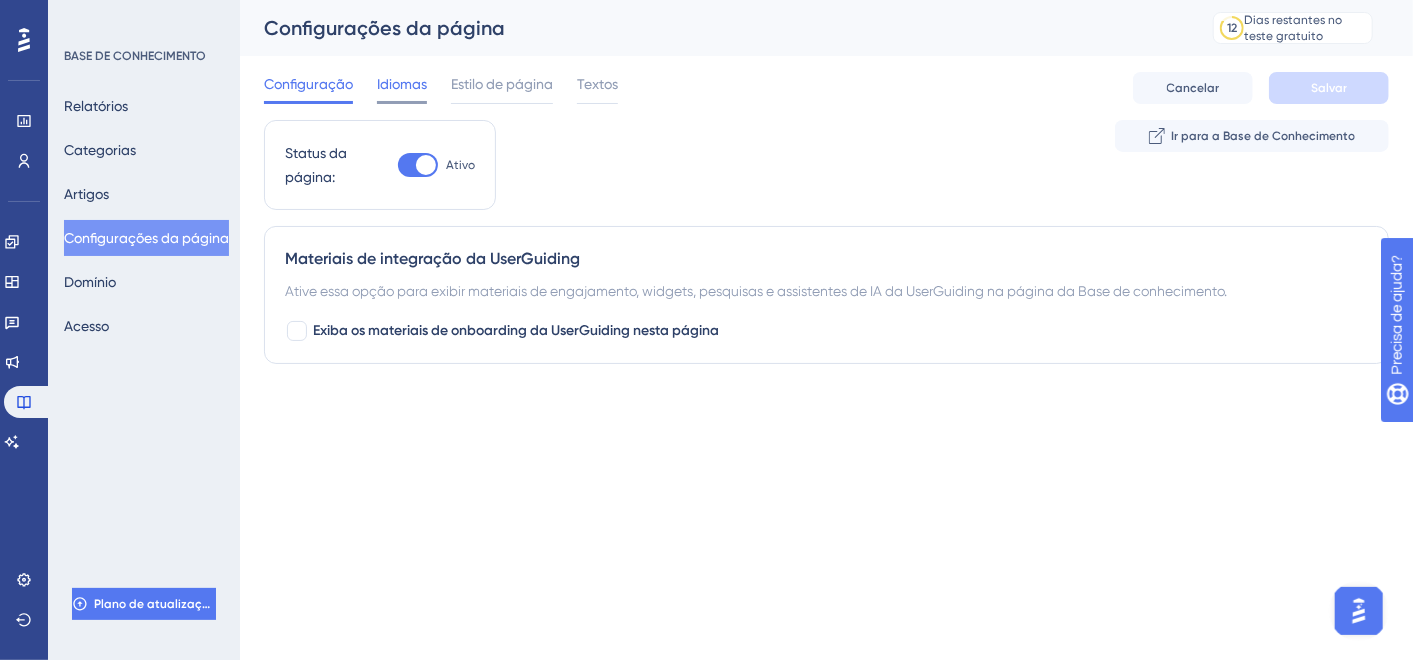 click on "Idiomas" at bounding box center [402, 84] 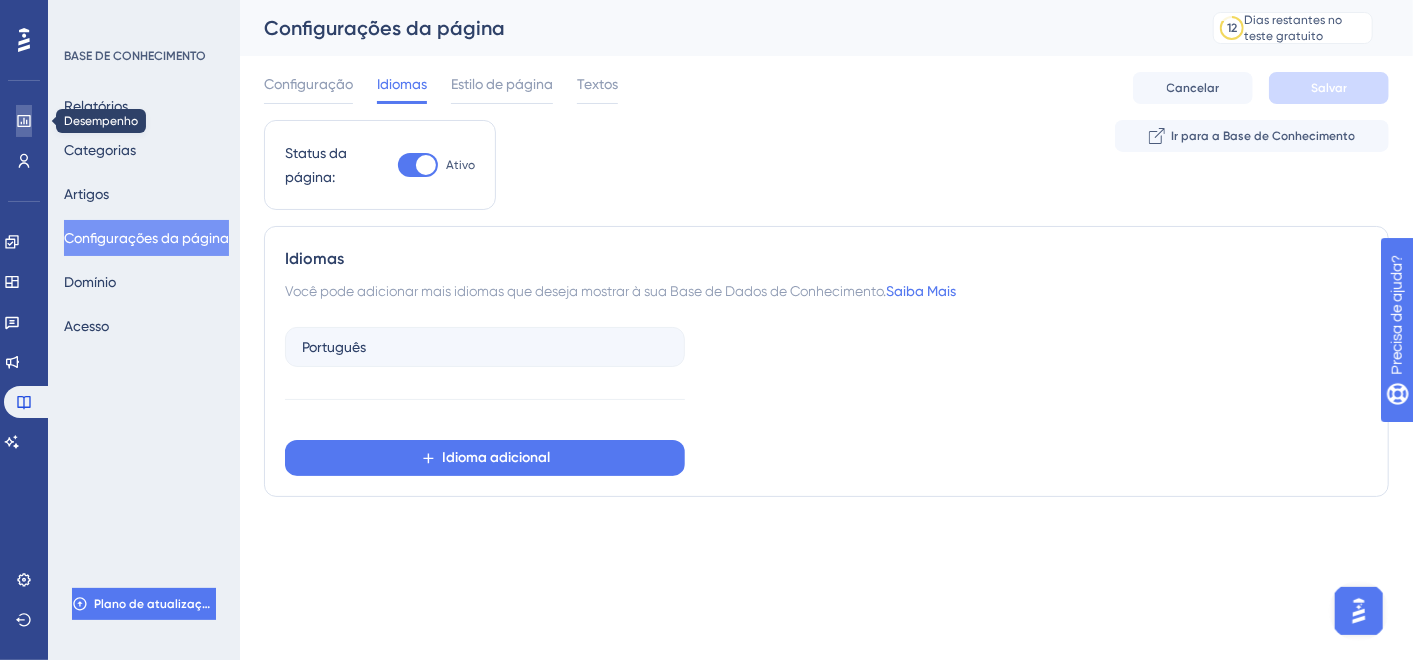 click at bounding box center (24, 121) 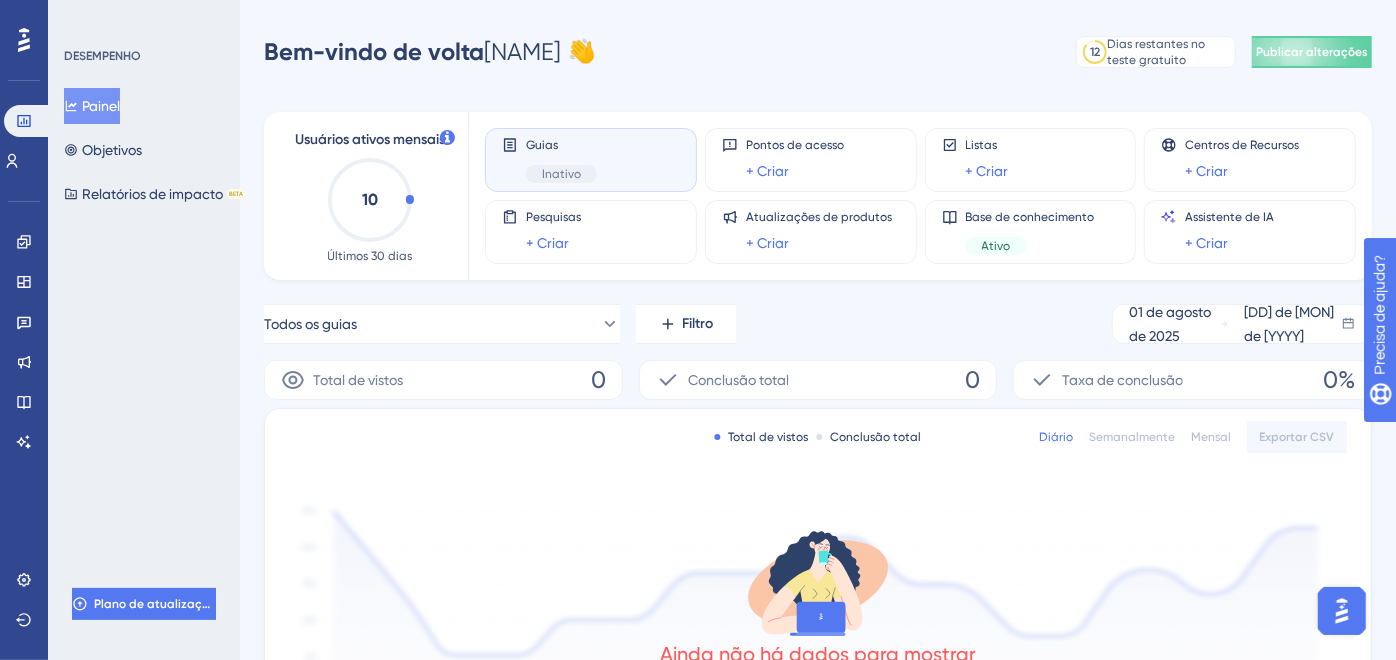 click 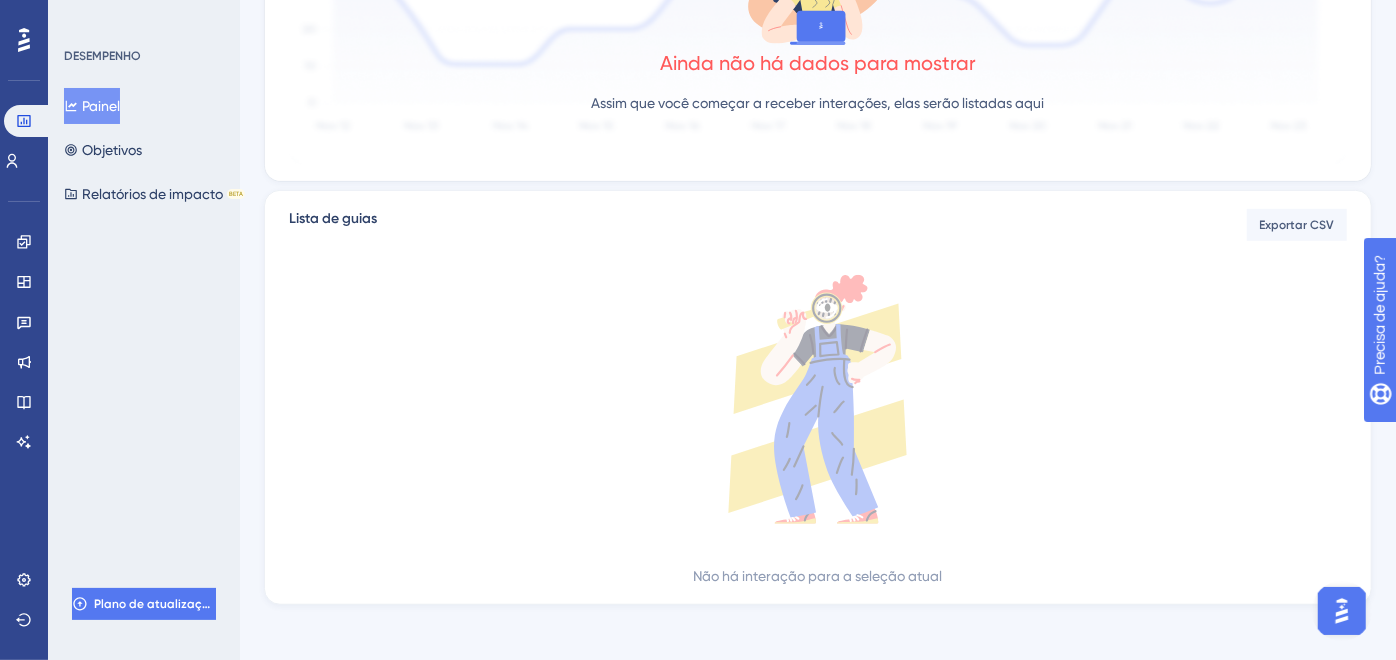 scroll, scrollTop: 599, scrollLeft: 0, axis: vertical 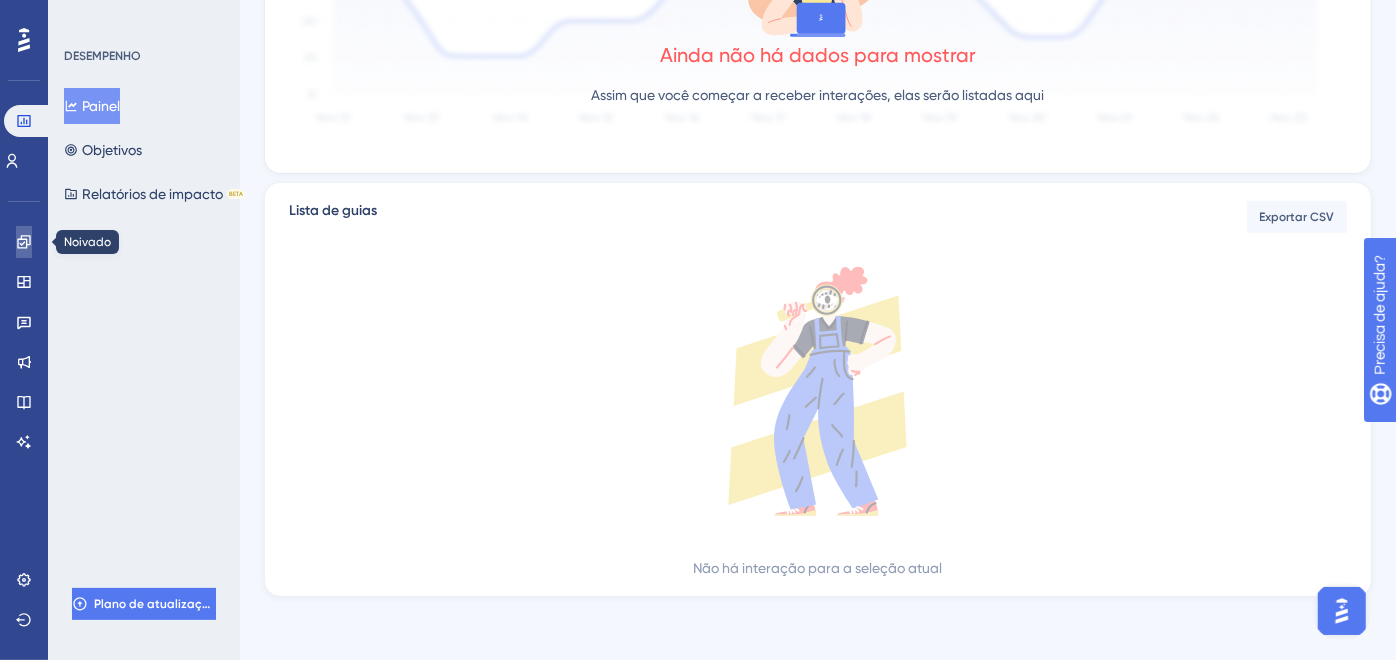 click 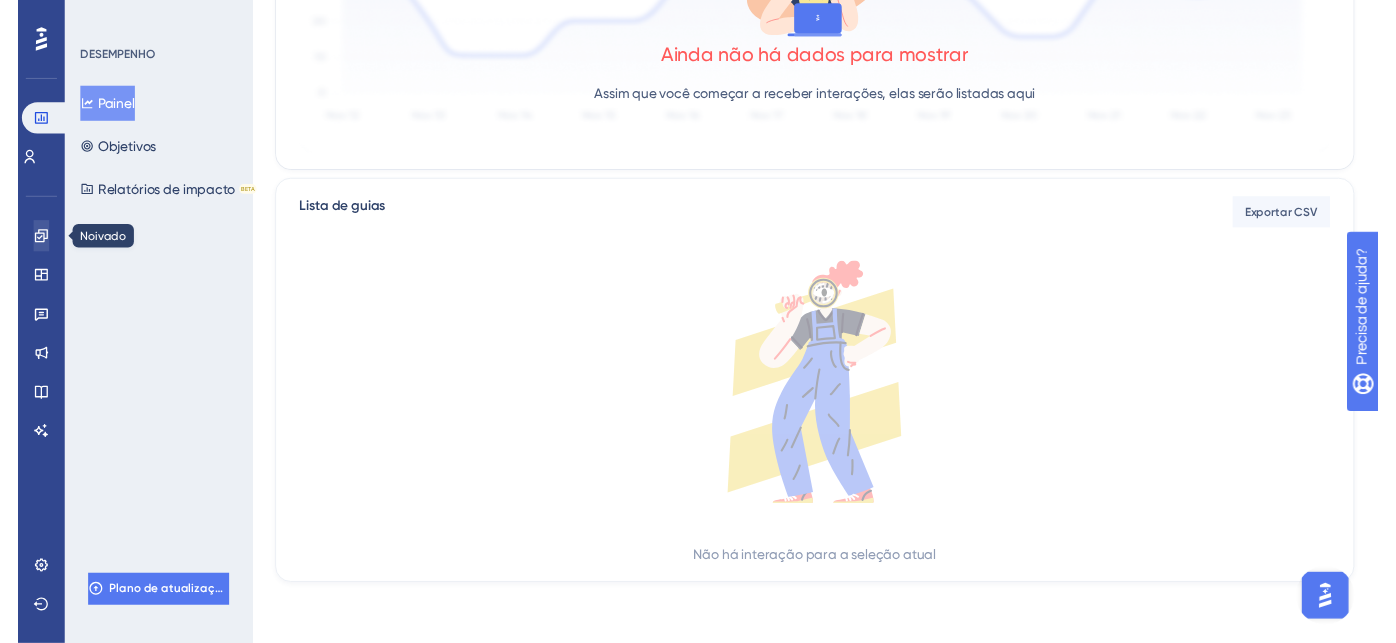 scroll, scrollTop: 0, scrollLeft: 0, axis: both 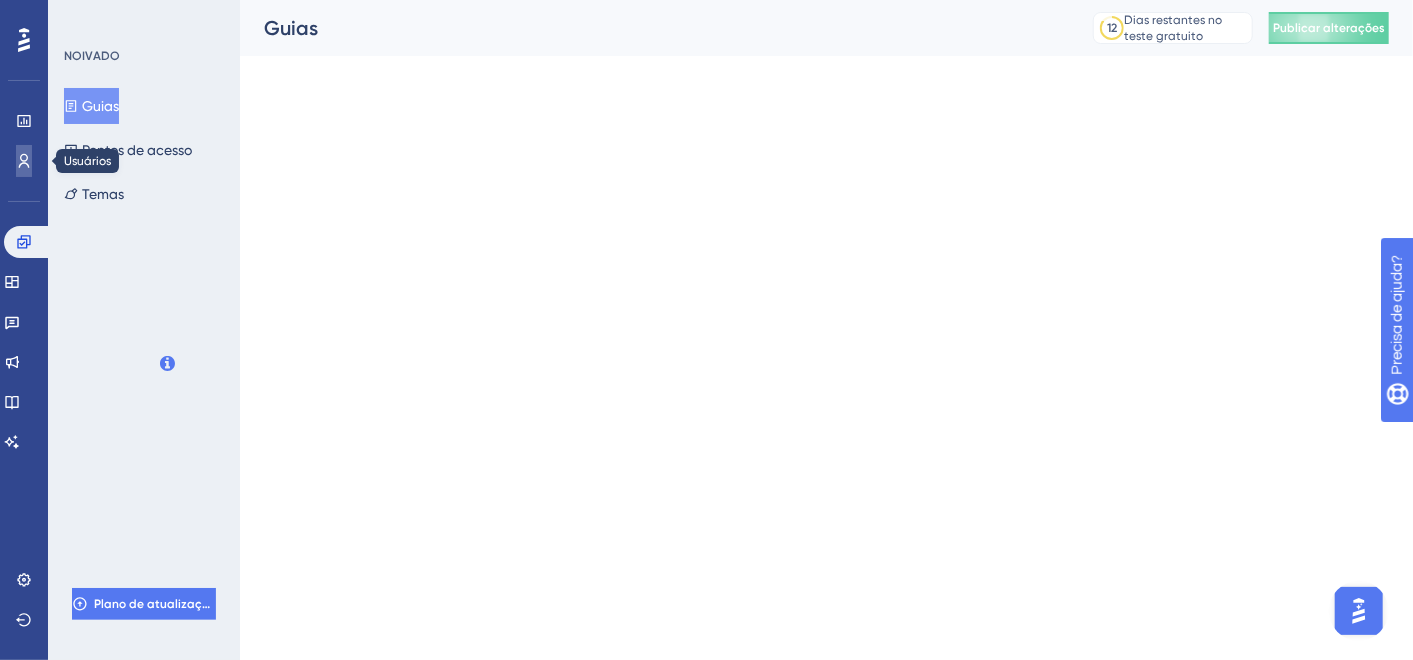 click at bounding box center (24, 161) 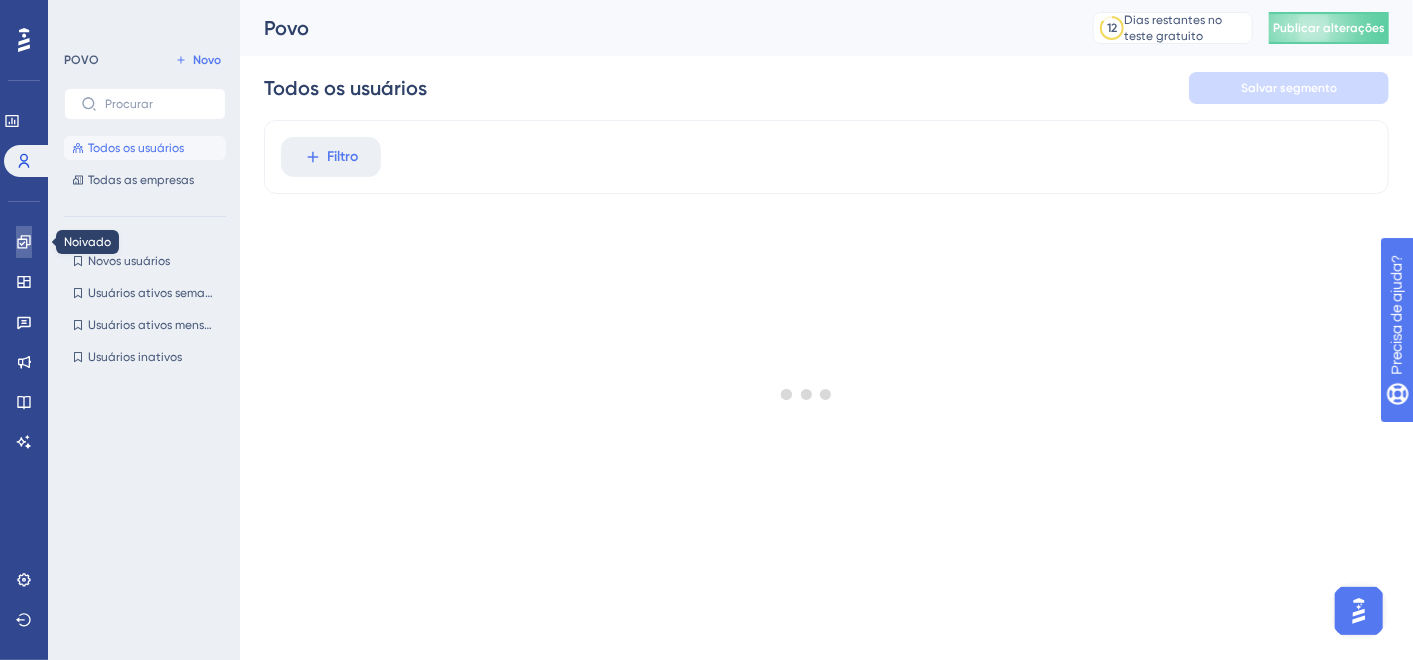 click 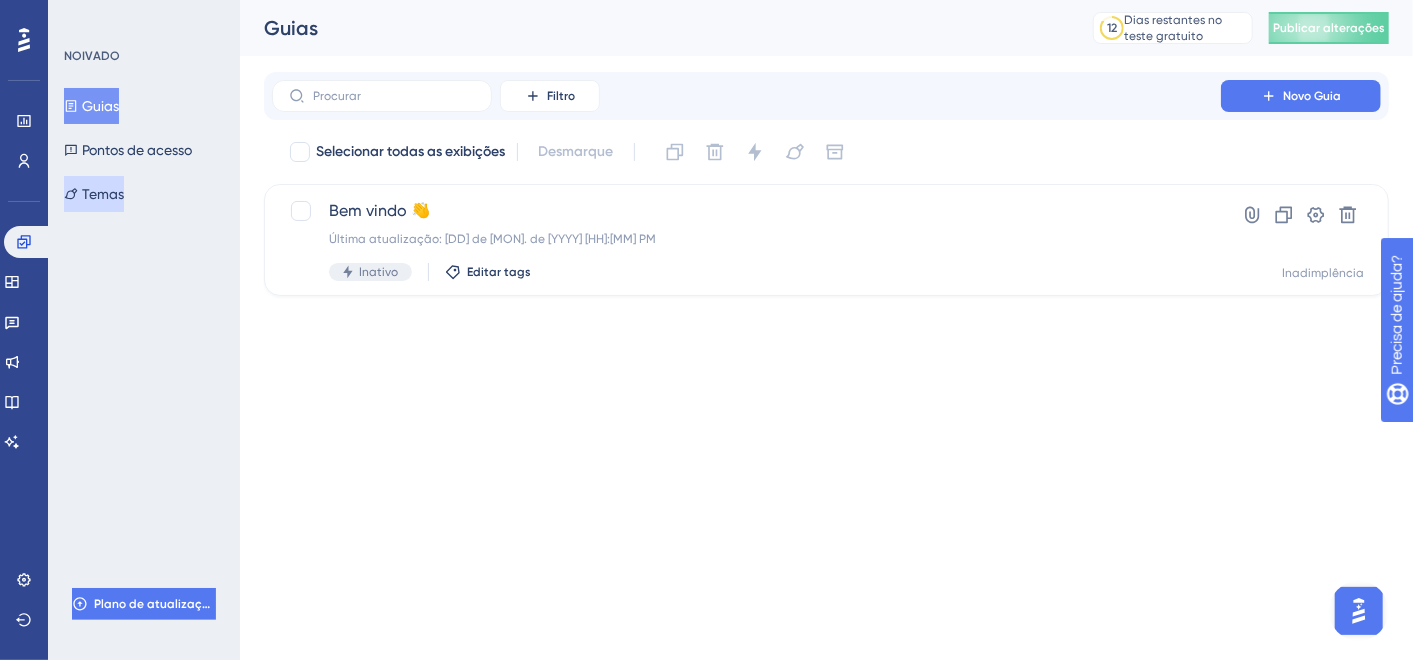 click on "Temas" at bounding box center (103, 194) 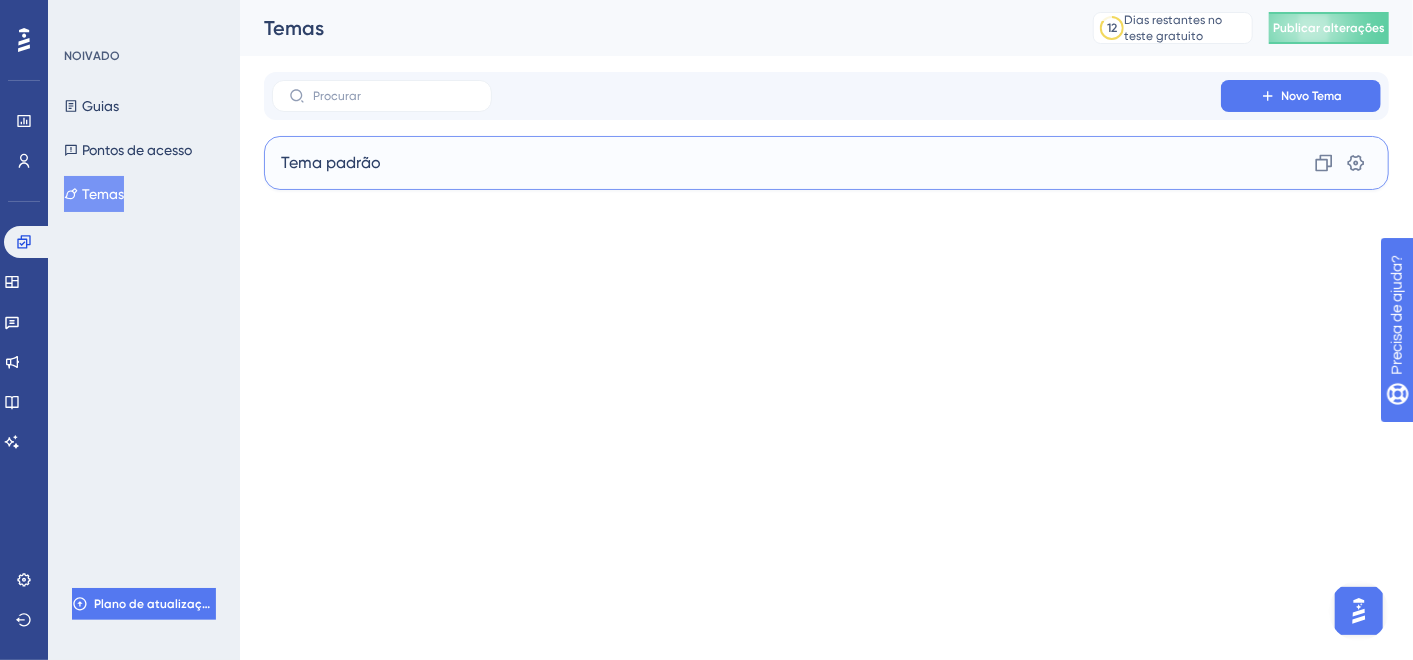 click on "Tema padrão Clone Configurações" at bounding box center [826, 163] 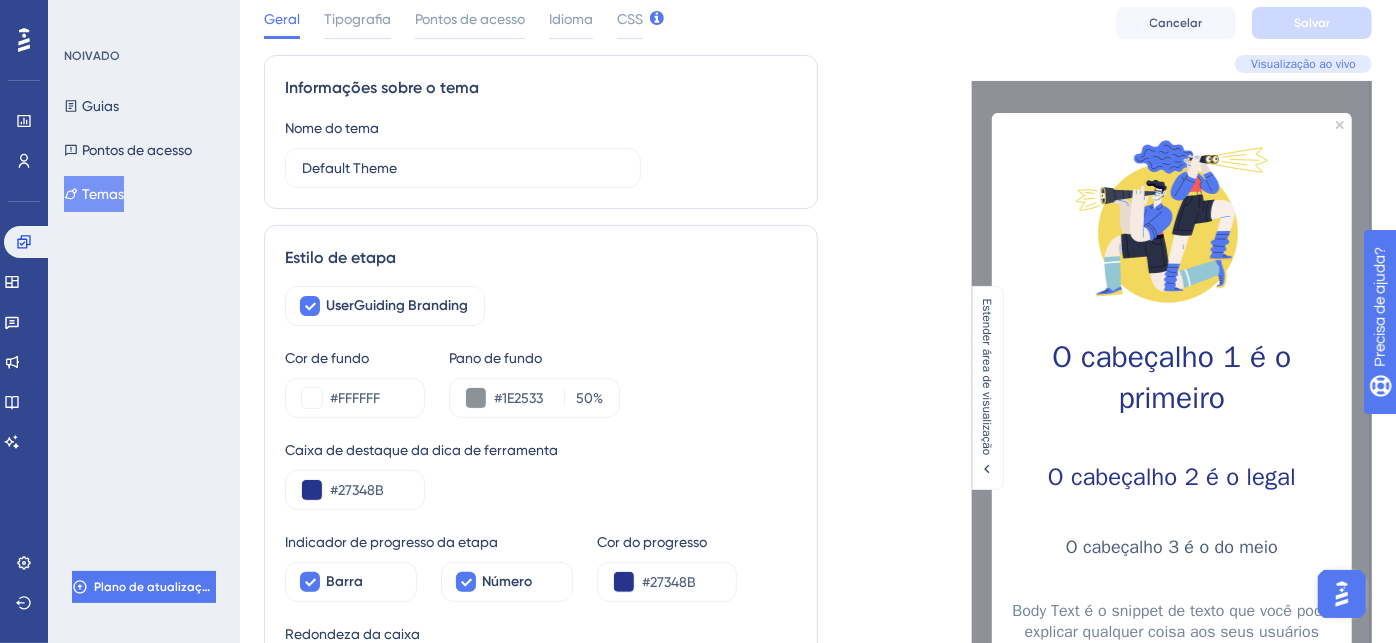scroll, scrollTop: 0, scrollLeft: 0, axis: both 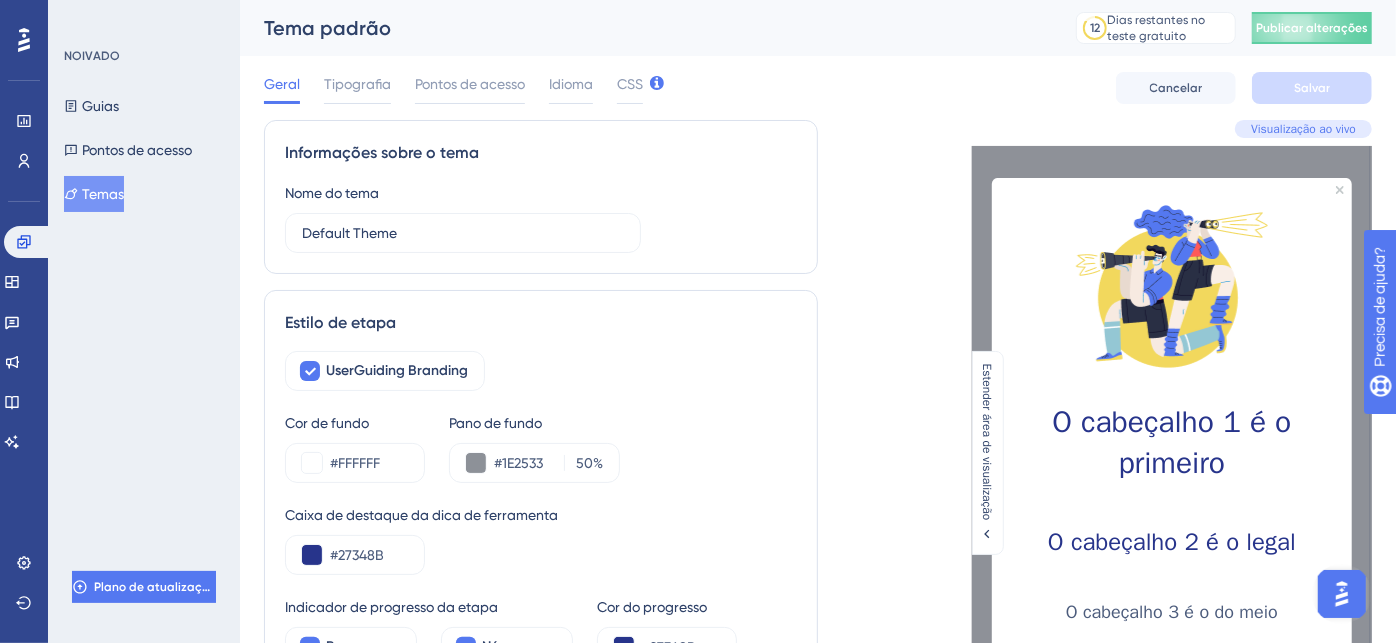 click on "Guias Pontos de acesso Temas" at bounding box center [145, 150] 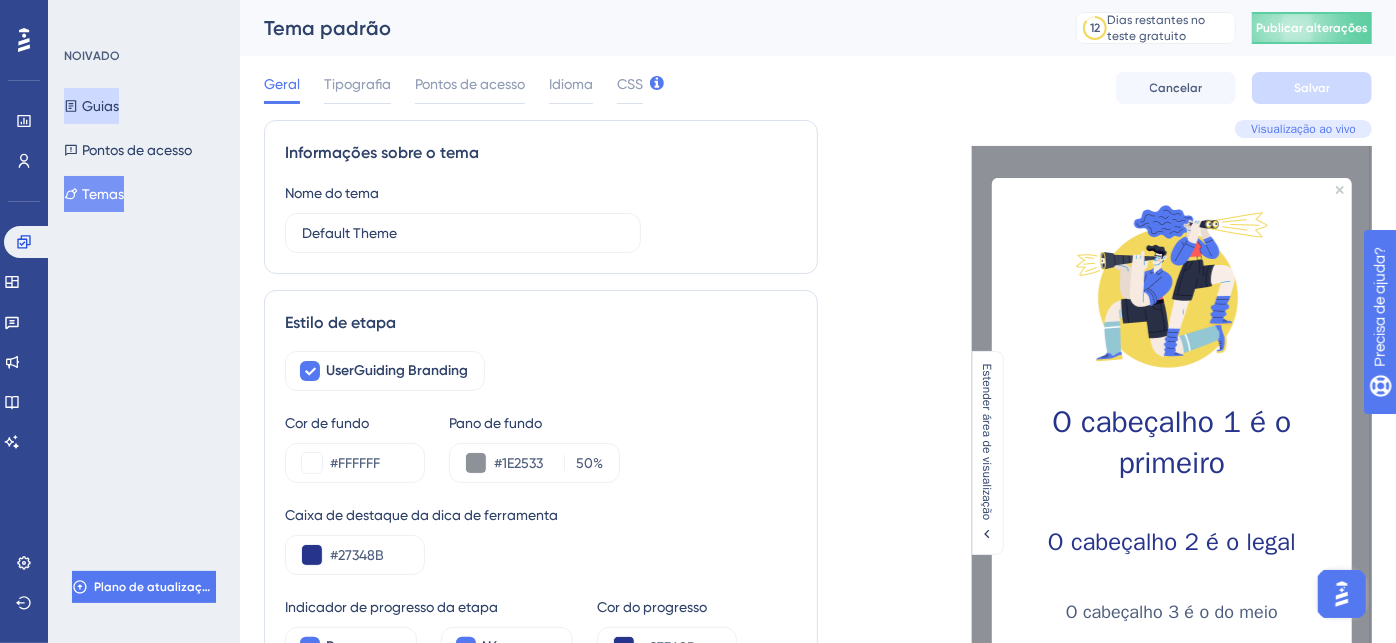 click on "Guias" at bounding box center (100, 106) 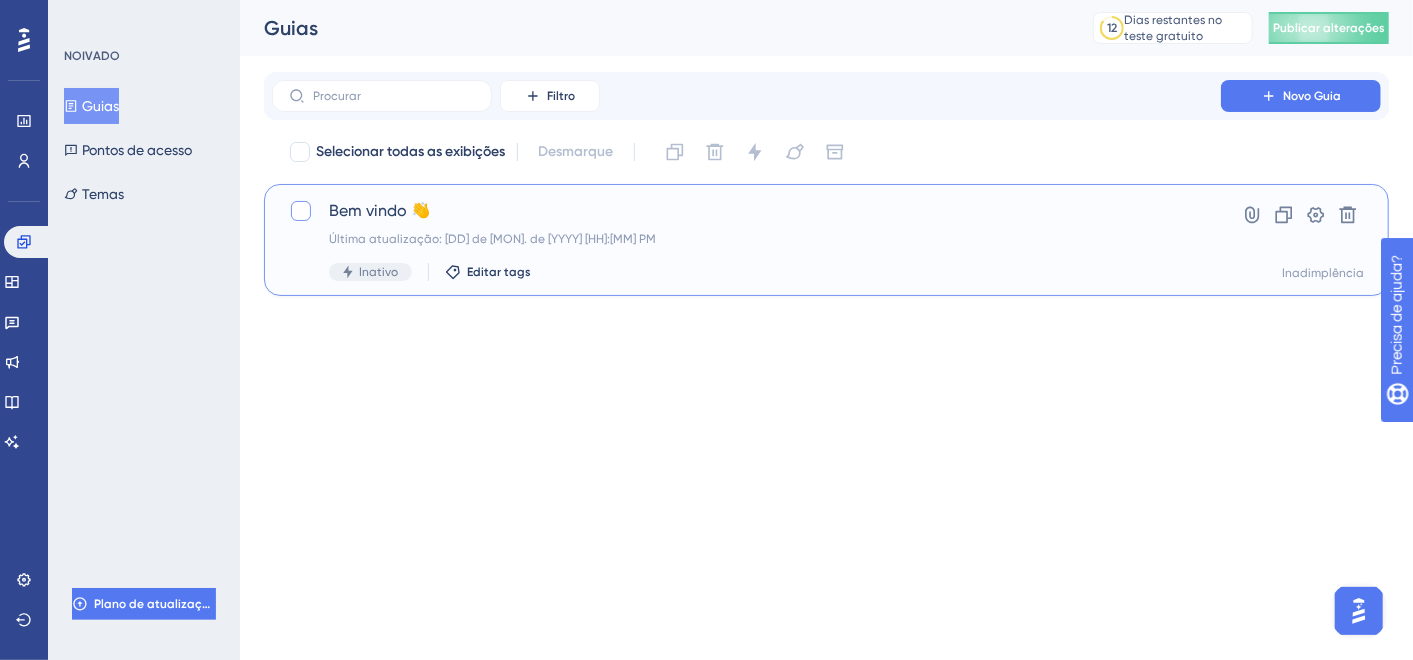 click at bounding box center [301, 211] 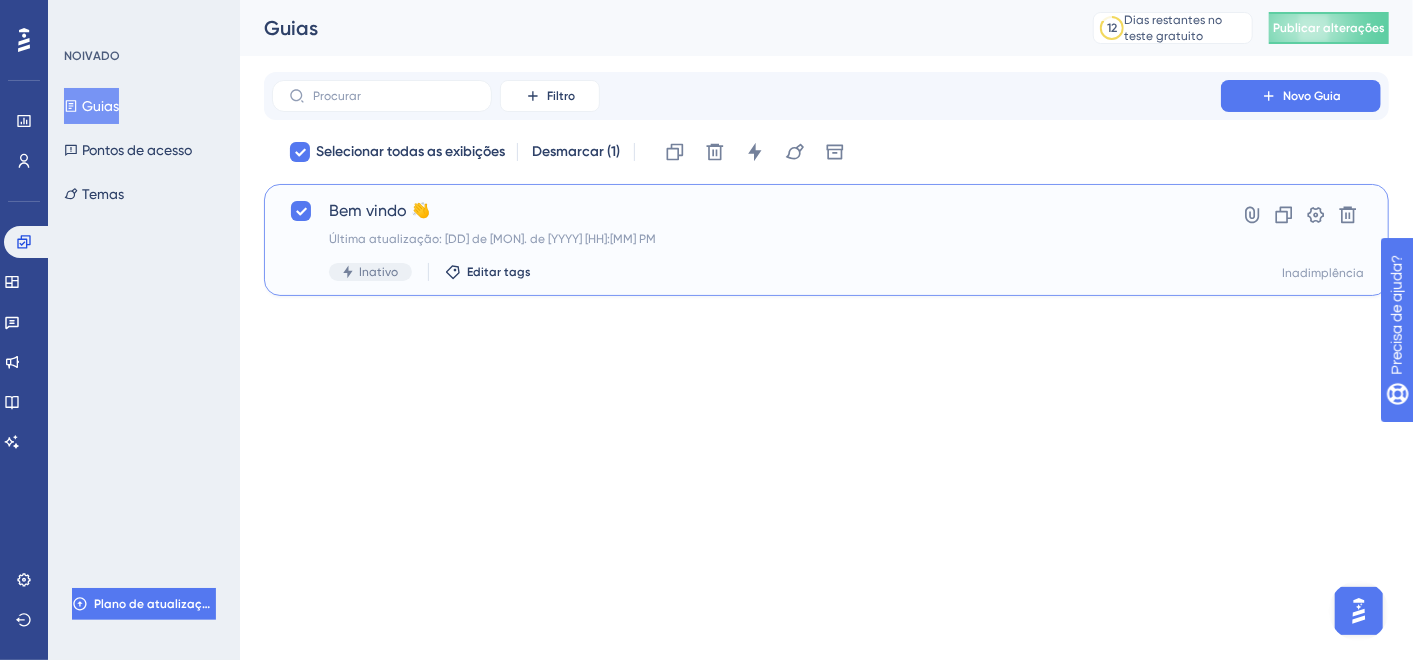 click on "Última atualização: [DD] de [MON]. de [YYYY] [HH]:[MM] PM" at bounding box center [746, 239] 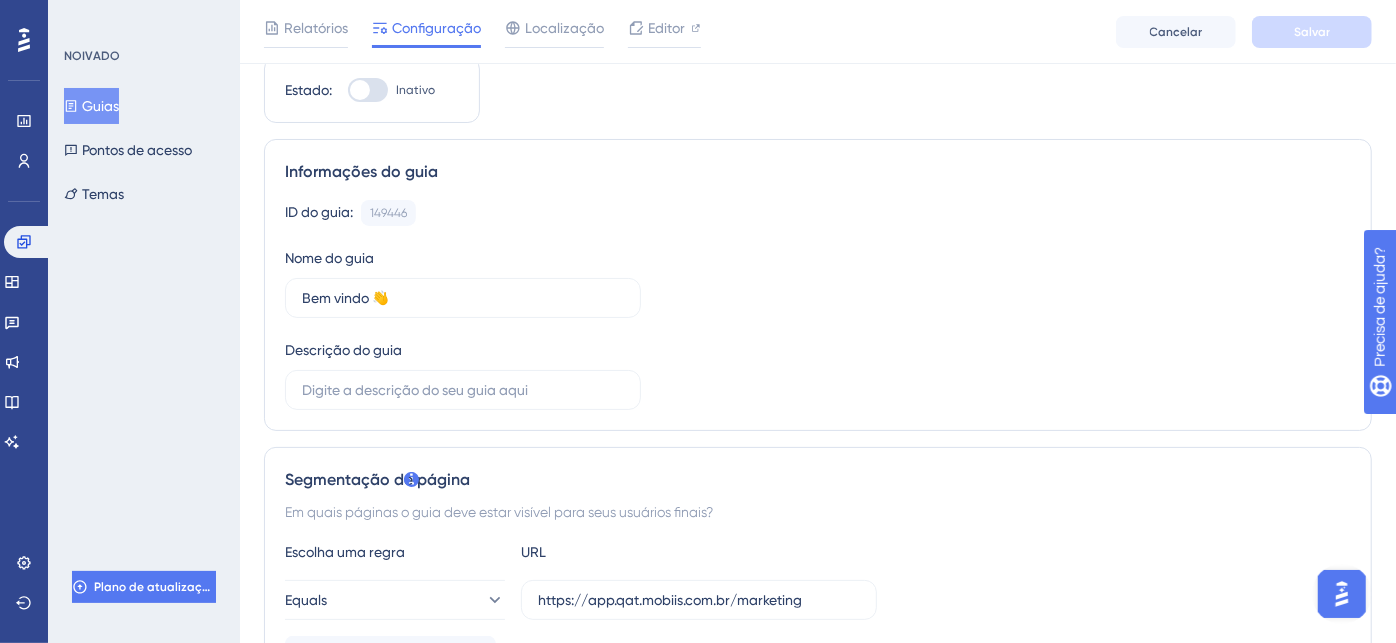 scroll, scrollTop: 0, scrollLeft: 0, axis: both 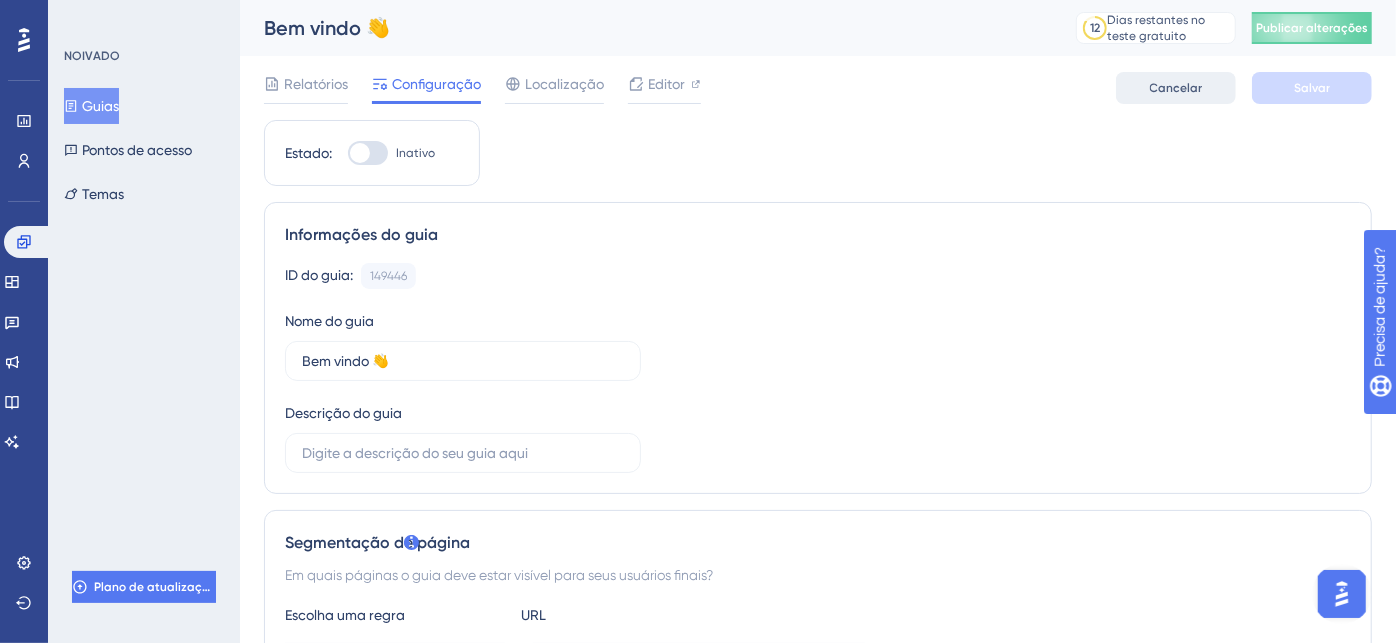 click on "Cancelar" at bounding box center [1176, 88] 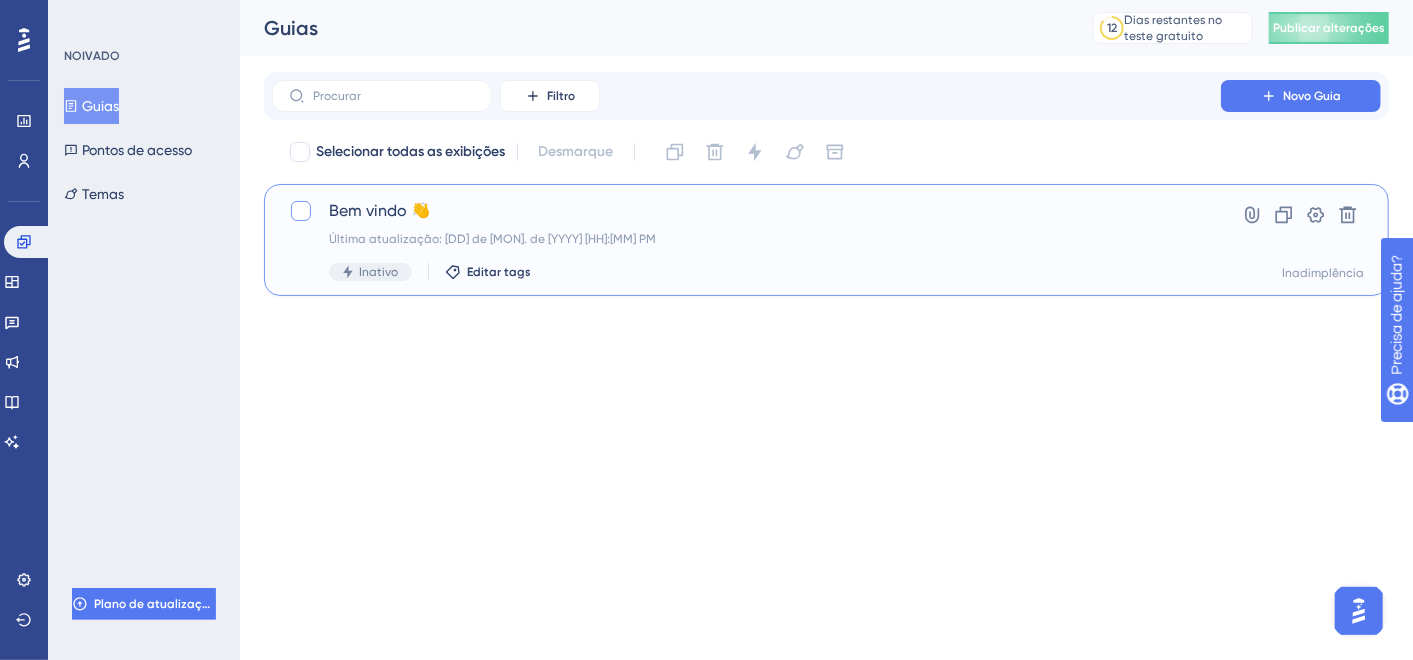 click at bounding box center (301, 211) 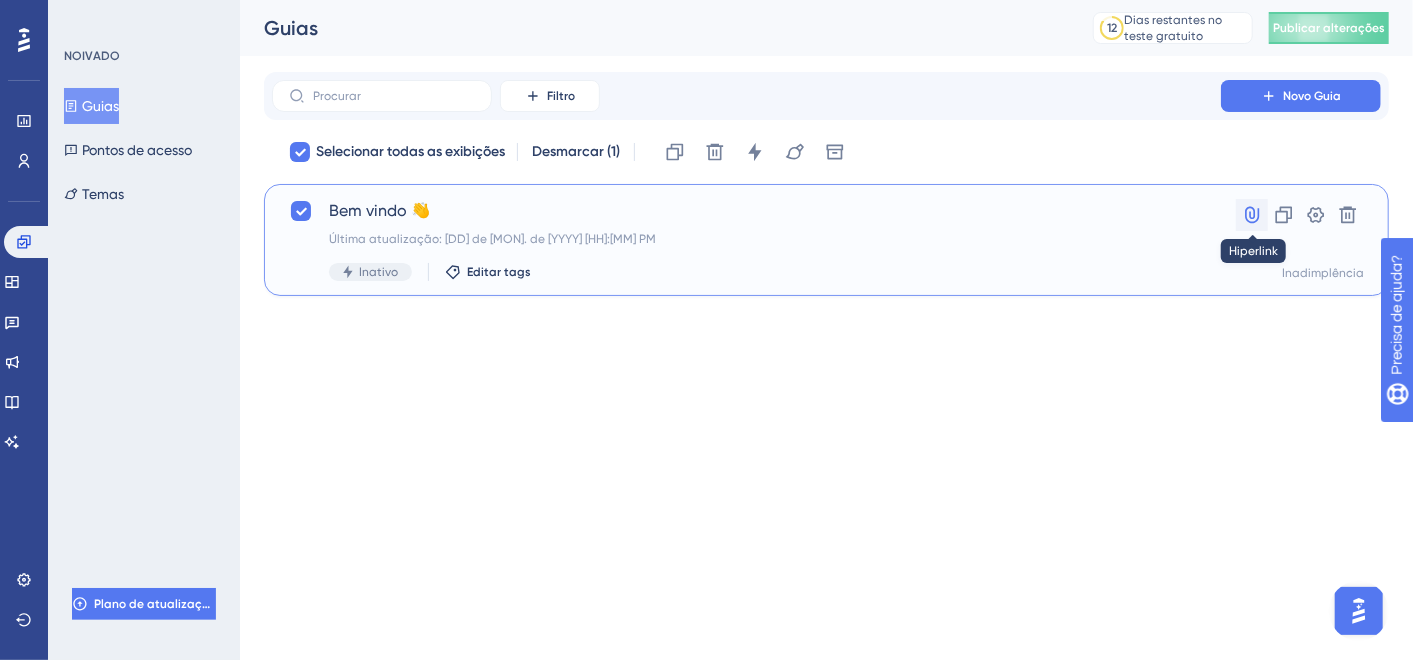 click 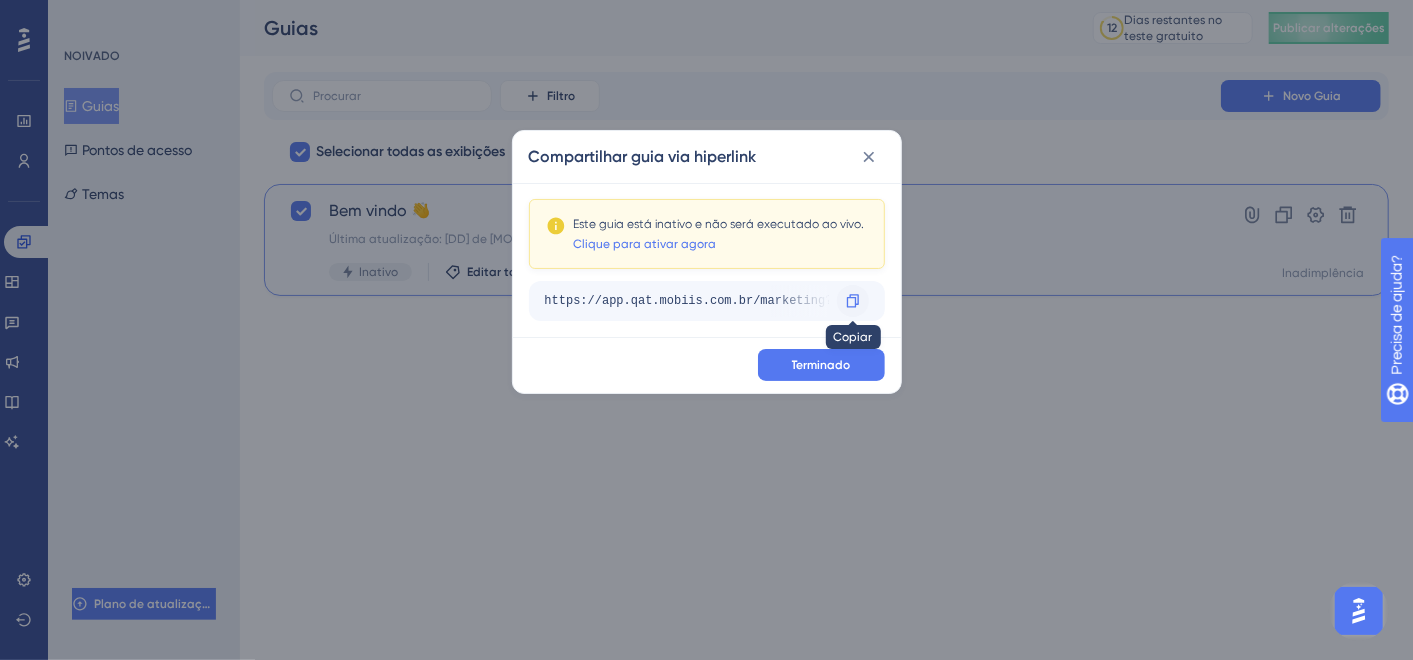 click 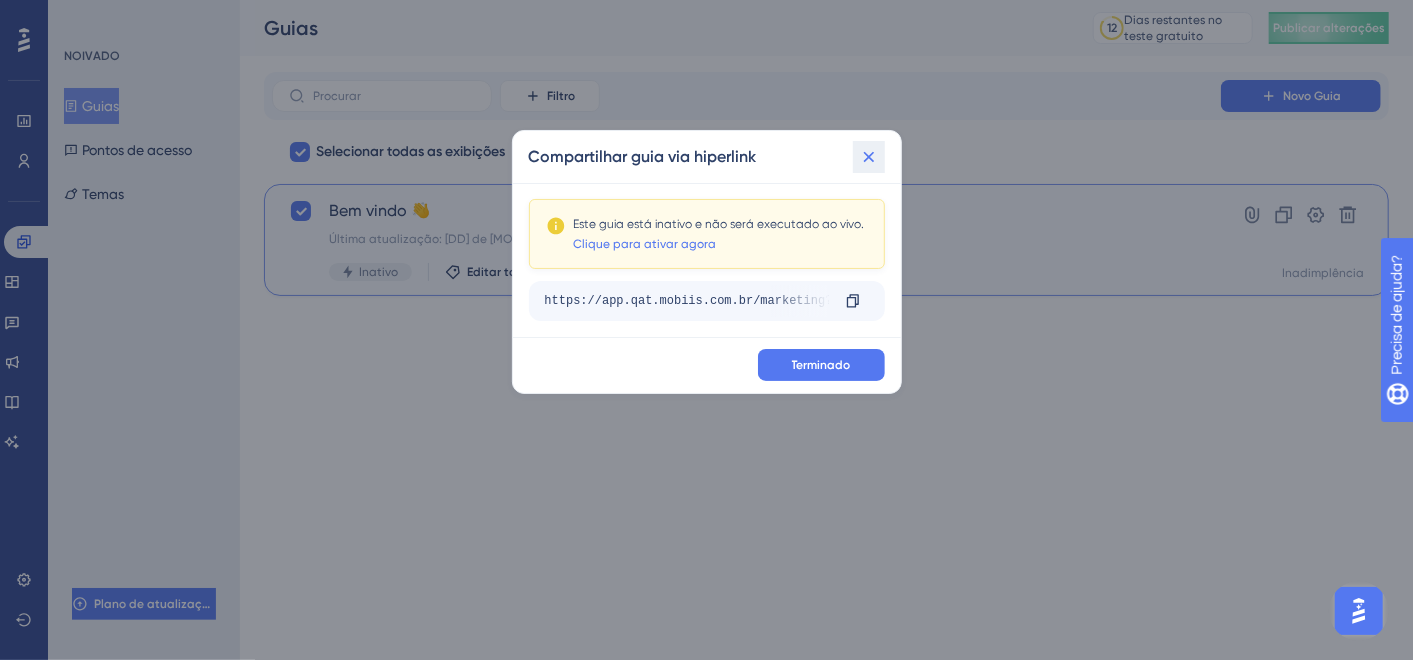 click 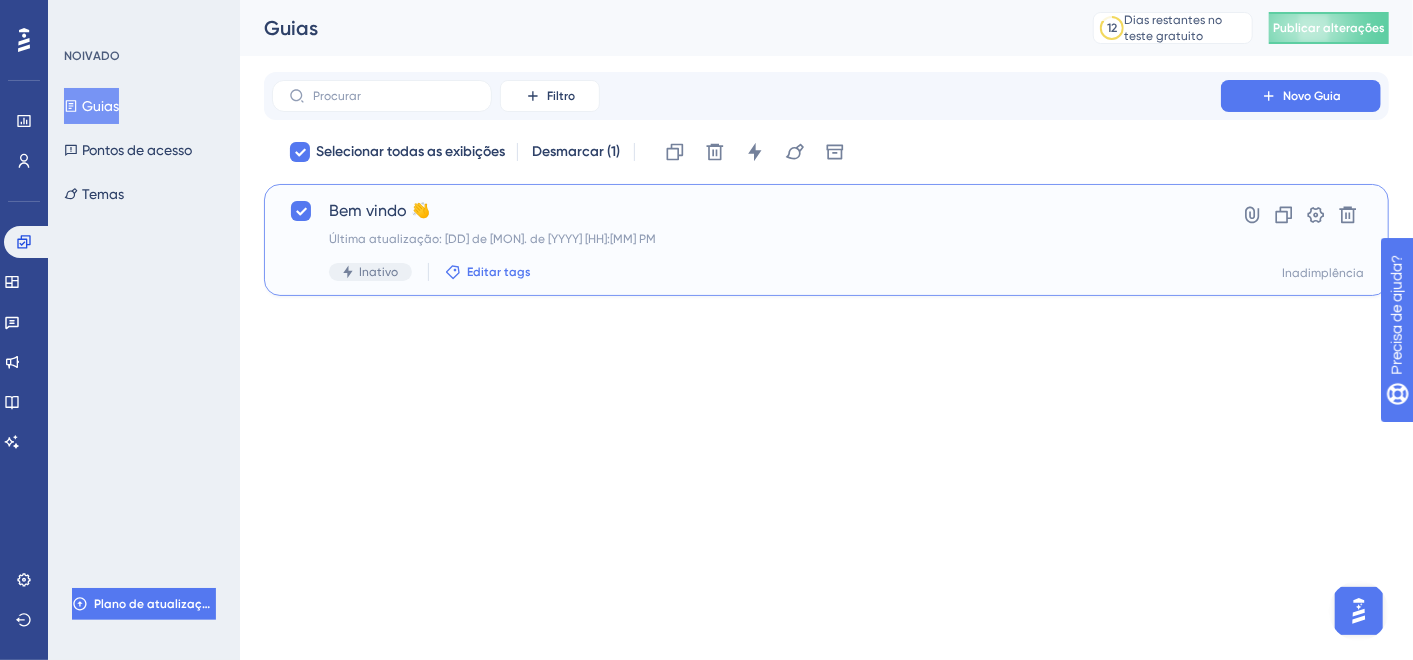 click on "Editar tags" at bounding box center [499, 272] 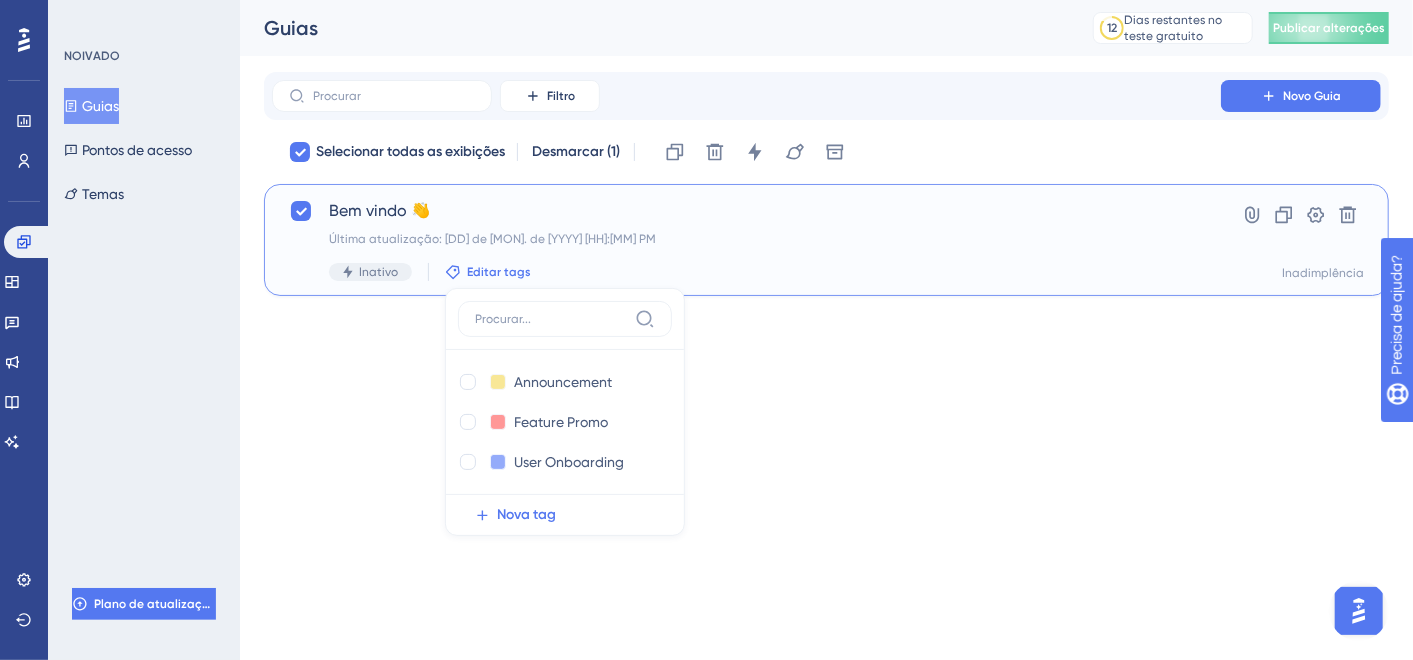 click on "Bem vindo 👋 Última atualização: [DD] de [MON]. de [YYYY] [HH]:[MM] PM Inativo Editar tags Anúncio Announcement Excluir Promoção de recursos Feature Promo Excluir Integração de usuários User Onboarding Excluir Nova tag Hiperlink Clone Configurações Excluir Inadimplência" at bounding box center (706, 0) 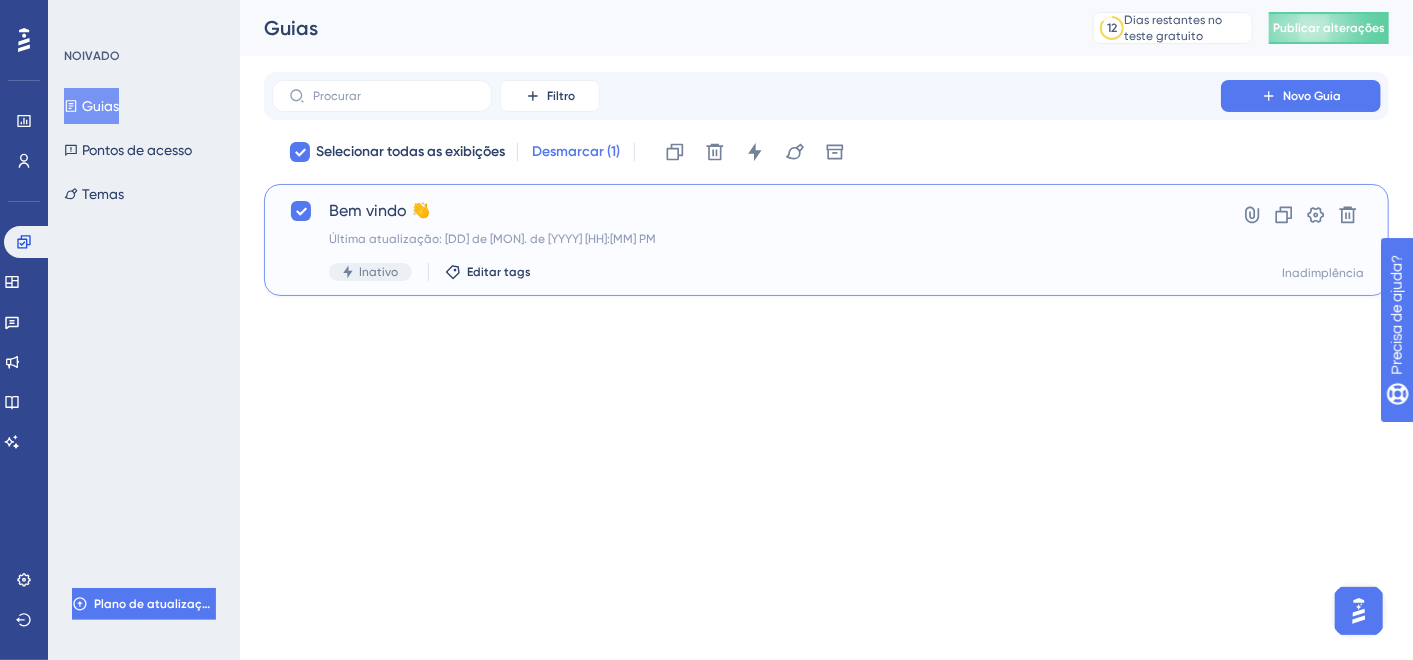 click on "Desmarcar (1)" at bounding box center [576, 152] 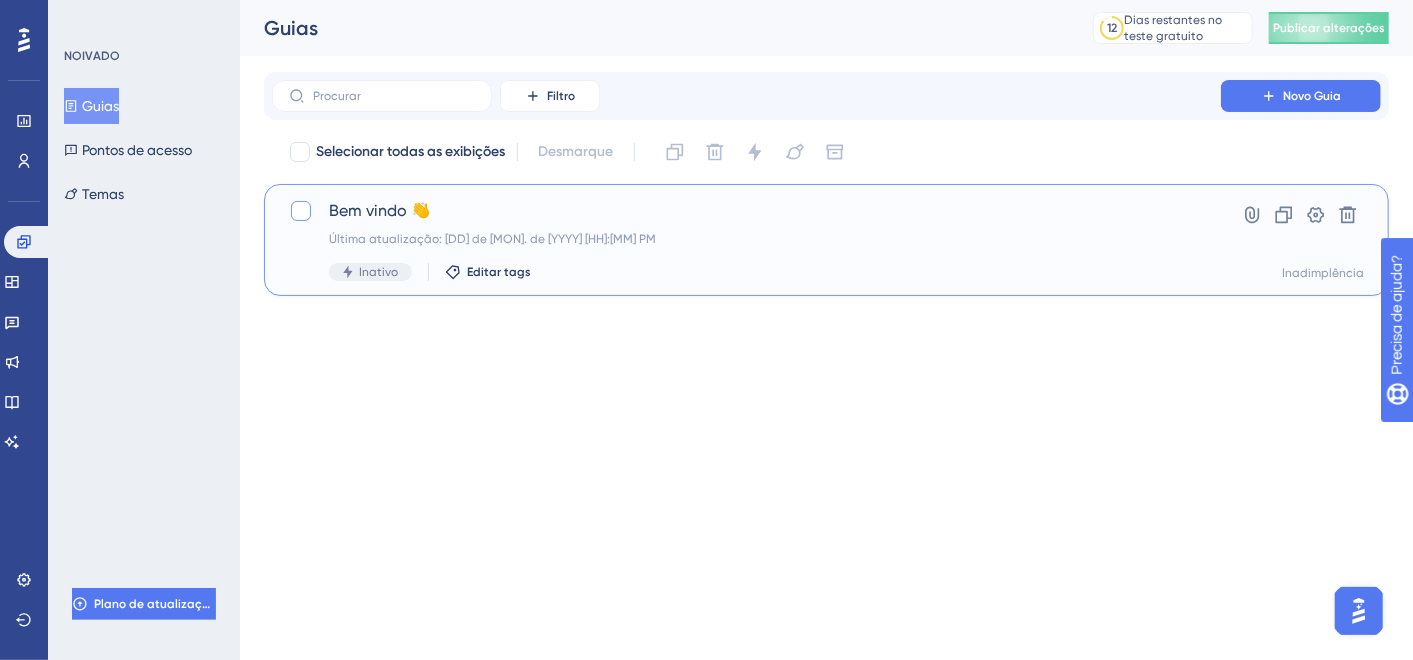 click at bounding box center [301, 211] 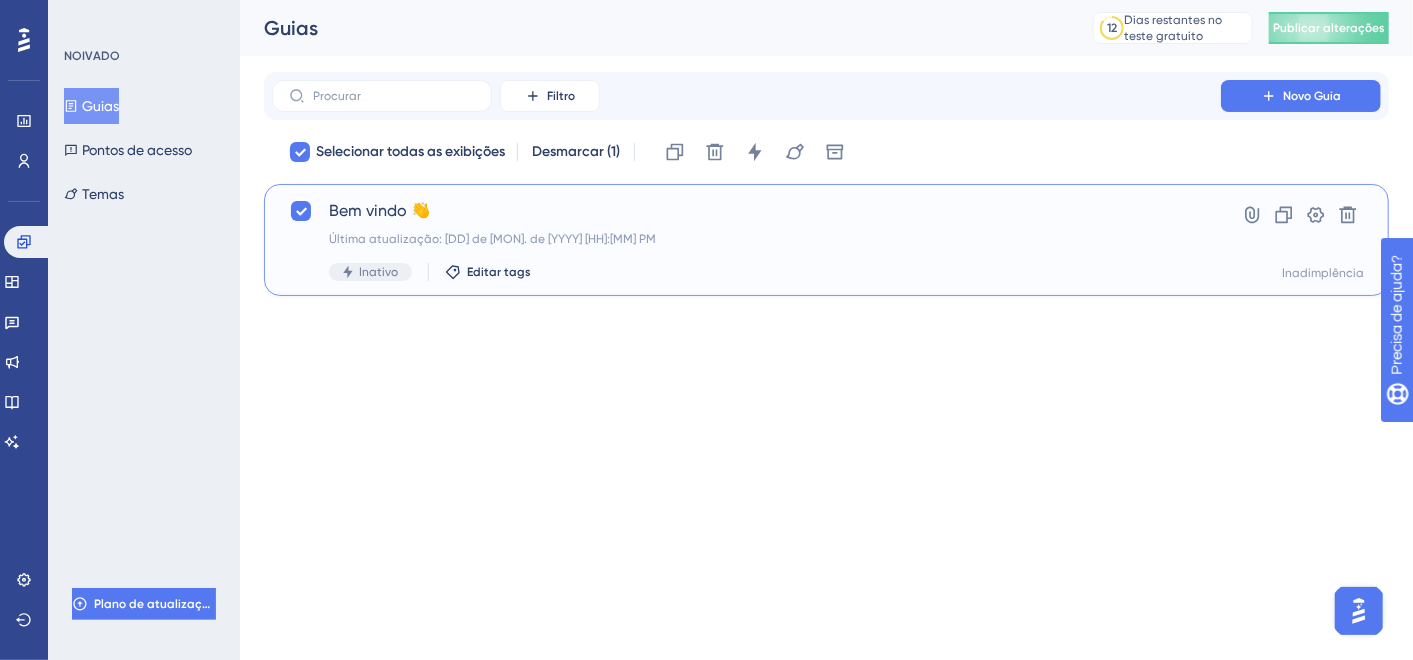 click on "Última atualização: [DD] de [MON]. de [YYYY] [HH]:[MM] PM" at bounding box center (746, 239) 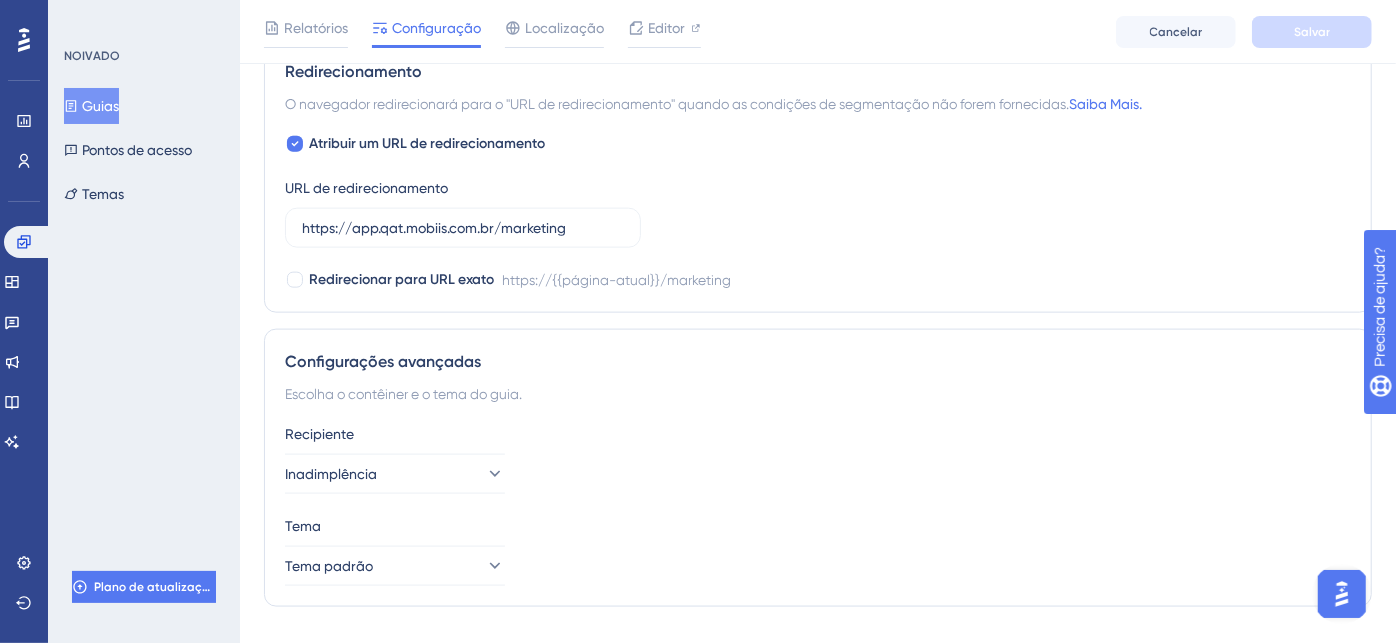 scroll, scrollTop: 1444, scrollLeft: 0, axis: vertical 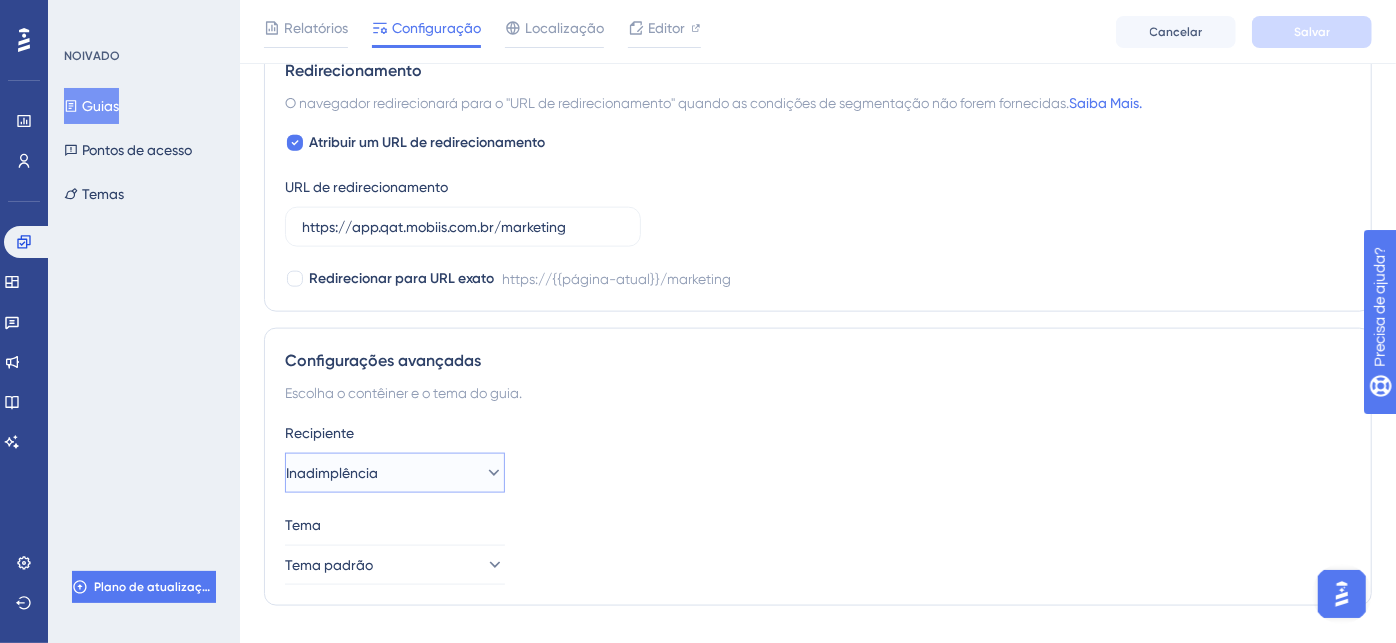 click 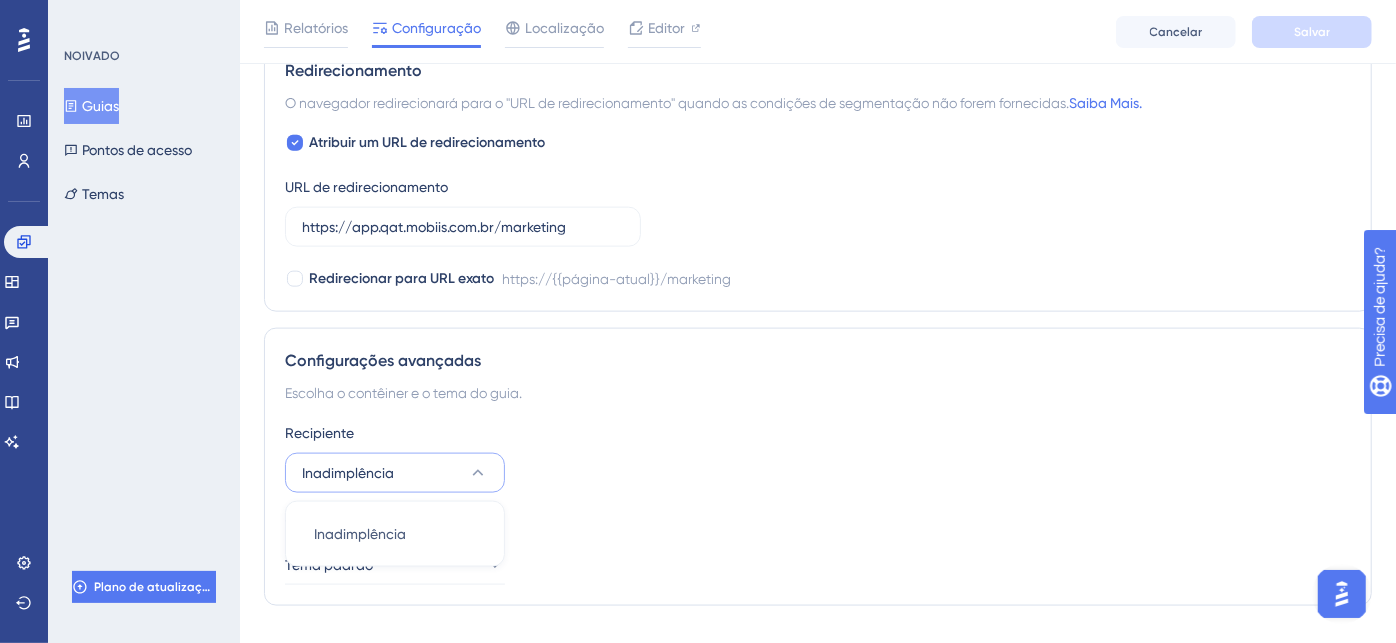 click on "Recipiente Inadimplência Inadimplência Default" at bounding box center [818, 457] 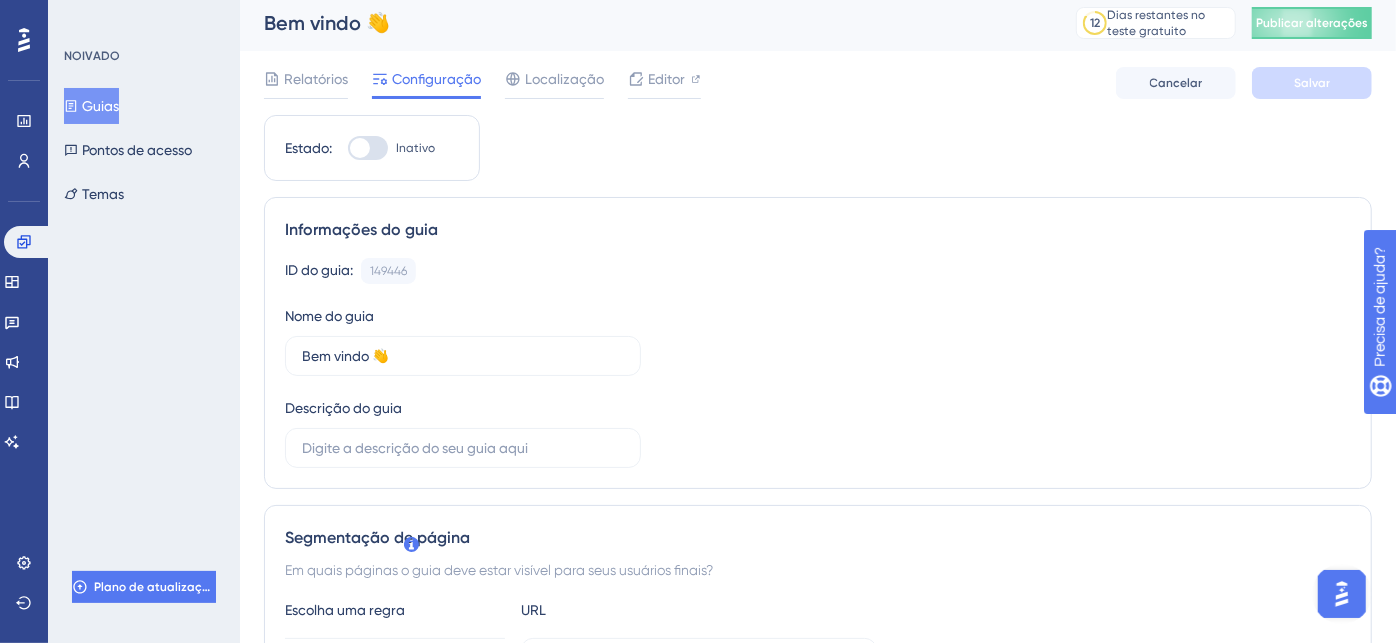 scroll, scrollTop: 0, scrollLeft: 0, axis: both 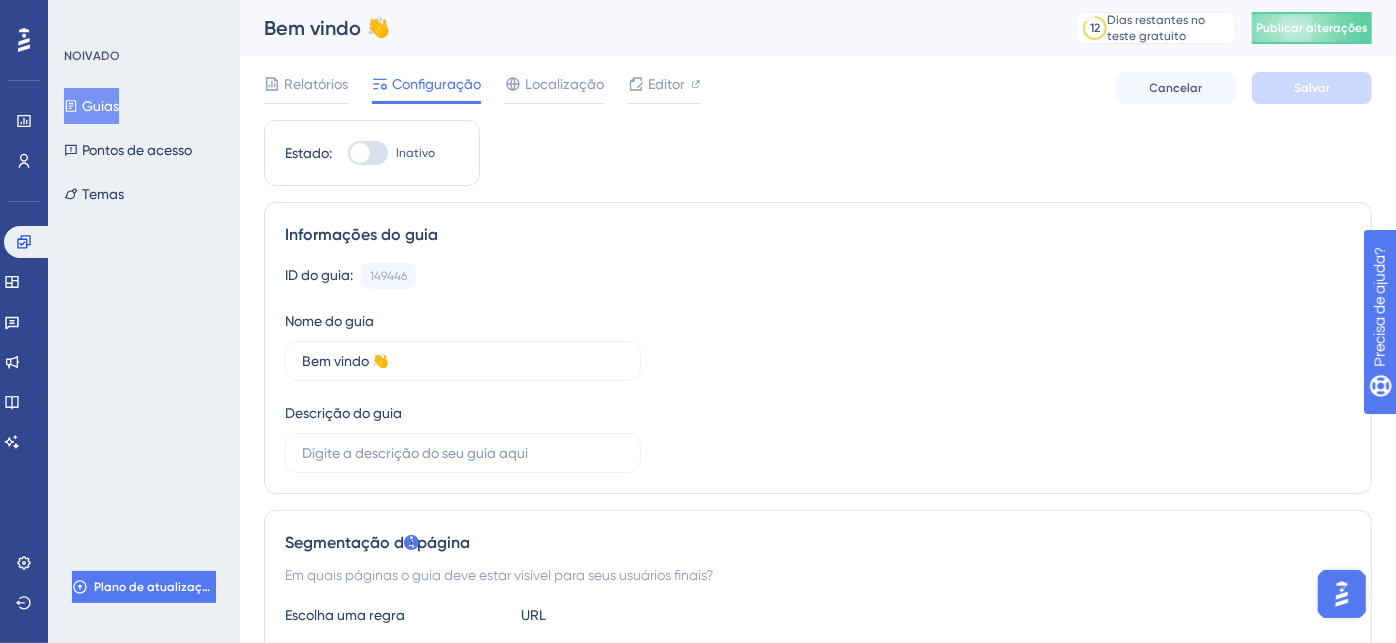 click at bounding box center [368, 153] 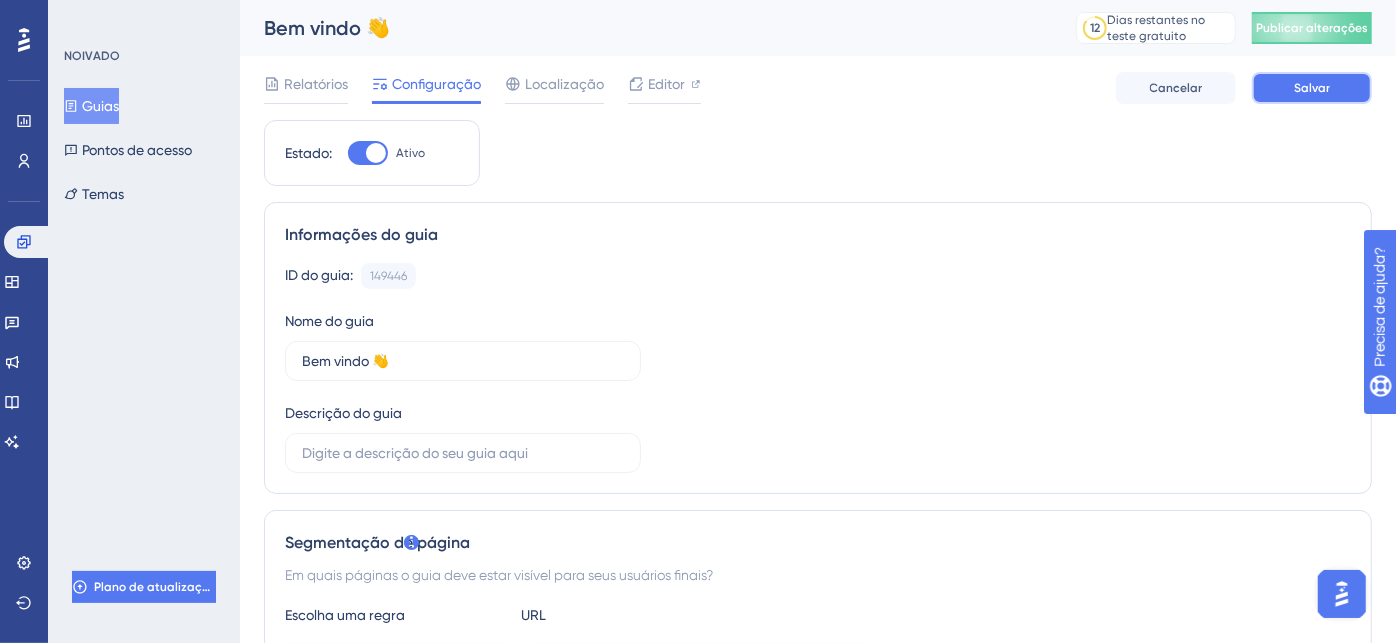 click on "Salvar" at bounding box center [1312, 88] 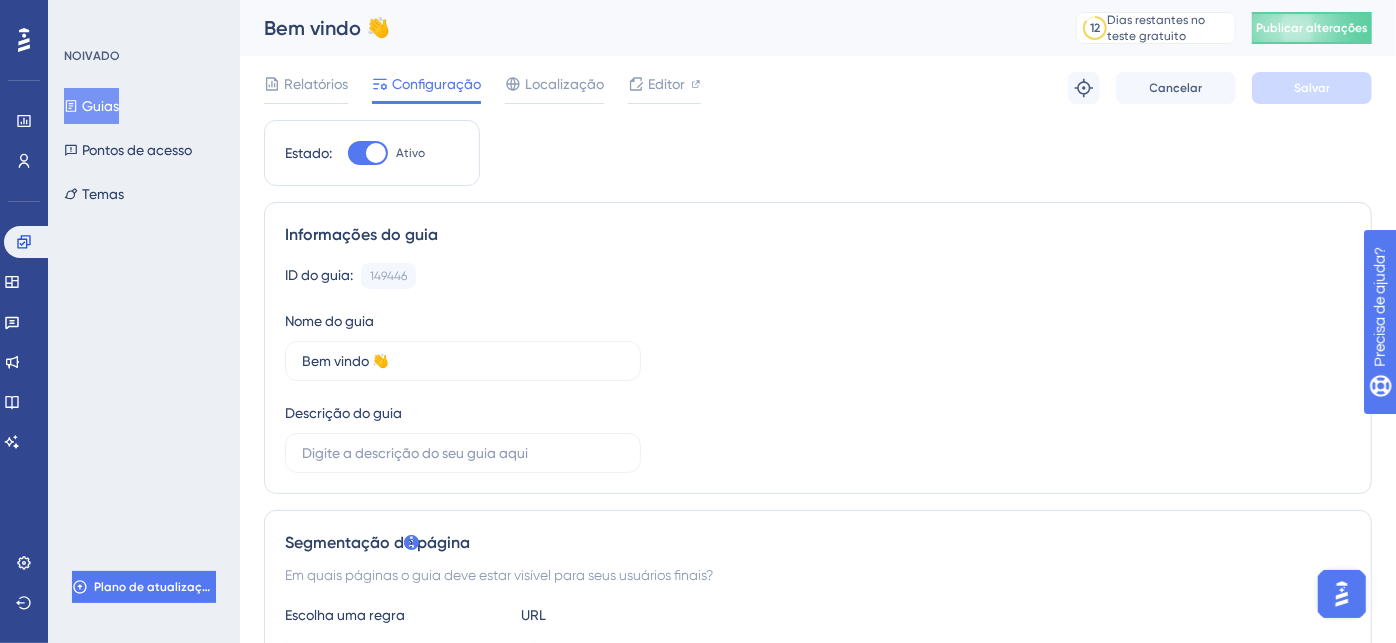 scroll, scrollTop: 222, scrollLeft: 0, axis: vertical 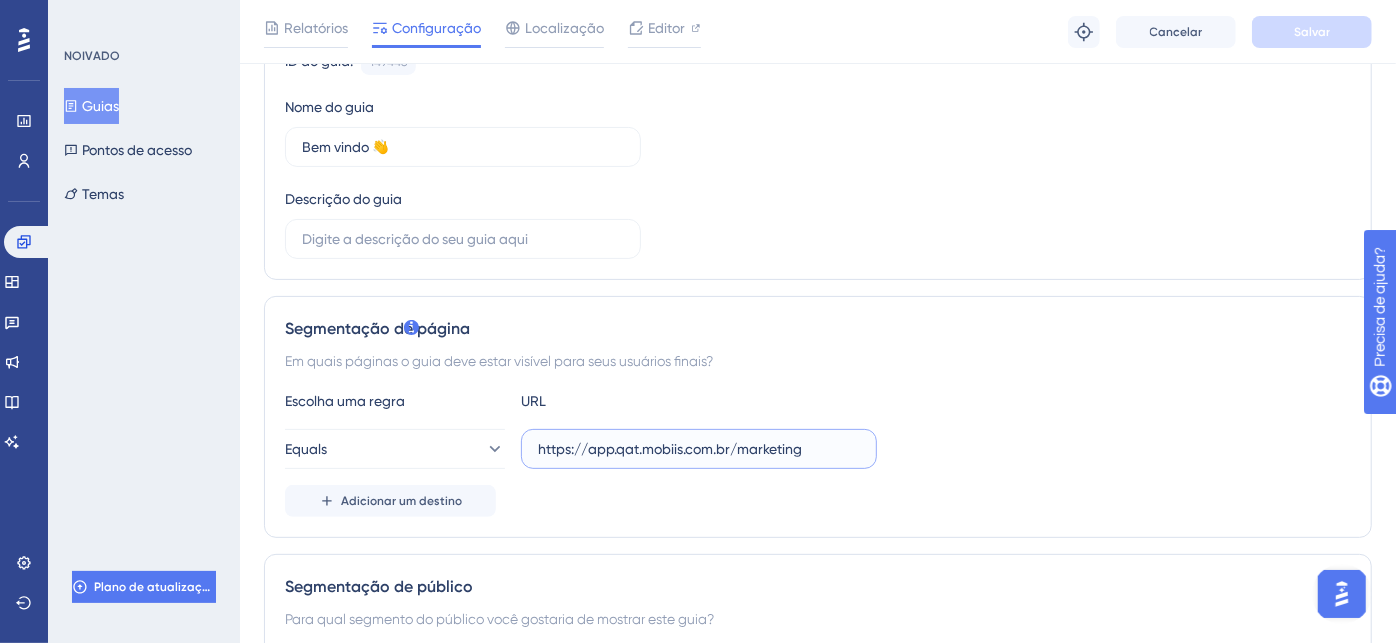 drag, startPoint x: 820, startPoint y: 448, endPoint x: 514, endPoint y: 462, distance: 306.3201 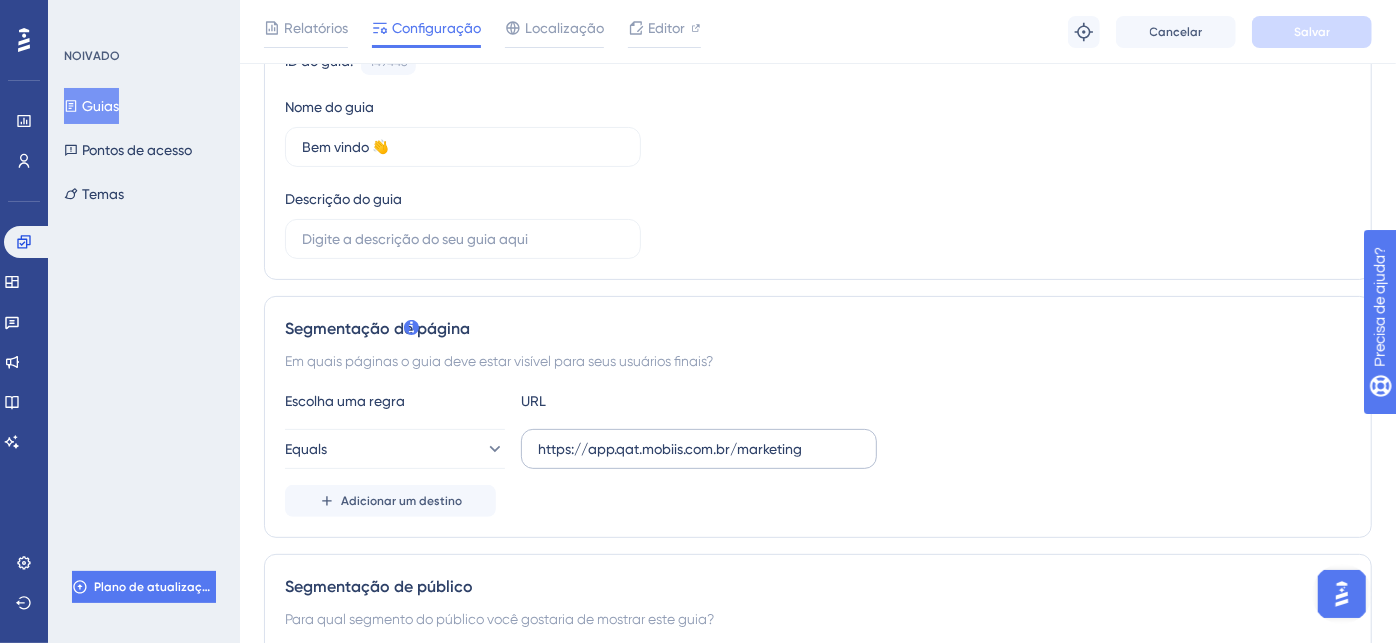 click on "https://app.qat.mobiis.com.br/marketing" at bounding box center [699, 449] 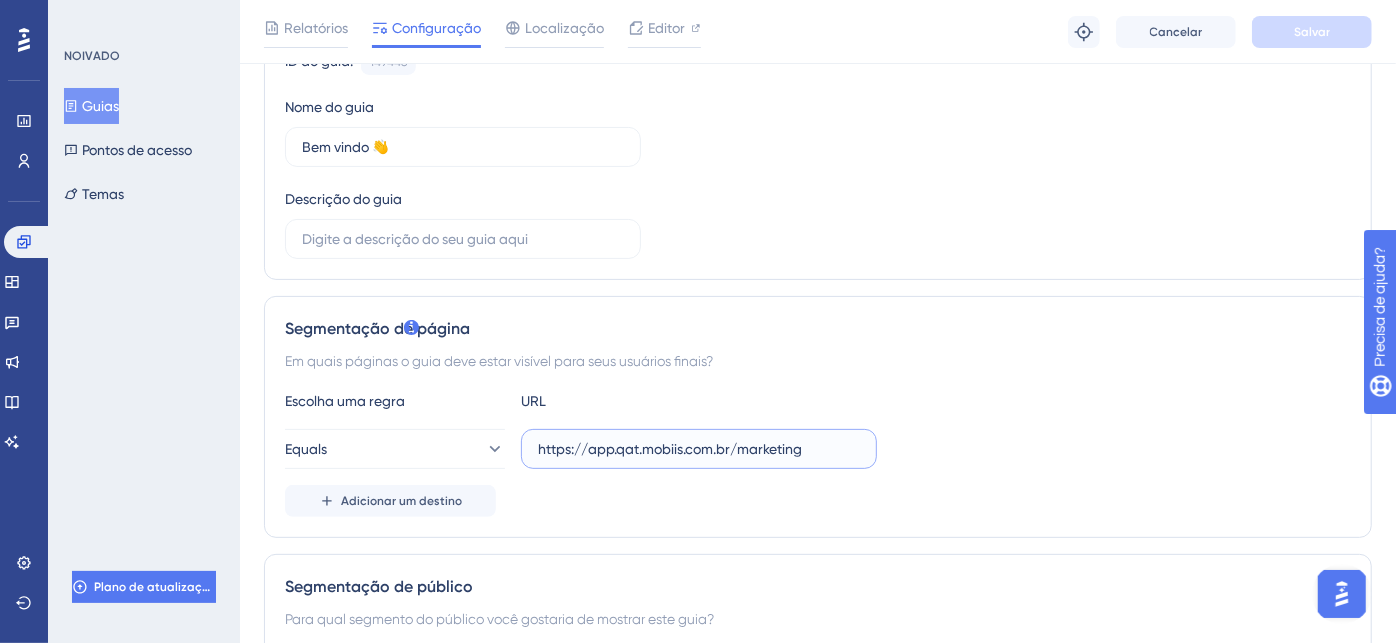 click on "https://app.qat.mobiis.com.br/marketing" at bounding box center [699, 449] 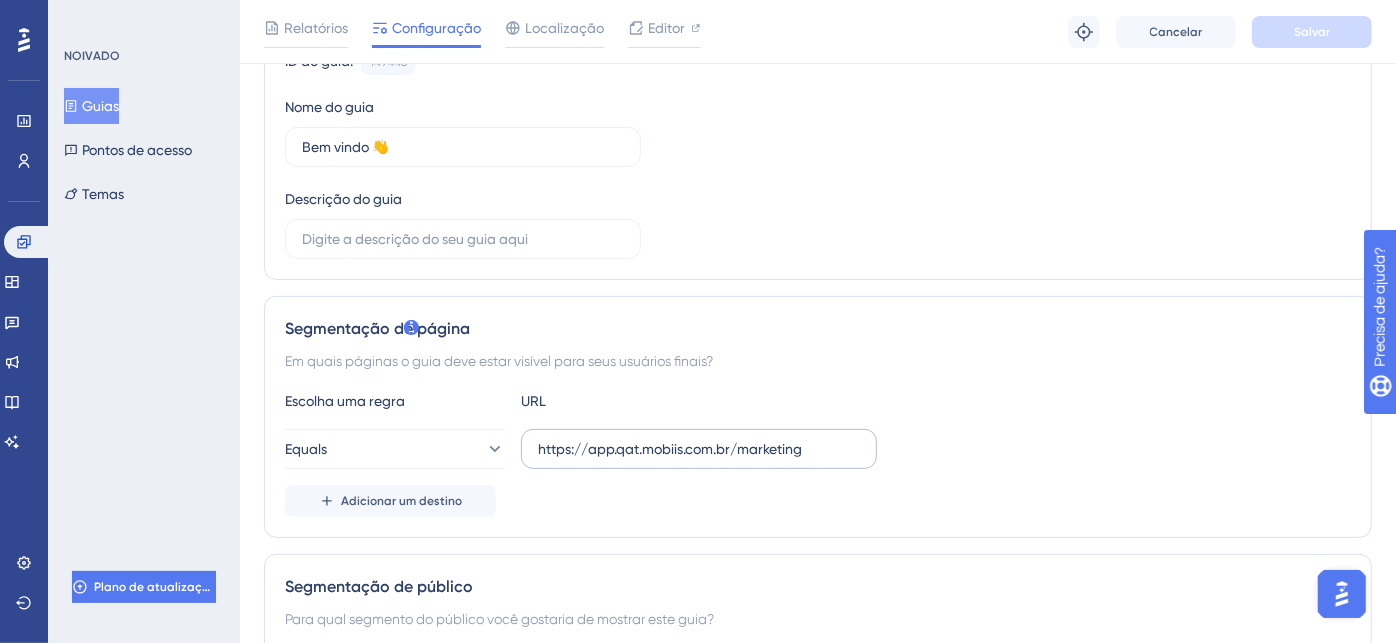 click on "https://app.qat.mobiis.com.br/marketing" at bounding box center [699, 449] 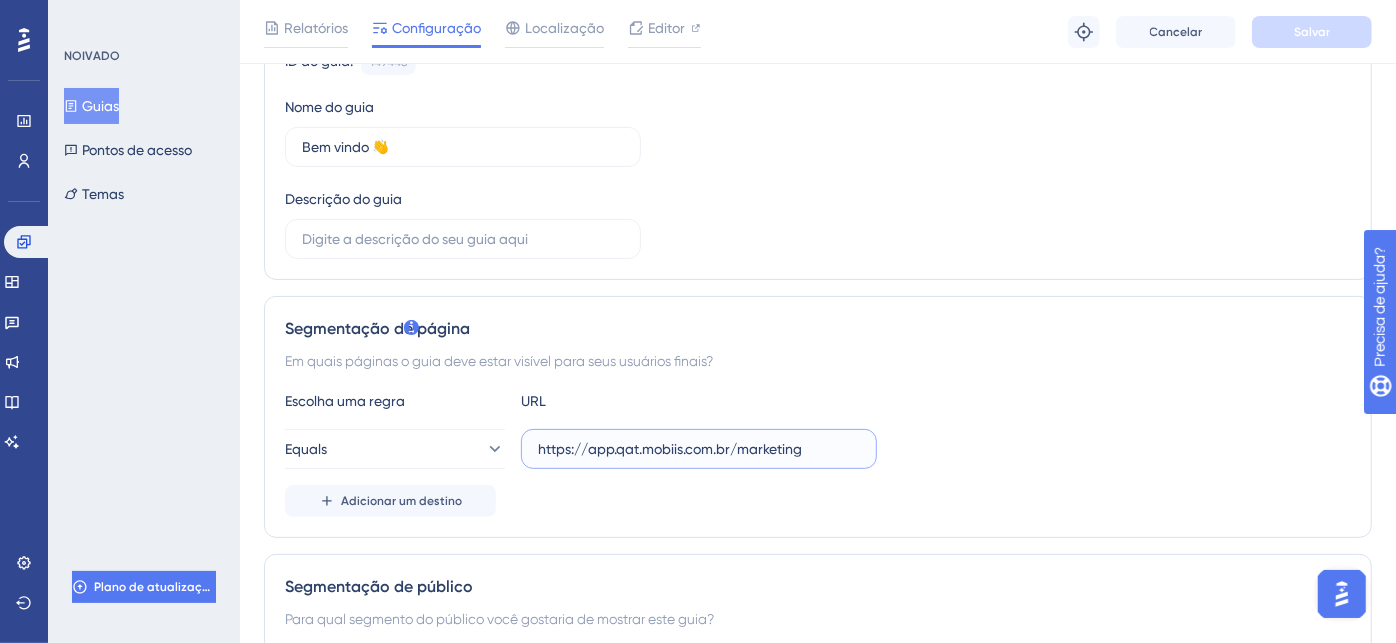 click on "https://app.qat.mobiis.com.br/marketing" at bounding box center [699, 449] 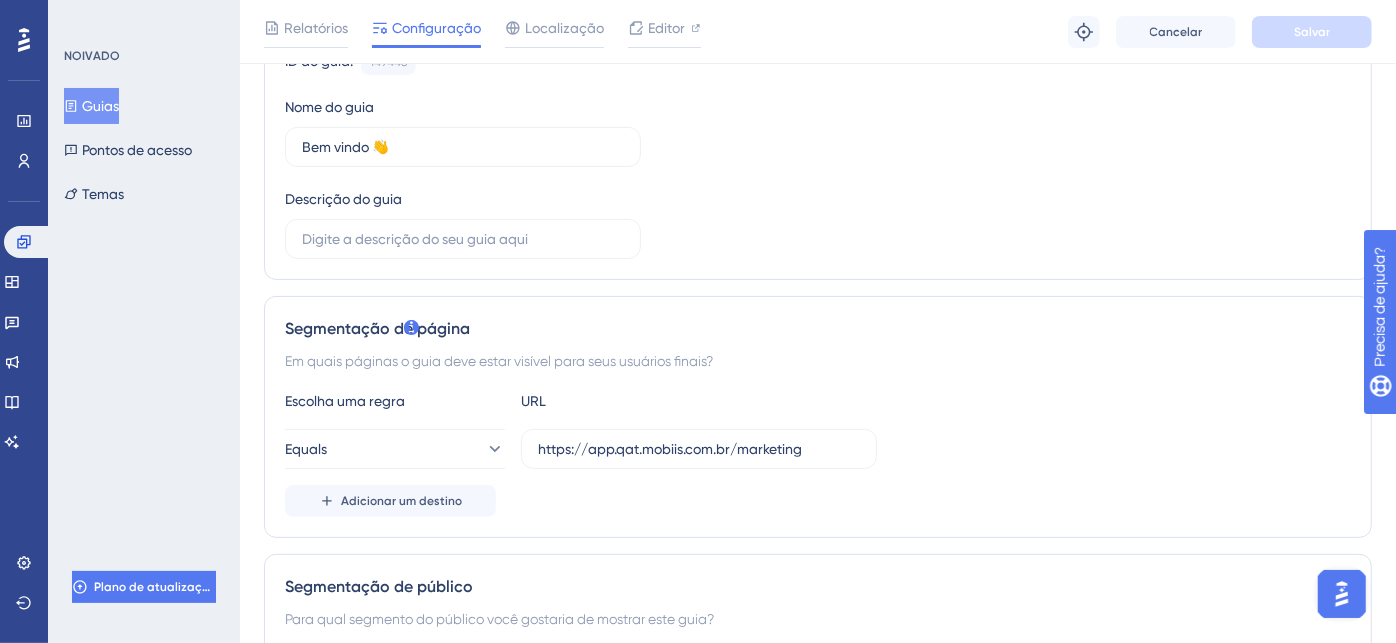 drag, startPoint x: 860, startPoint y: 442, endPoint x: 508, endPoint y: 445, distance: 352.0128 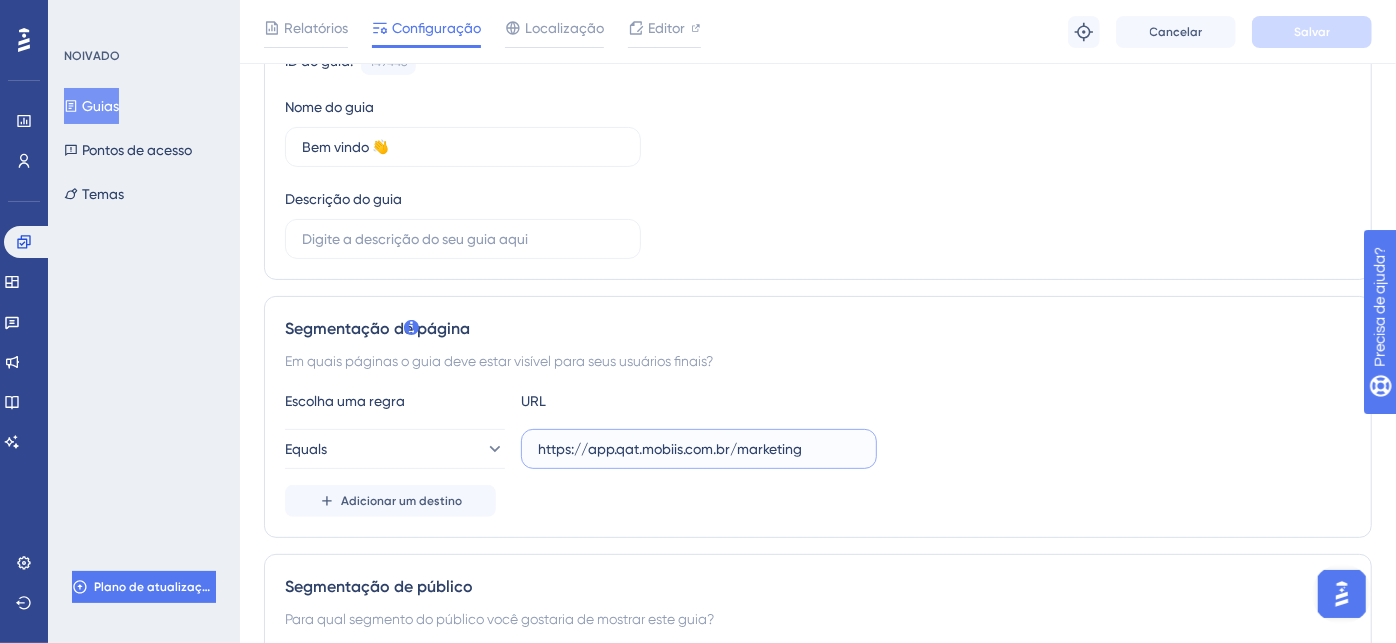 click on "https://app.qat.mobiis.com.br/marketing" at bounding box center [699, 449] 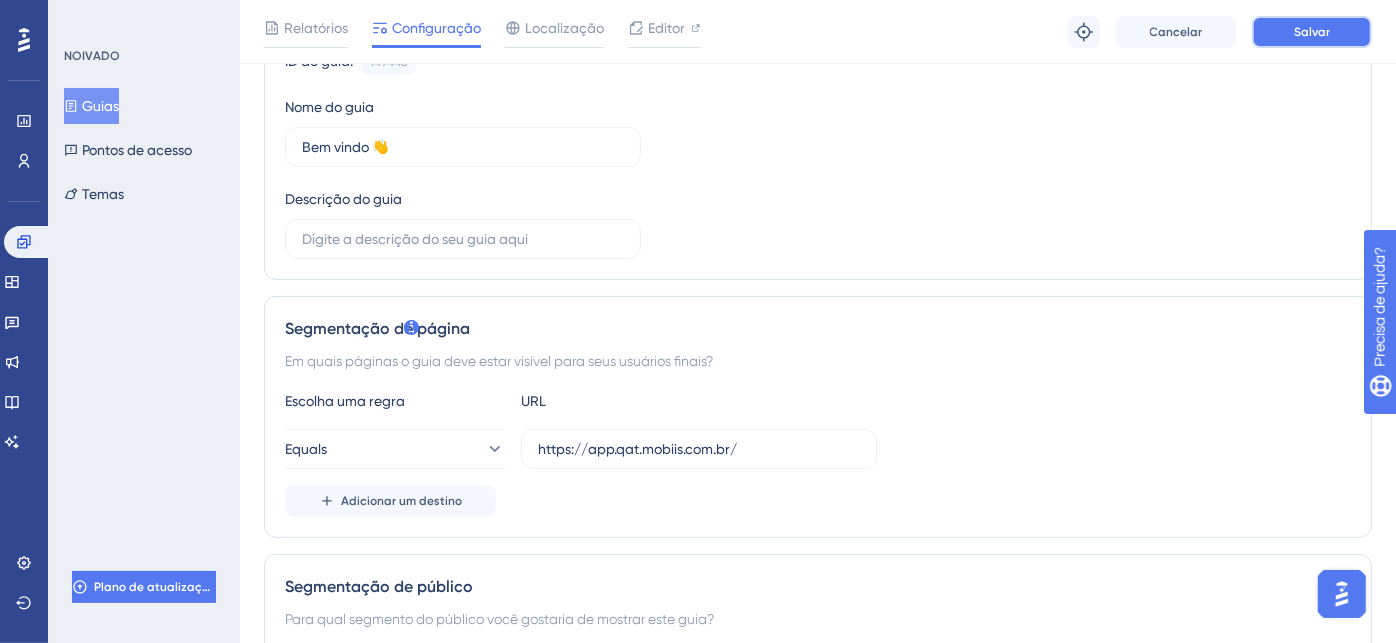 click on "Salvar" at bounding box center (1312, 32) 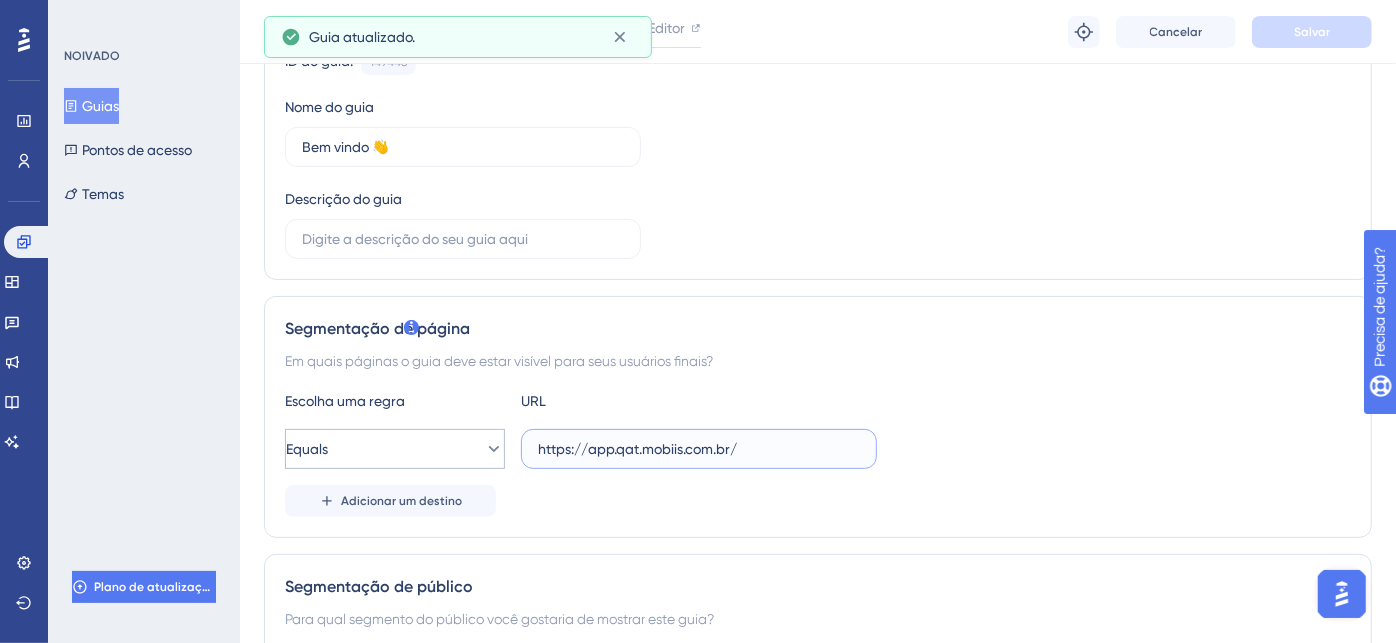 drag, startPoint x: 782, startPoint y: 454, endPoint x: 447, endPoint y: 454, distance: 335 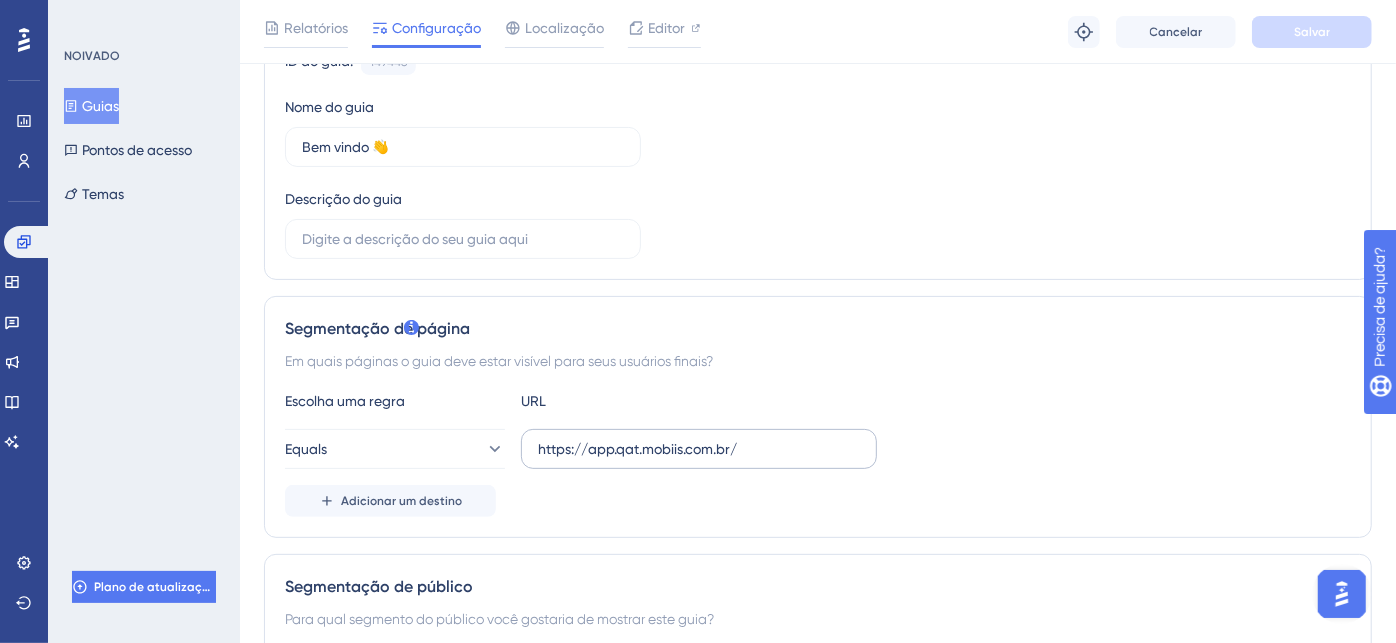 drag, startPoint x: 630, startPoint y: 449, endPoint x: 785, endPoint y: 462, distance: 155.5442 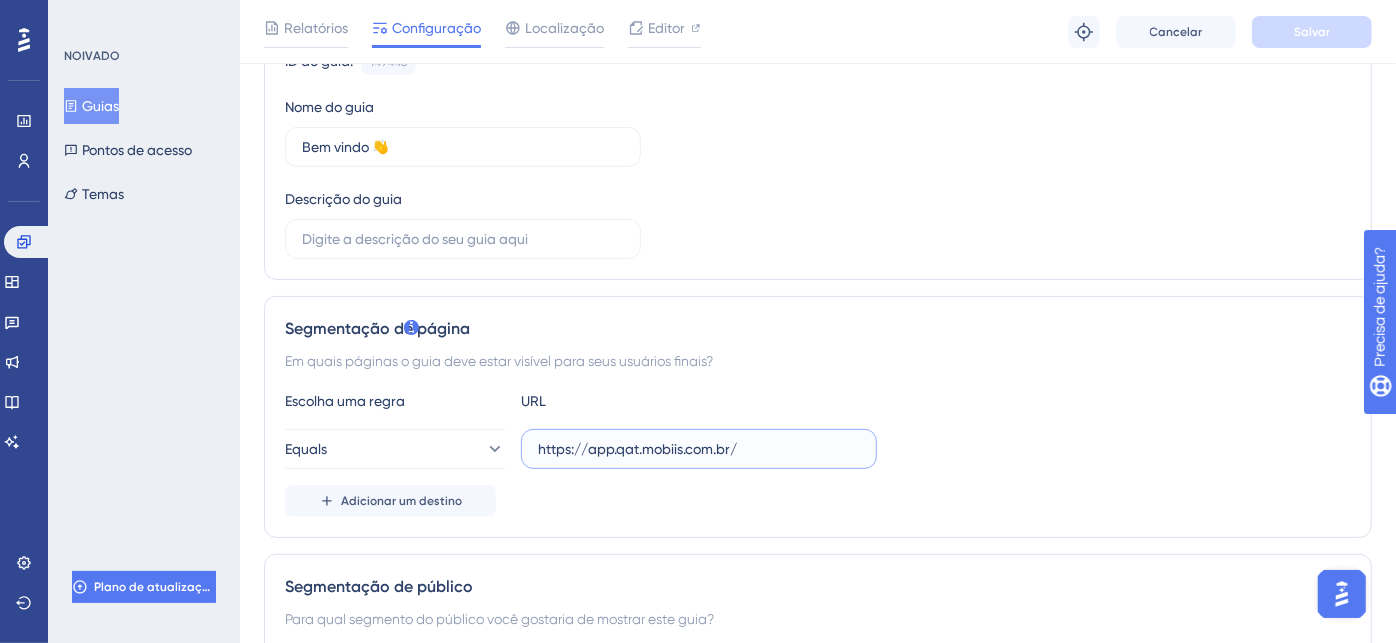 click on "https://app.qat.mobiis.com.br/" at bounding box center (699, 449) 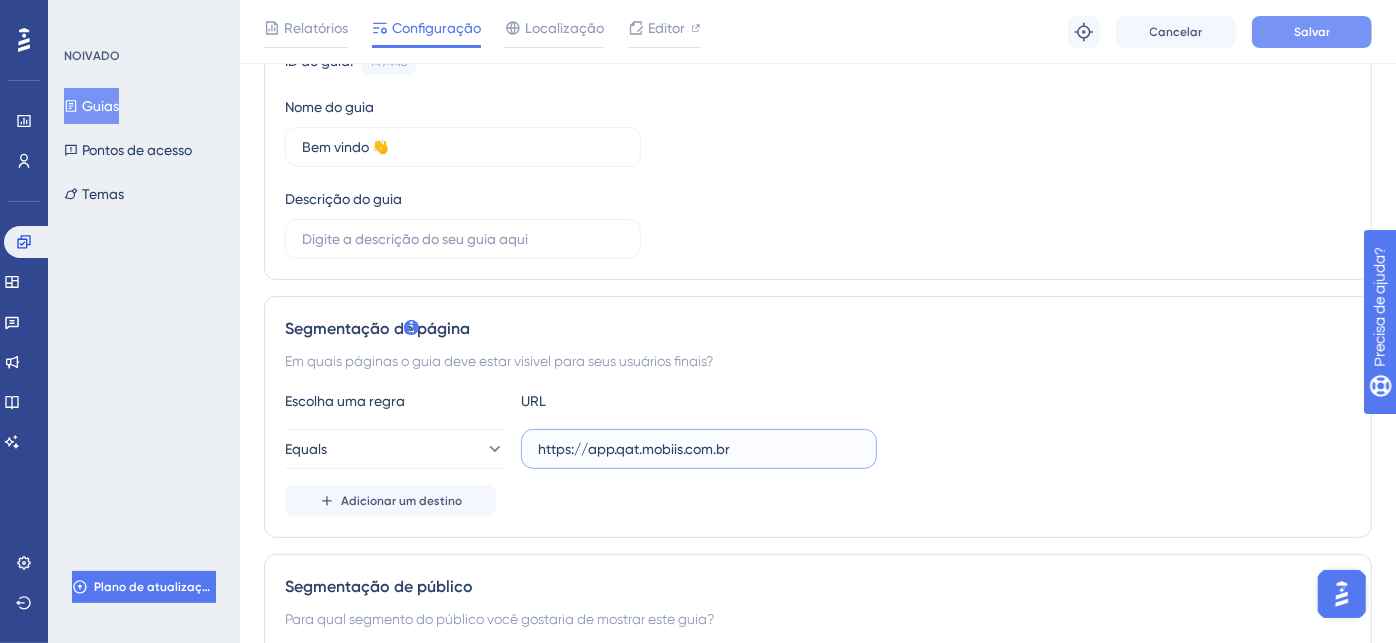type on "https://app.qat.mobiis.com.br" 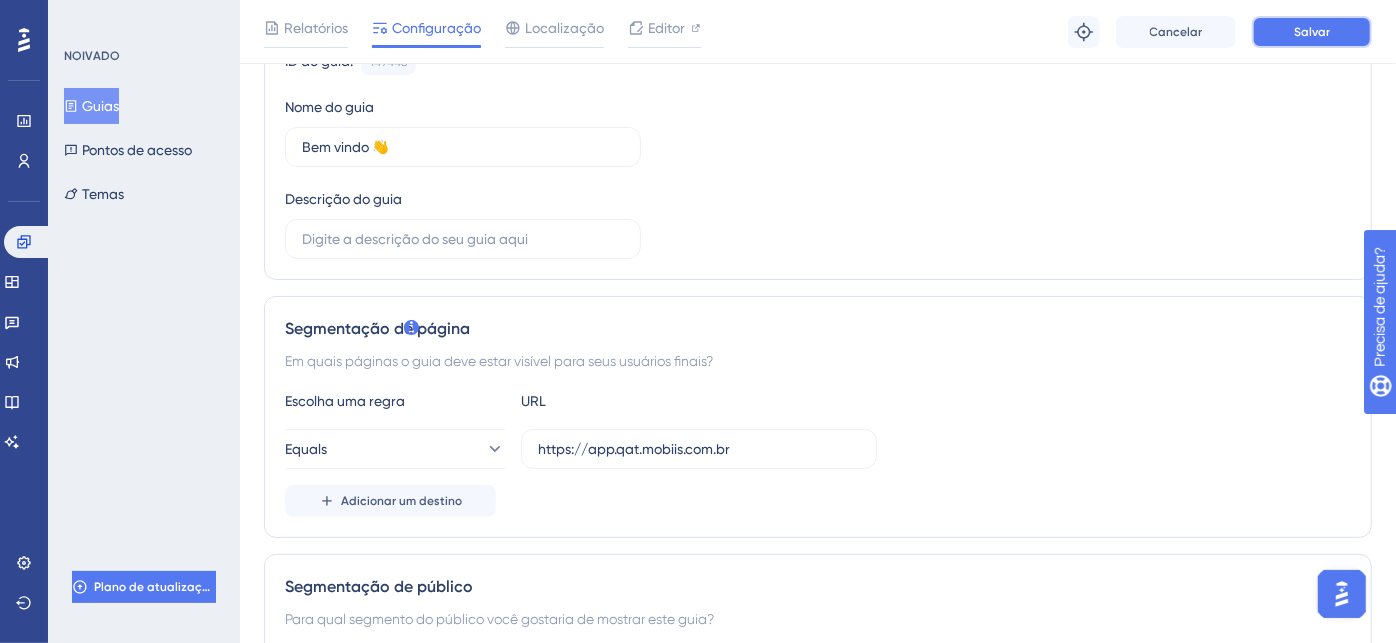 click on "Salvar" at bounding box center (1312, 32) 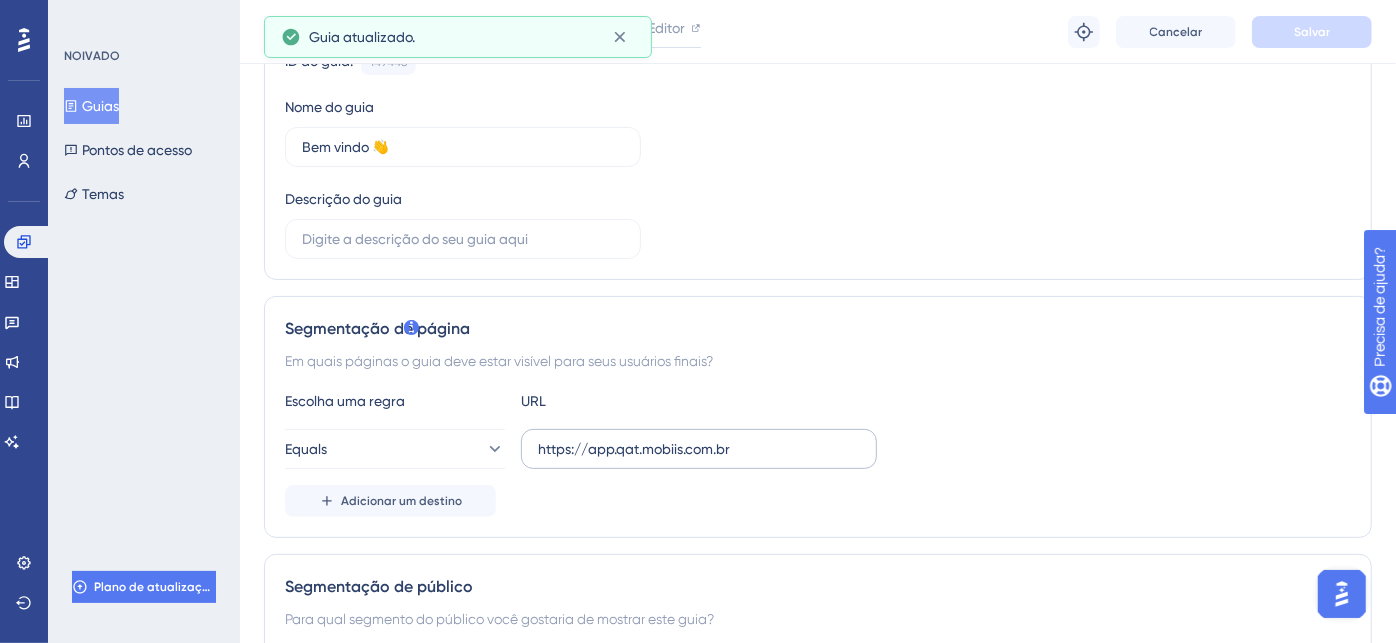 click on "https://app.qat.mobiis.com.br" at bounding box center (699, 449) 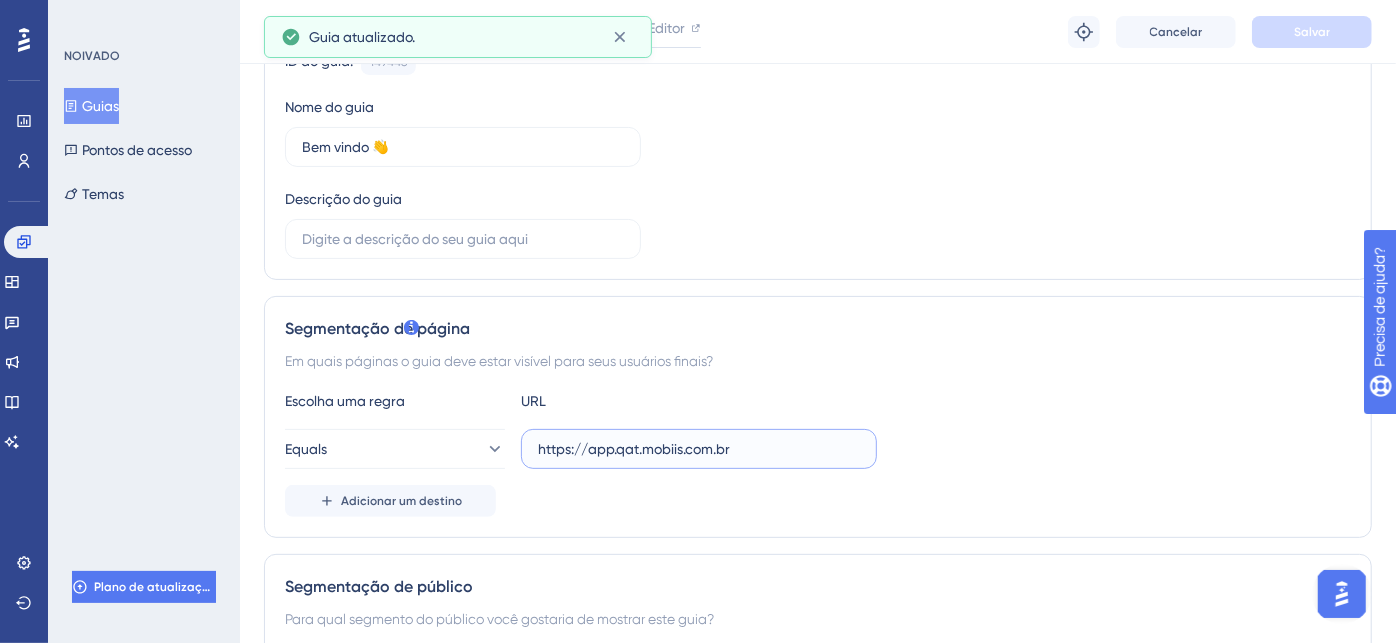 click on "https://app.qat.mobiis.com.br" at bounding box center (699, 449) 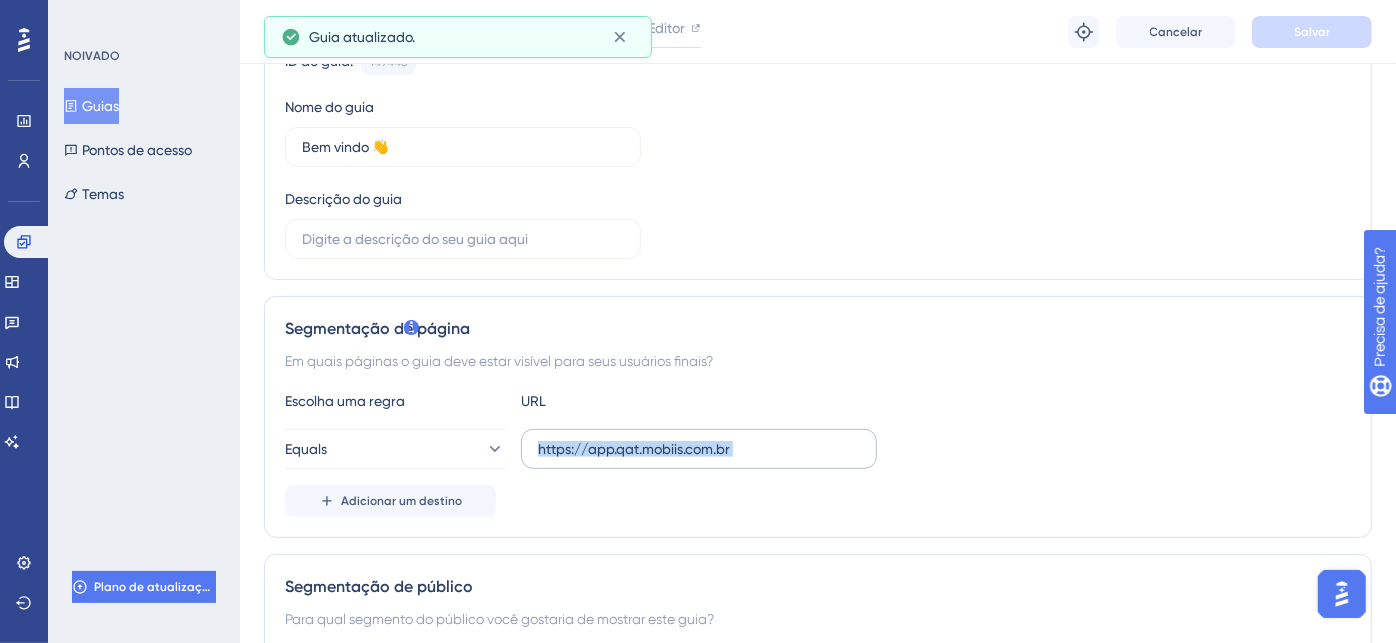 click on "https://app.qat.mobiis.com.br" at bounding box center [699, 449] 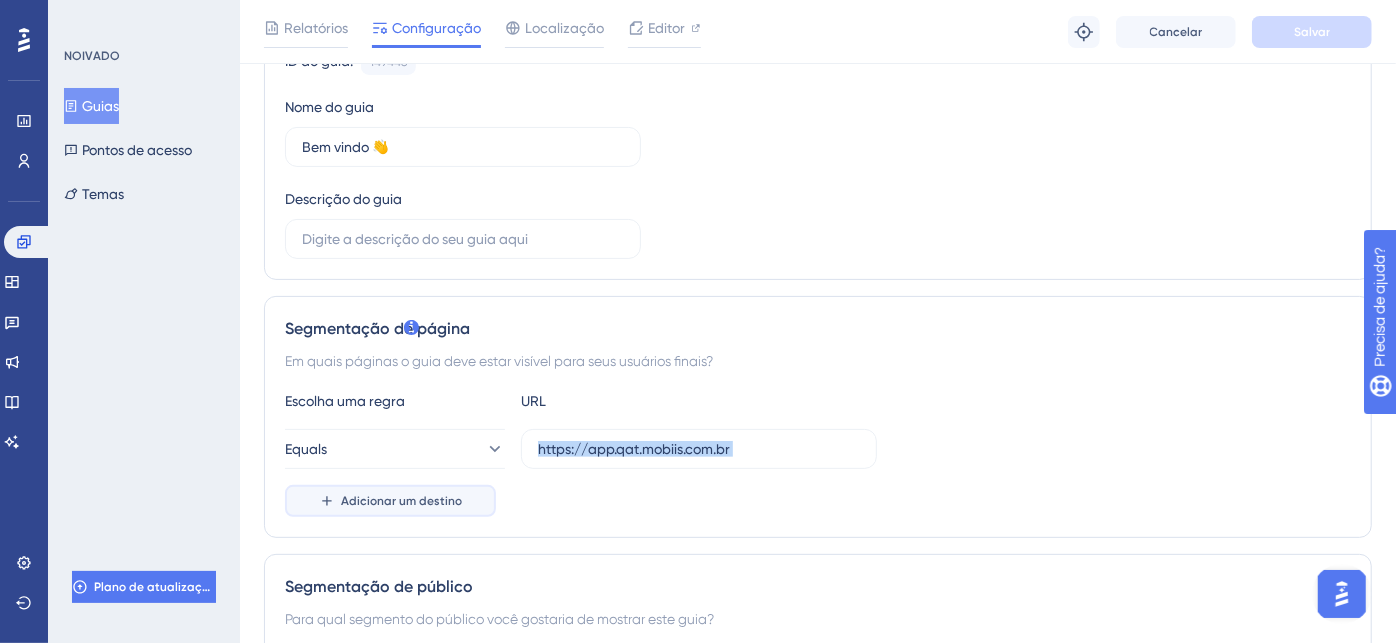 click on "Adicionar um destino" at bounding box center [401, 501] 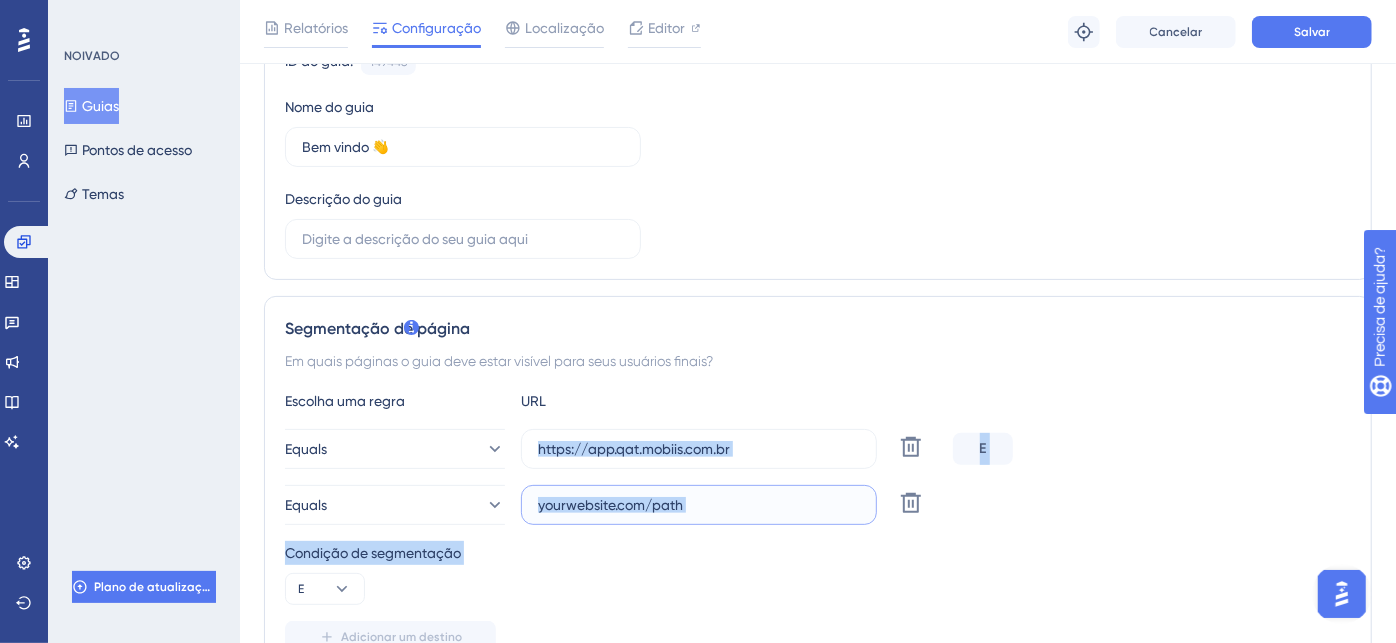 click at bounding box center (699, 505) 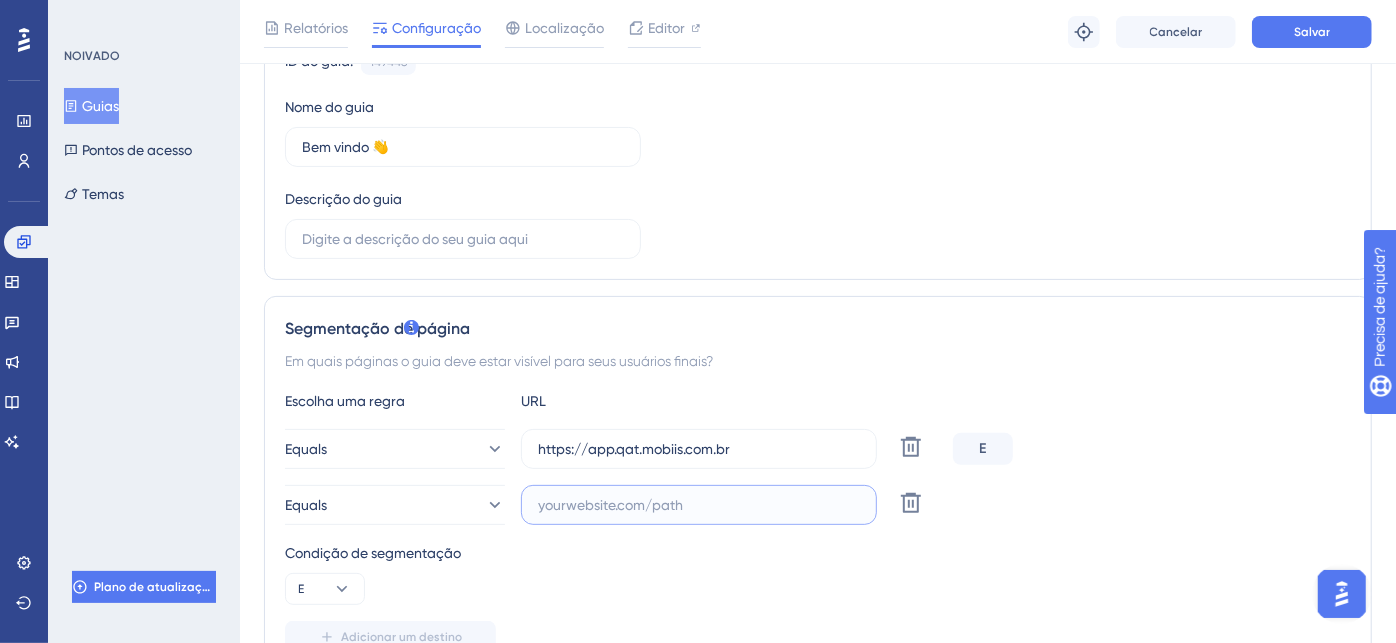 click at bounding box center (699, 505) 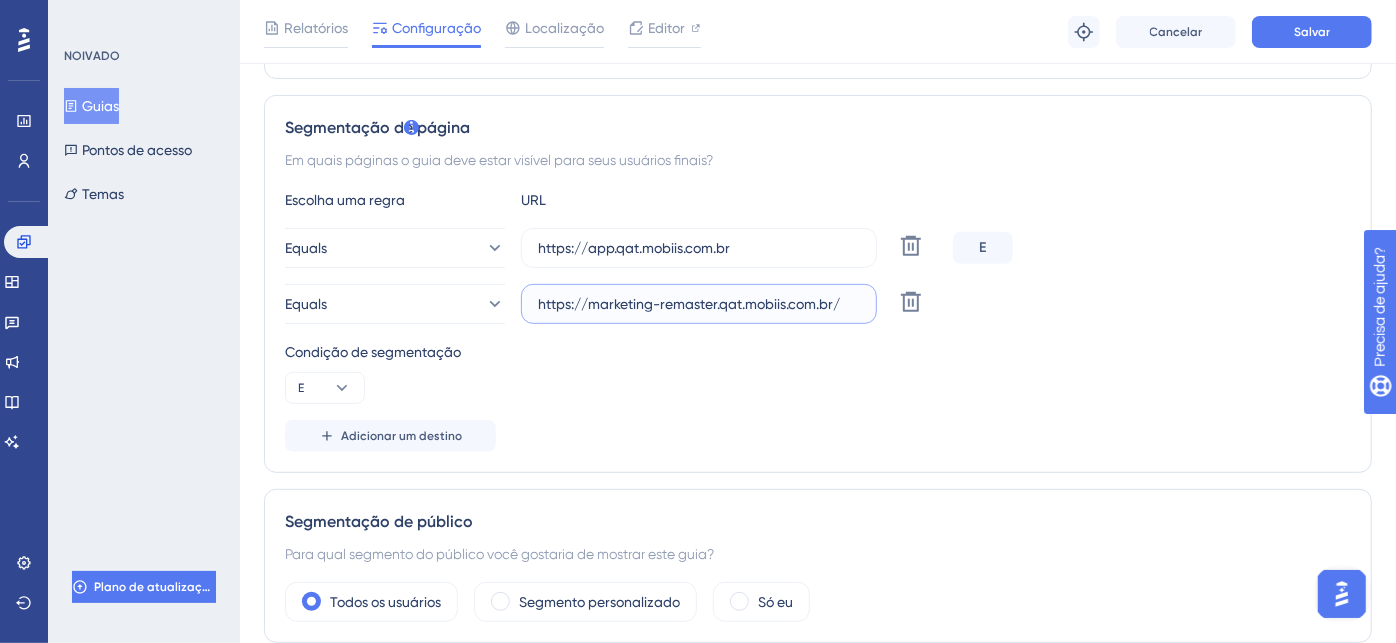scroll, scrollTop: 444, scrollLeft: 0, axis: vertical 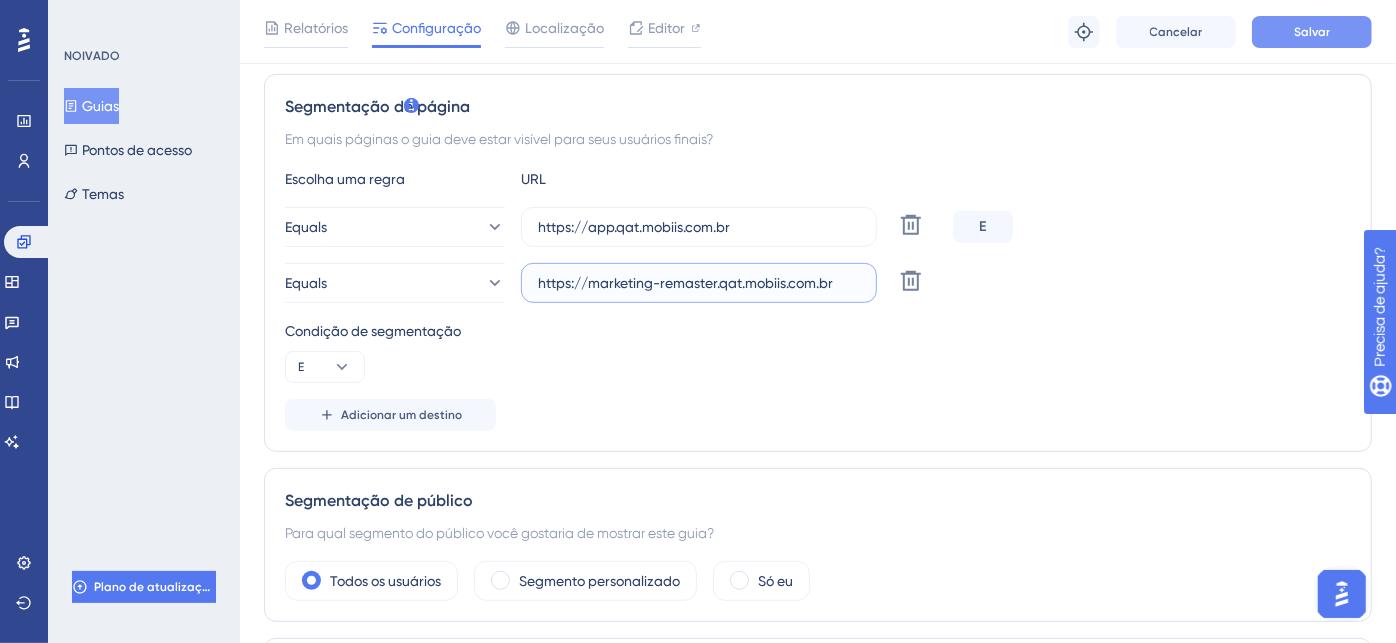 type on "https://marketing-remaster.qat.mobiis.com.br" 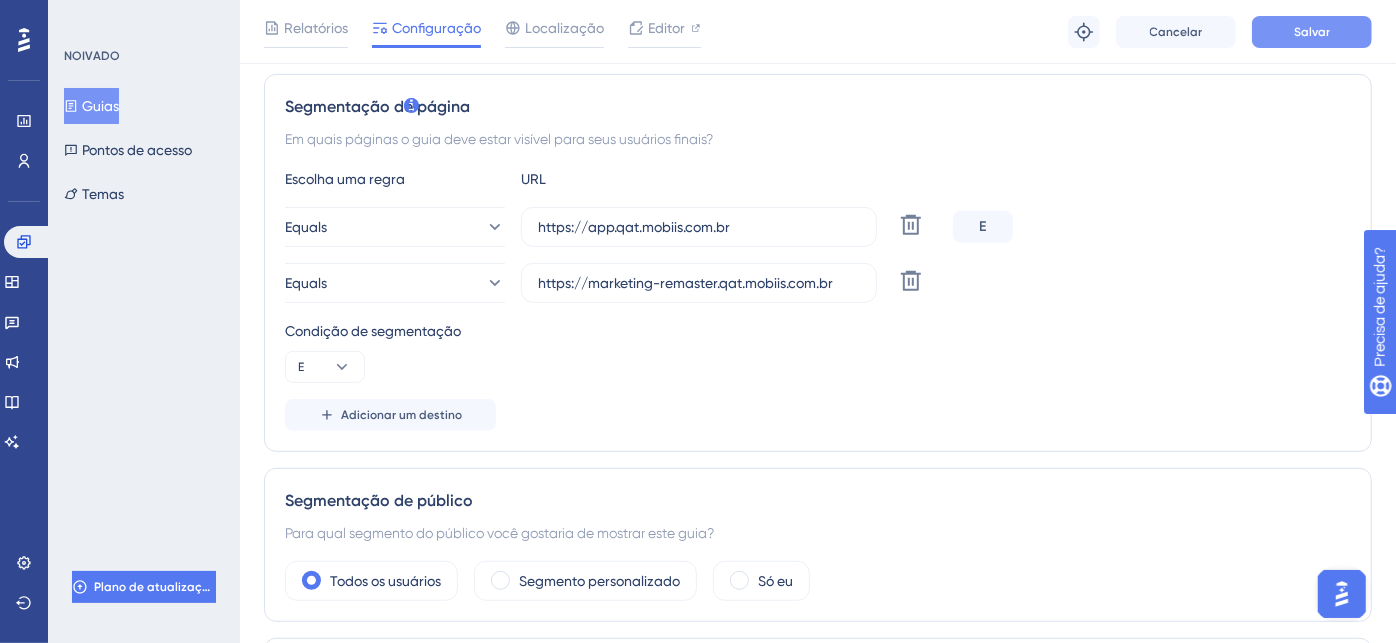 click on "Salvar" at bounding box center [1312, 32] 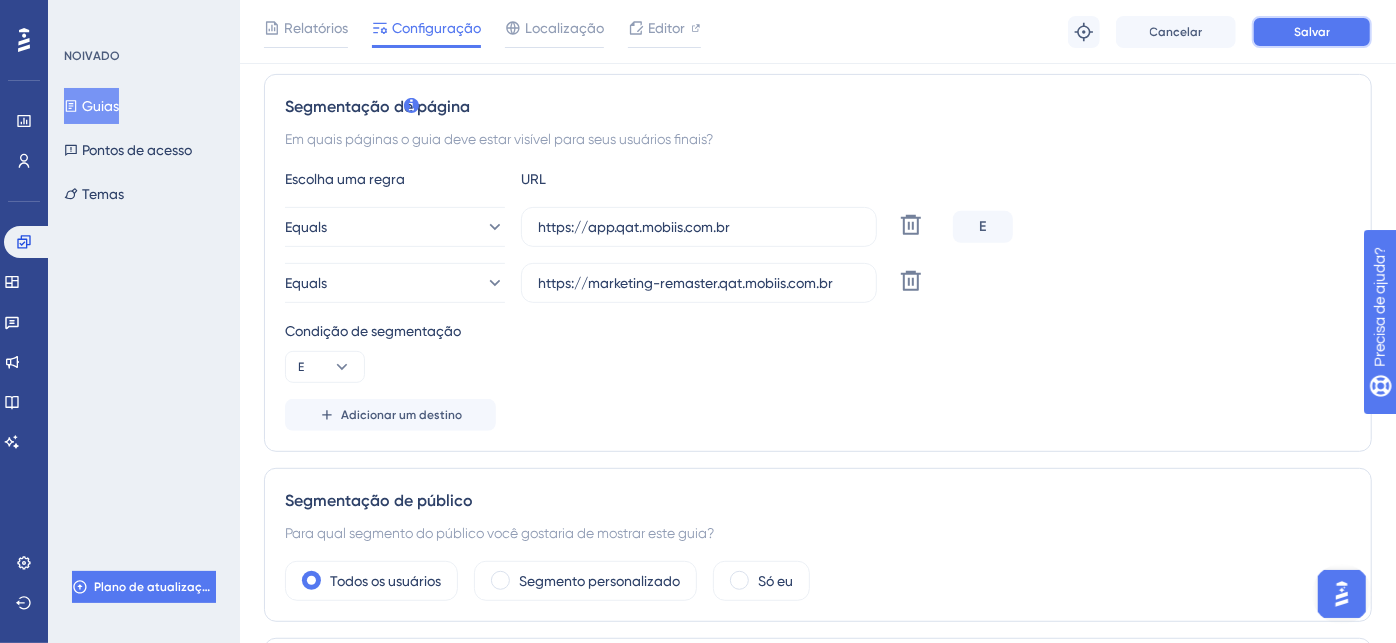 click on "Salvar" at bounding box center (1312, 32) 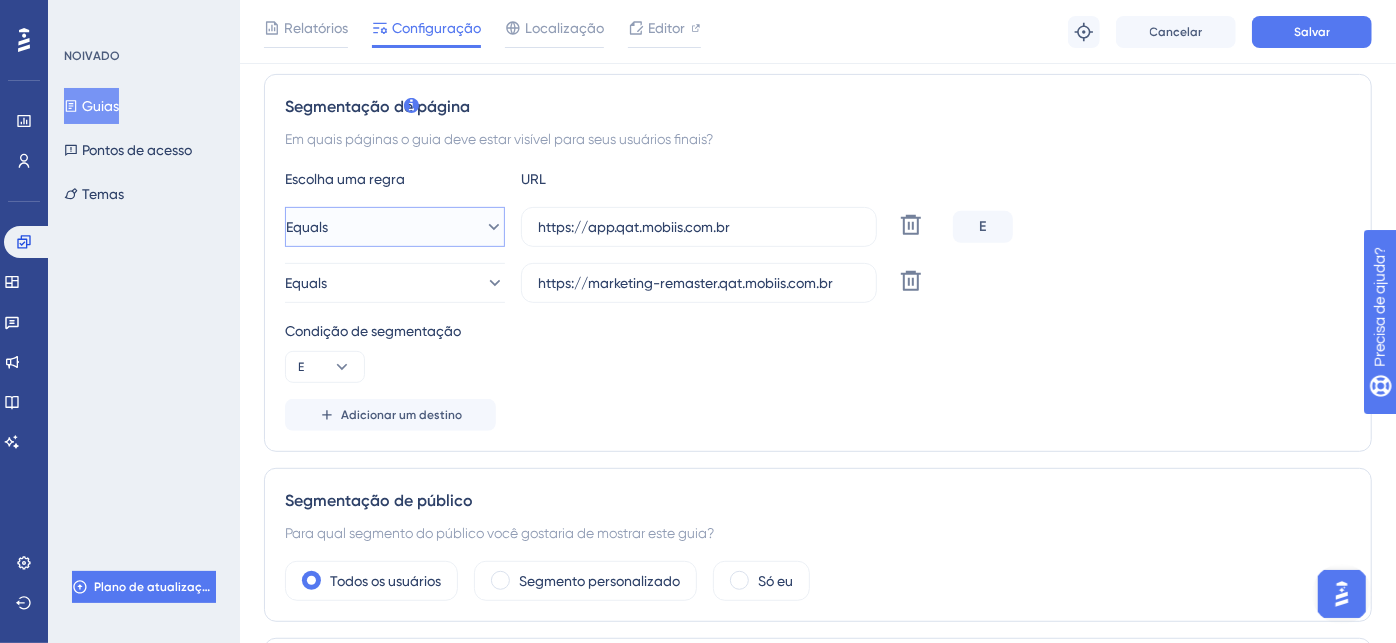 click on "Equals" at bounding box center [395, 227] 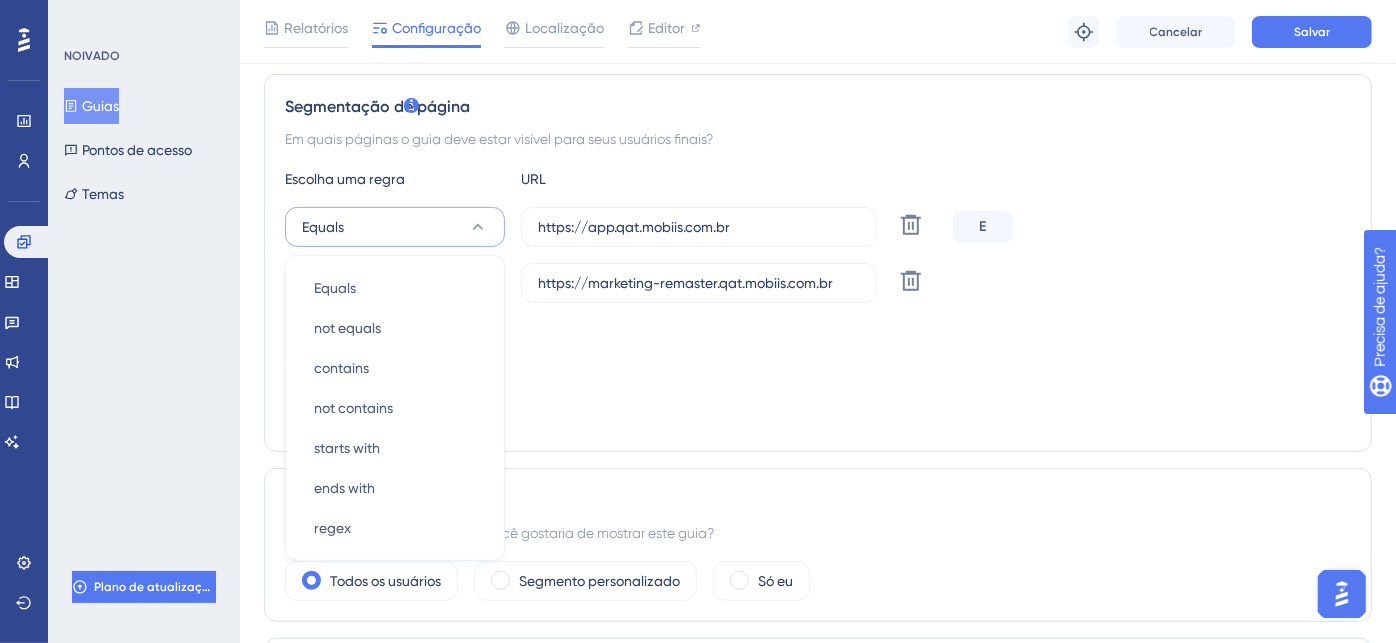 scroll, scrollTop: 528, scrollLeft: 0, axis: vertical 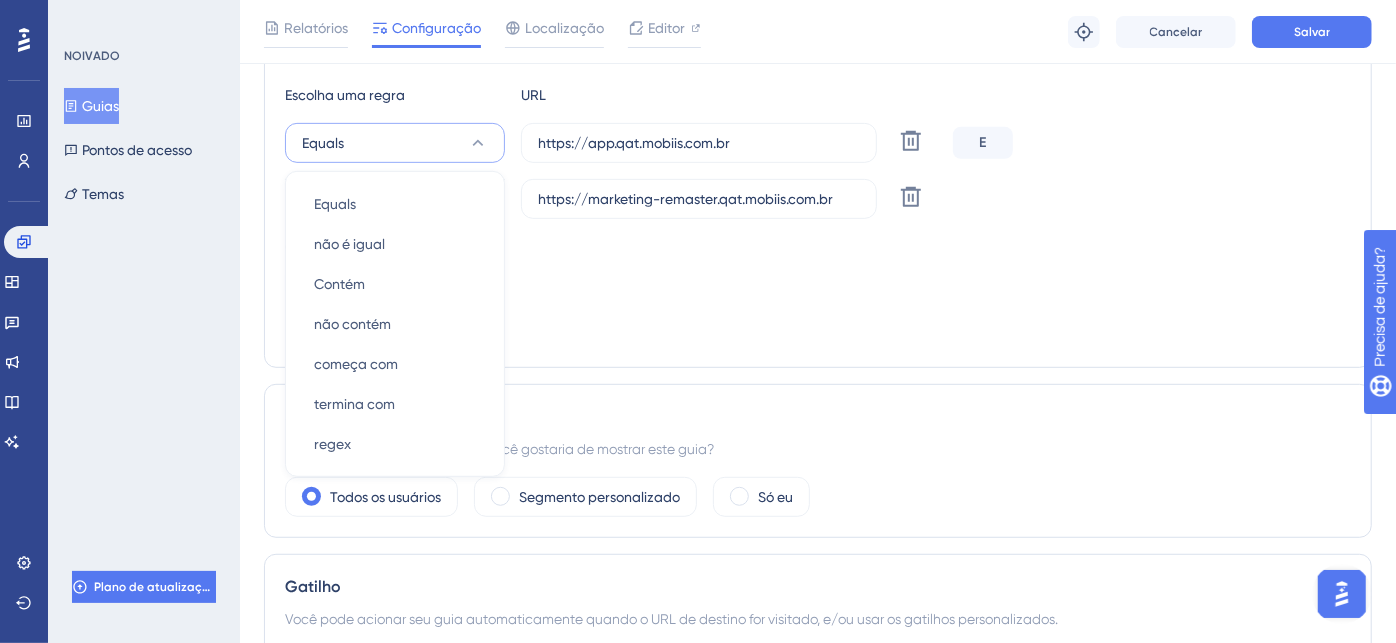 click on "Condição de segmentação E" at bounding box center [818, 267] 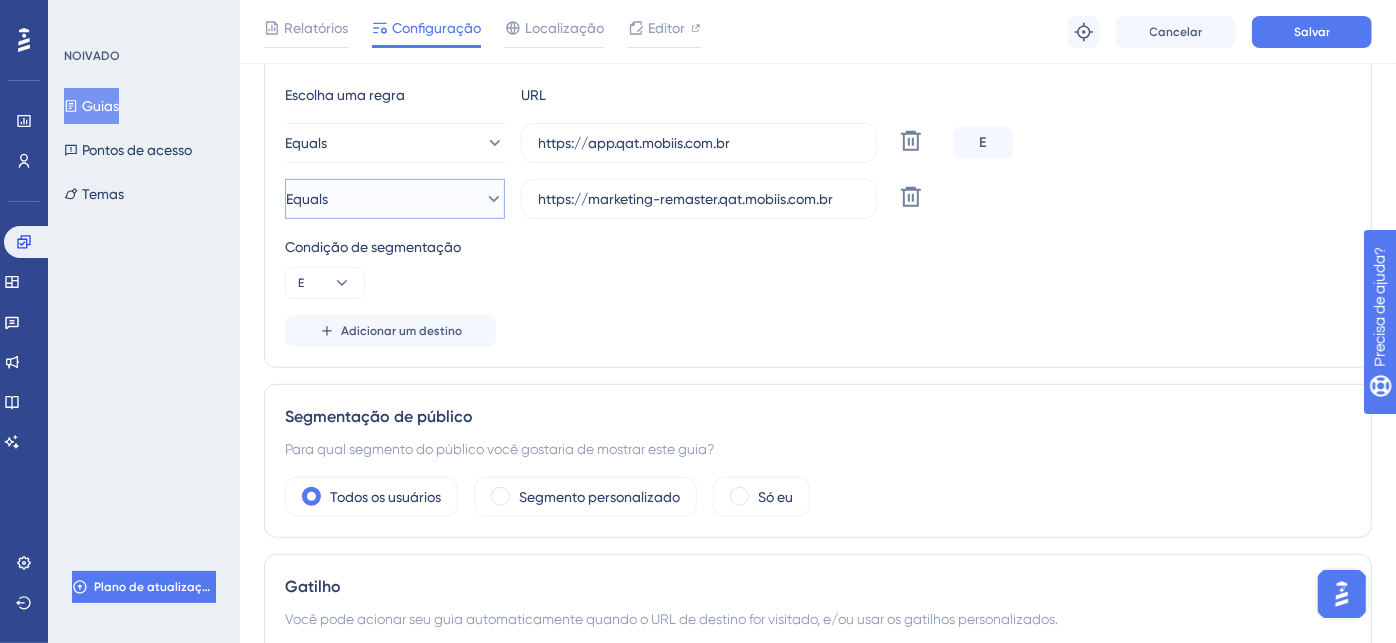 click 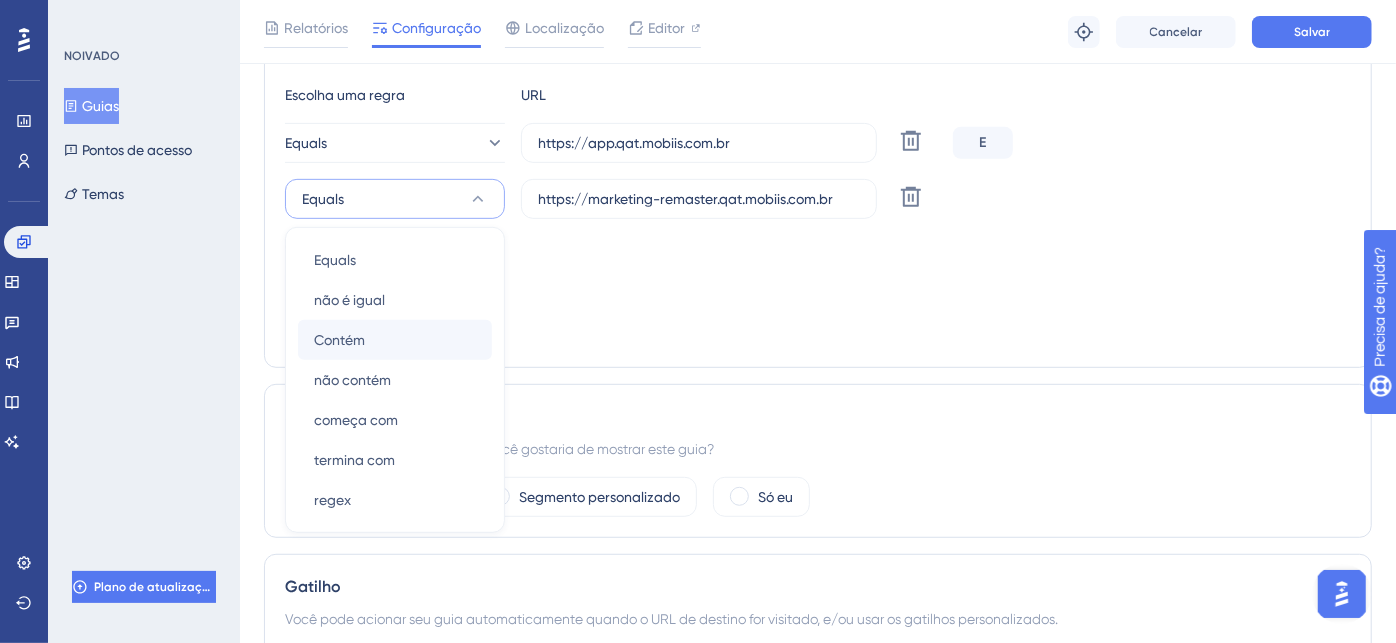 scroll, scrollTop: 584, scrollLeft: 0, axis: vertical 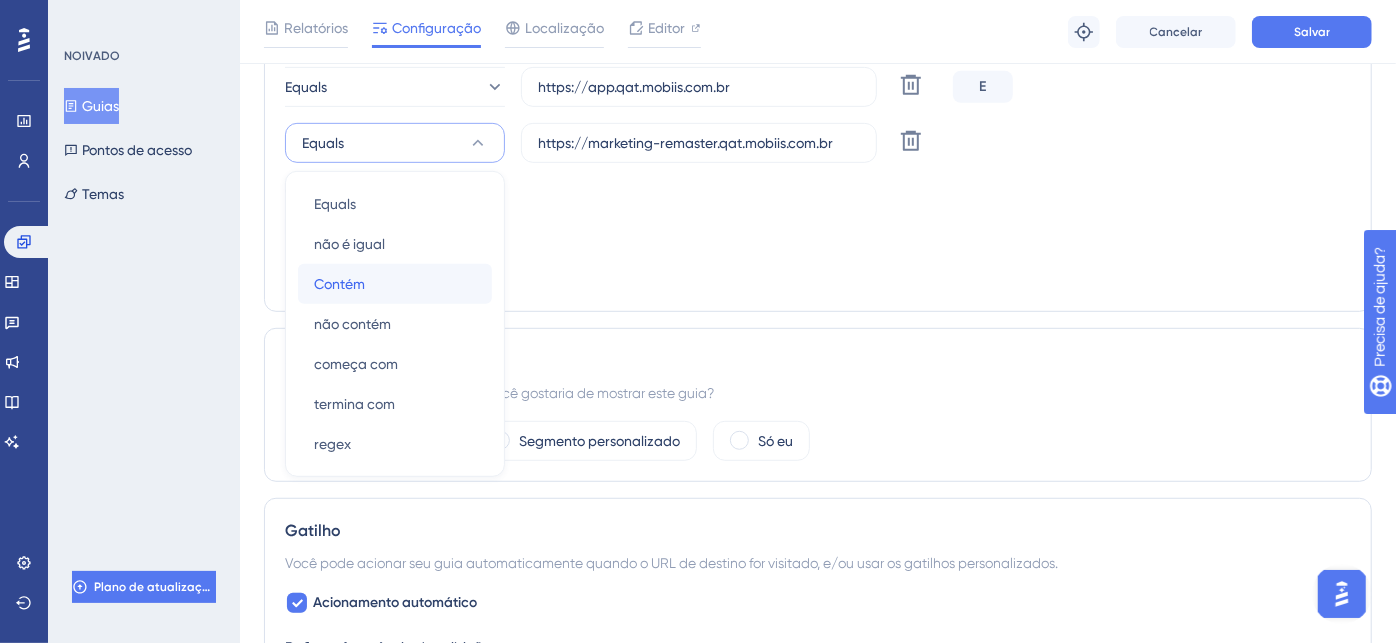 click on "Contém Contém" at bounding box center [395, 284] 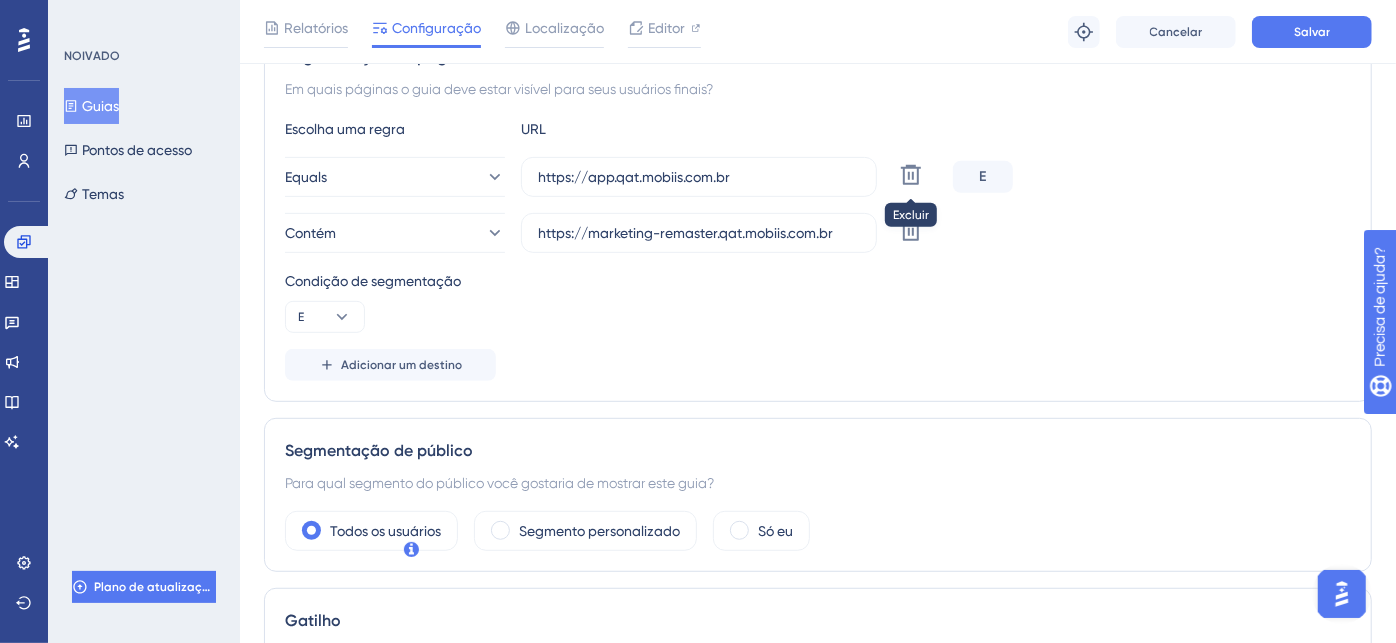 scroll, scrollTop: 473, scrollLeft: 0, axis: vertical 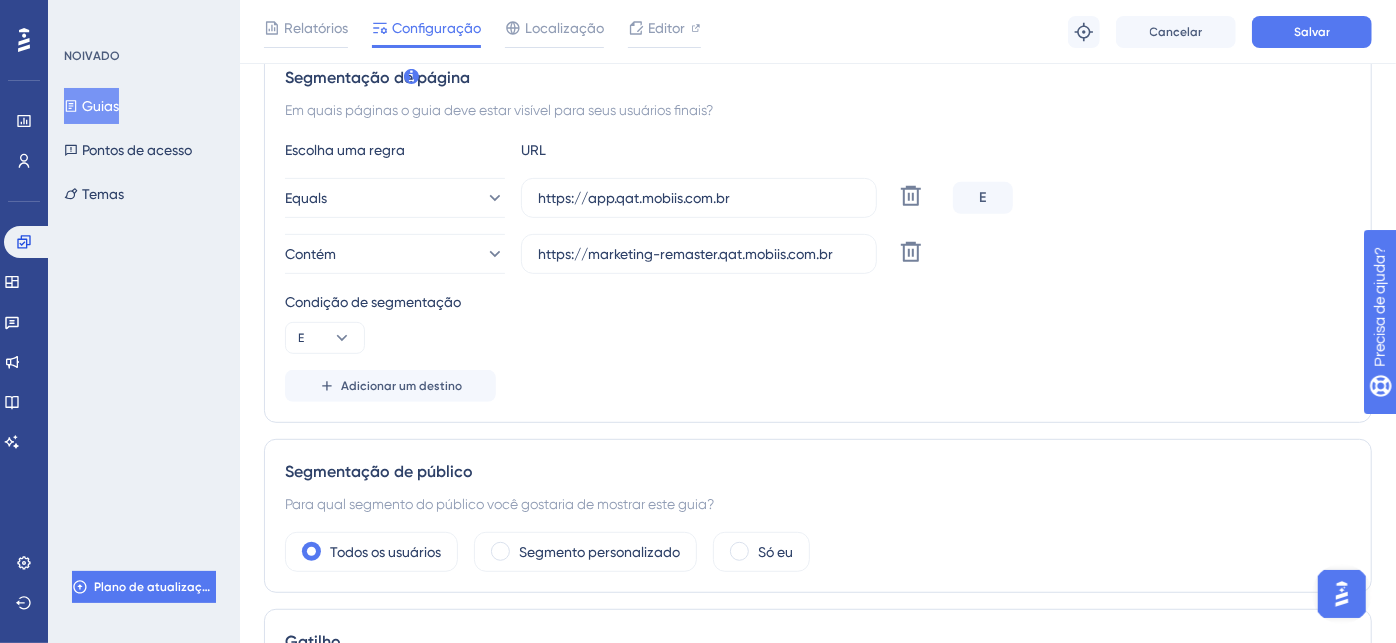 click on "E" at bounding box center [983, 198] 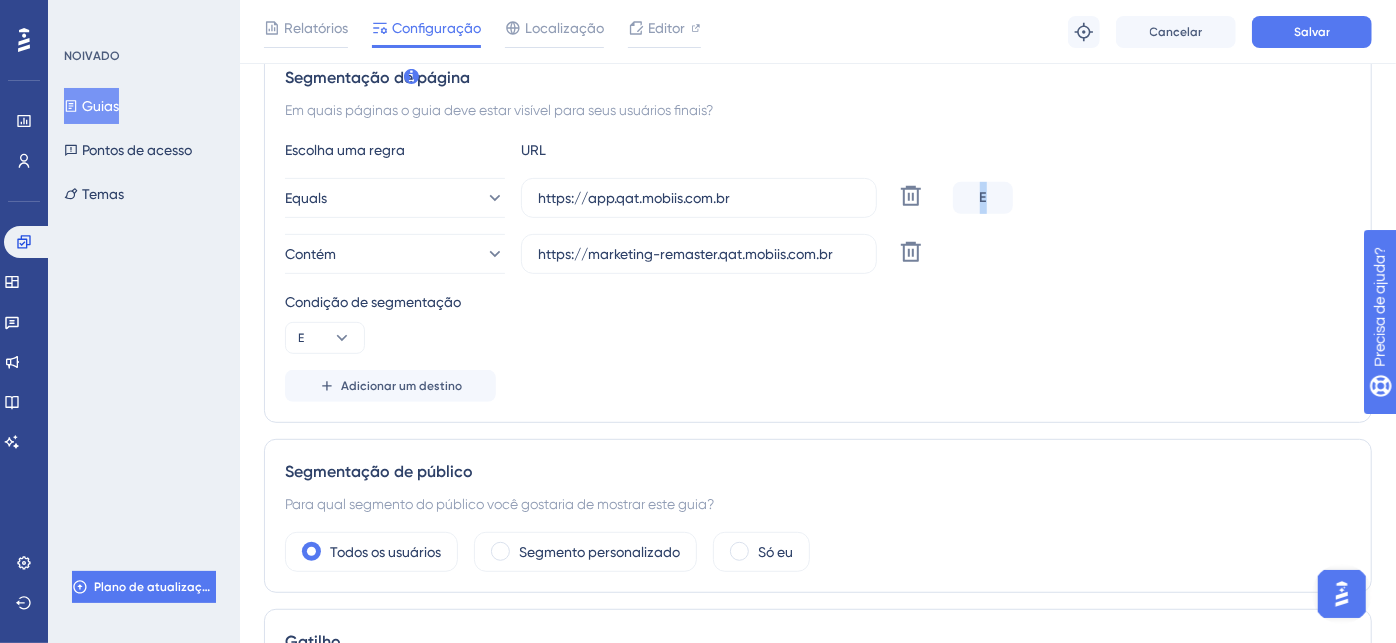 drag, startPoint x: 977, startPoint y: 200, endPoint x: 998, endPoint y: 200, distance: 21 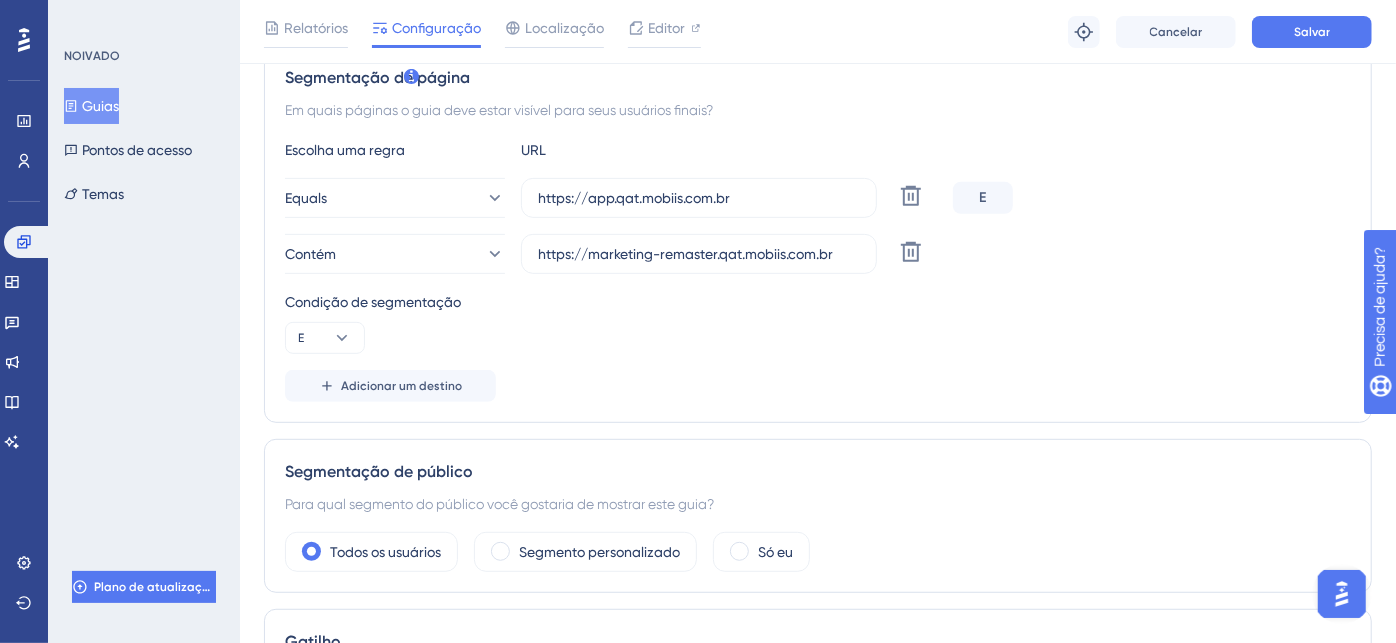 drag, startPoint x: 998, startPoint y: 200, endPoint x: 1007, endPoint y: 285, distance: 85.47514 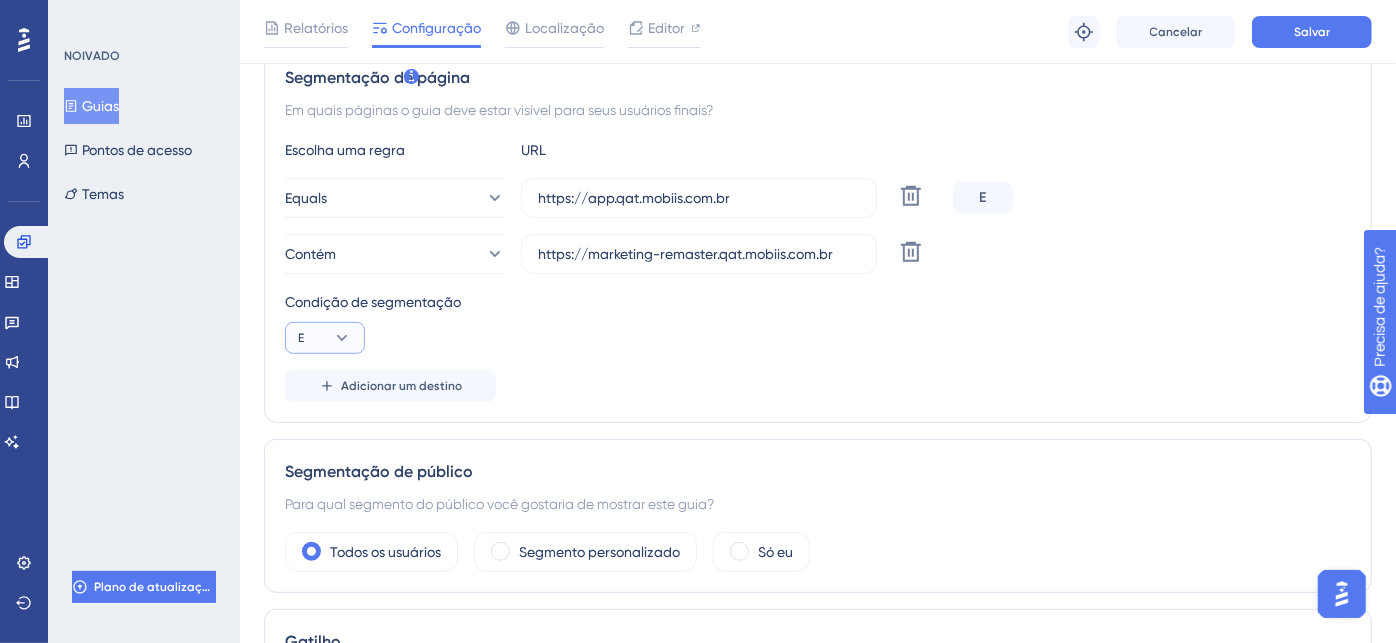 click 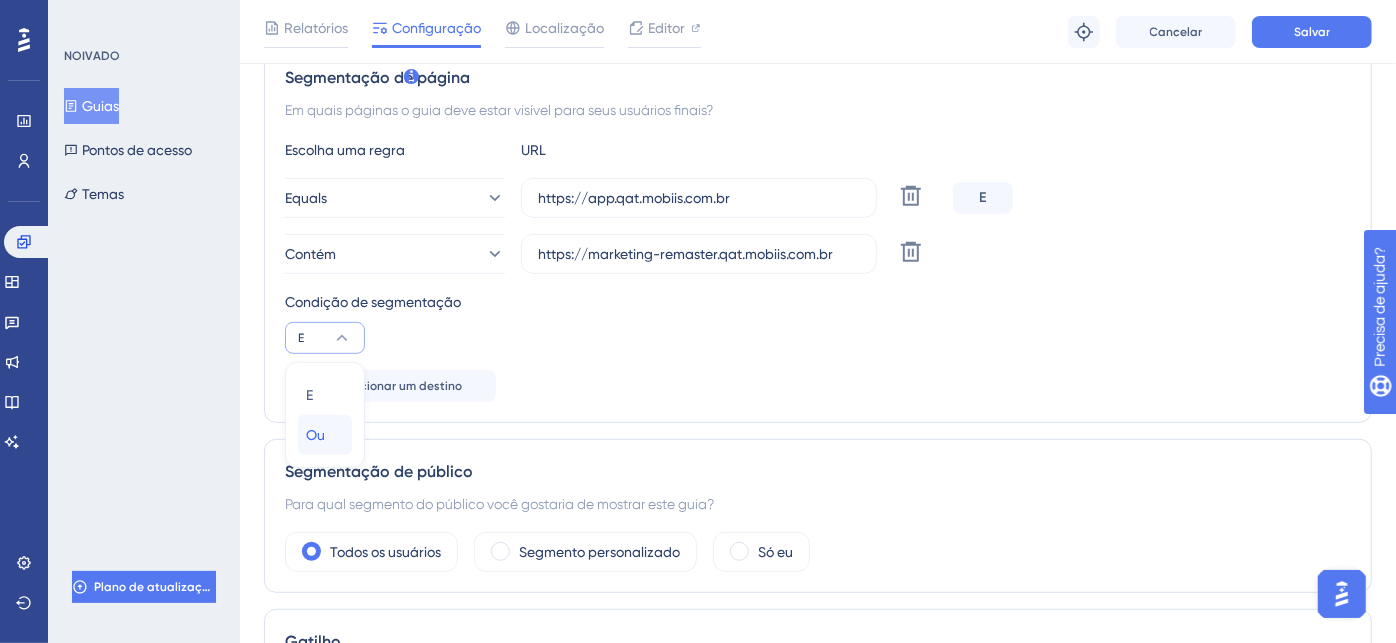 click on "Ou" at bounding box center [315, 435] 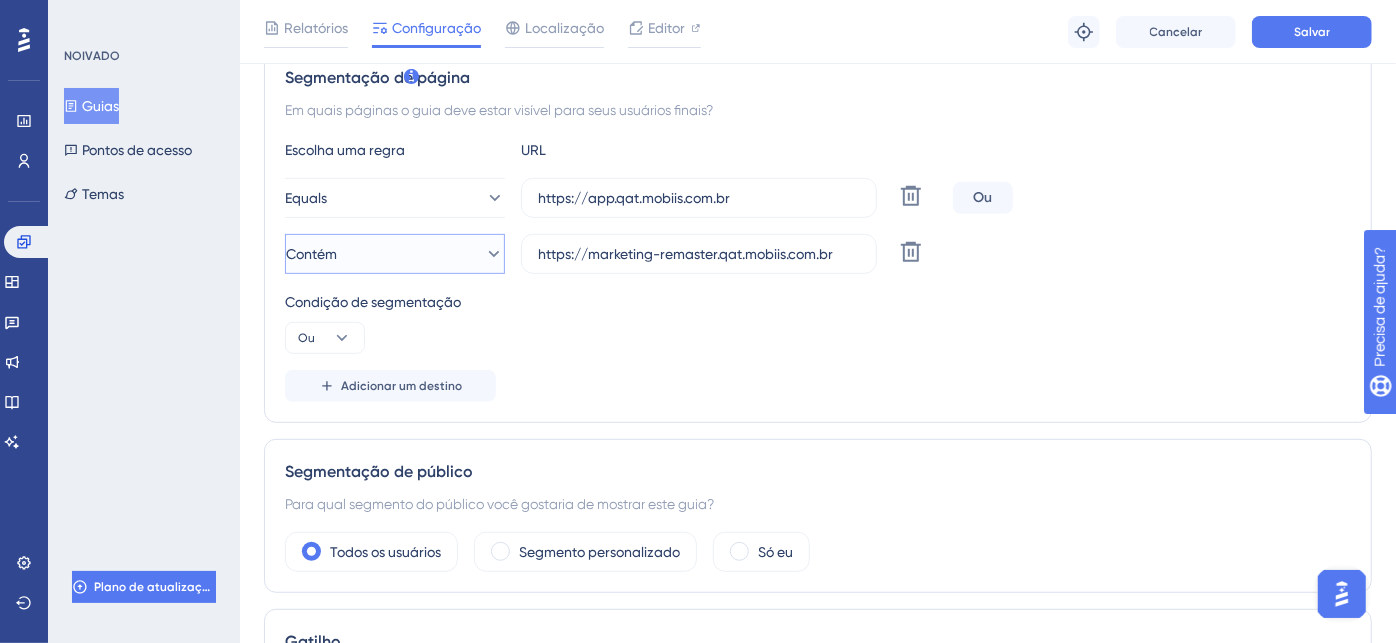 click 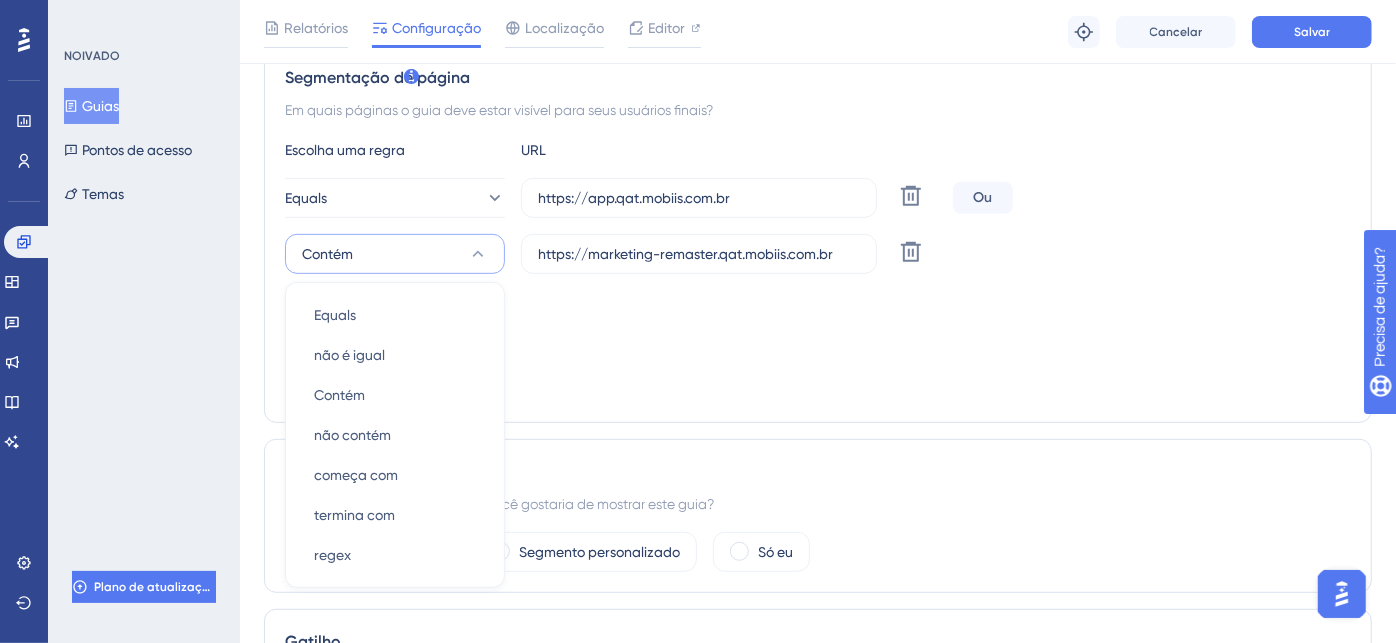 scroll, scrollTop: 584, scrollLeft: 0, axis: vertical 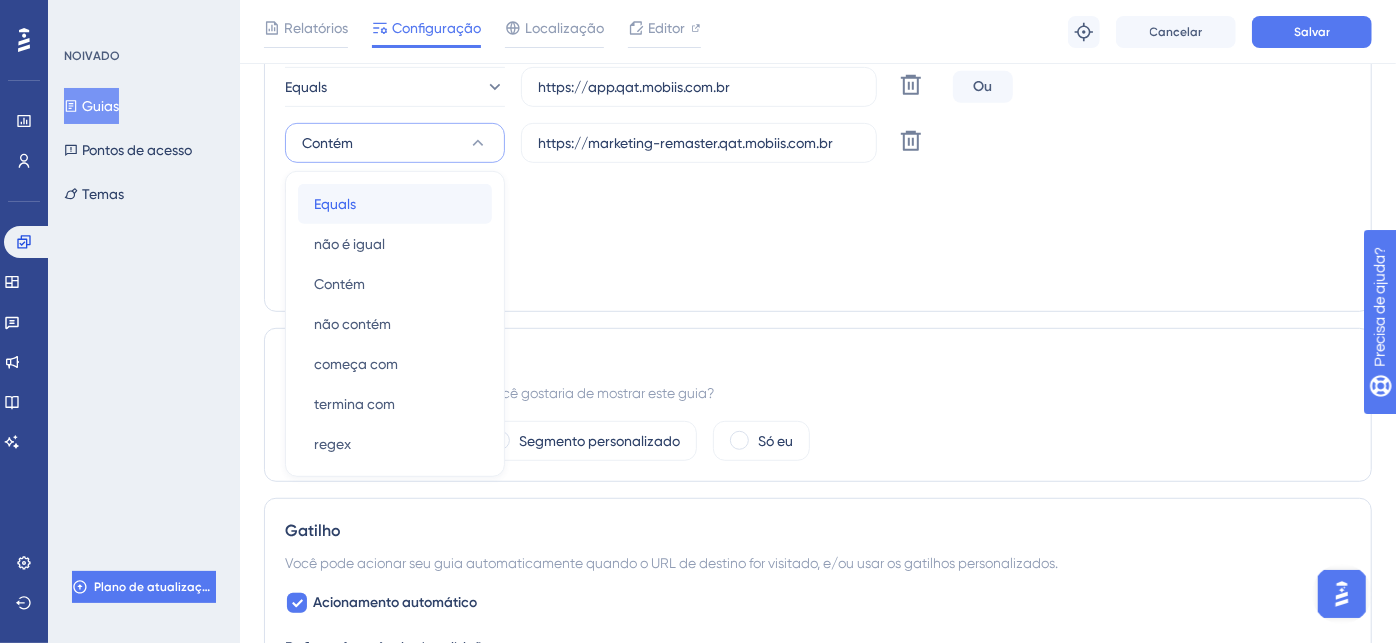 click on "Equals Equals" at bounding box center [395, 204] 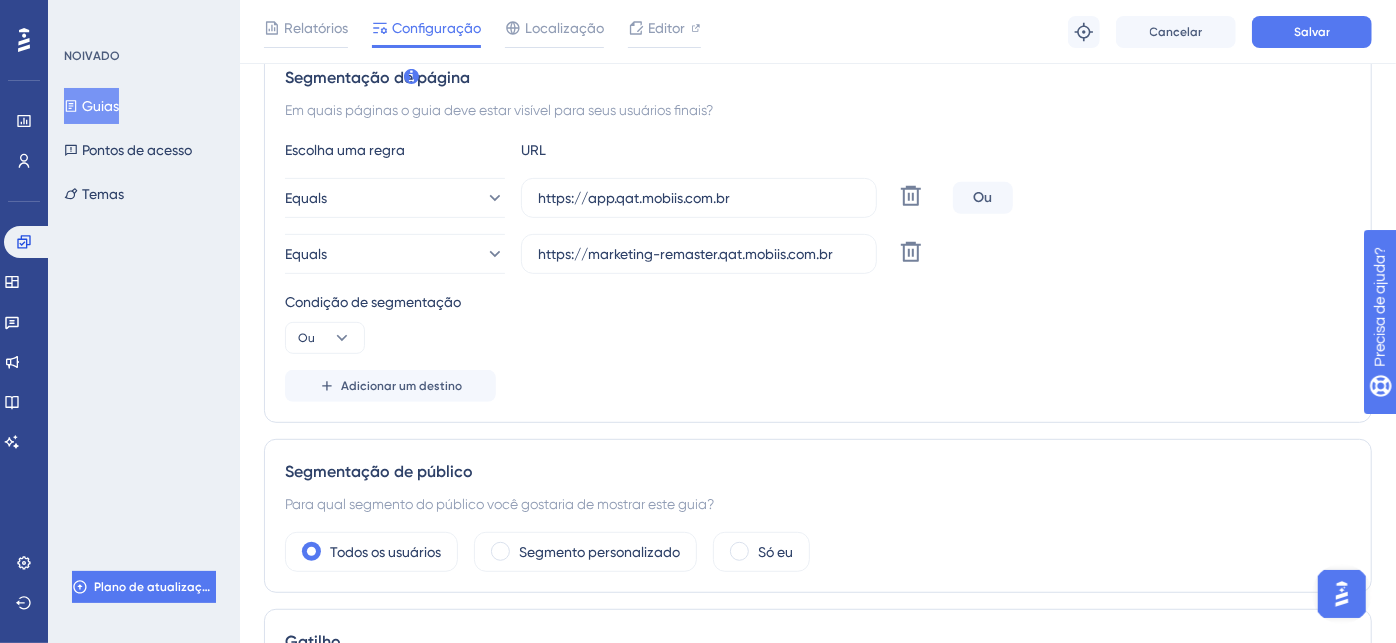 scroll, scrollTop: 362, scrollLeft: 0, axis: vertical 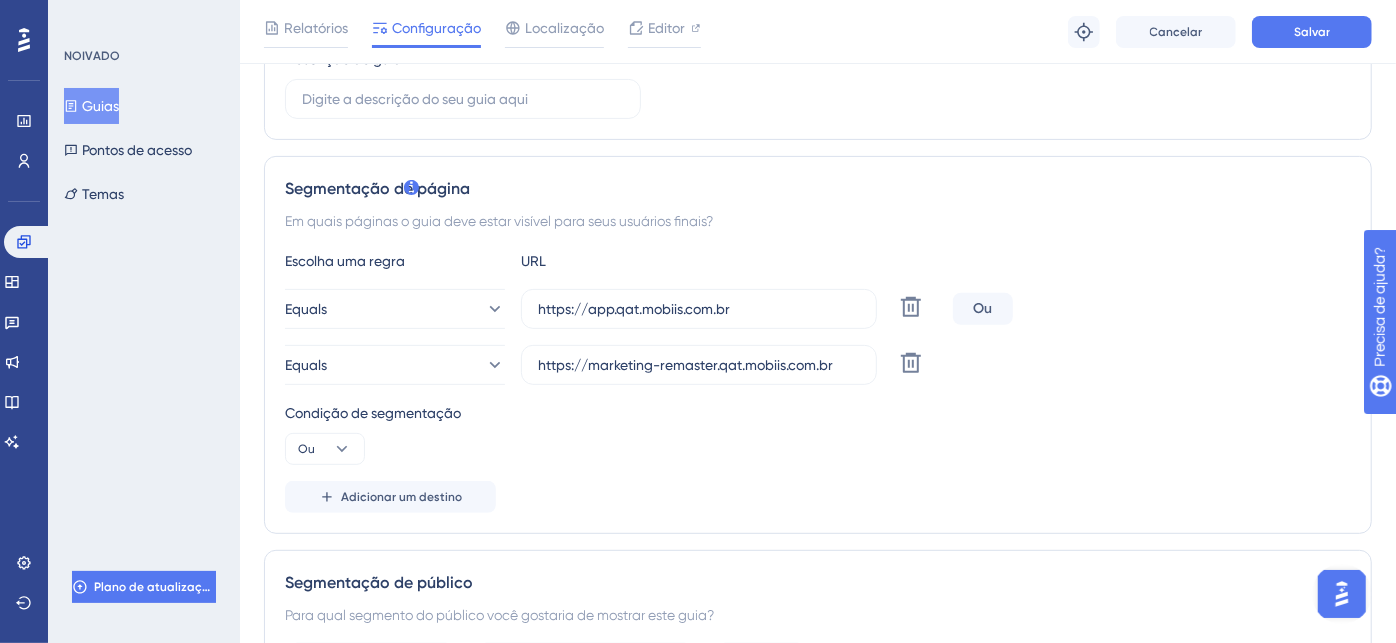 click on "Escolha uma regra URL Equals https://app.qat.mobiis.com.br Excluir Ou Equals https://marketing-remaster.qat.mobiis.com.br Excluir Condição de segmentação Ou Adicionar um destino" at bounding box center (818, 381) 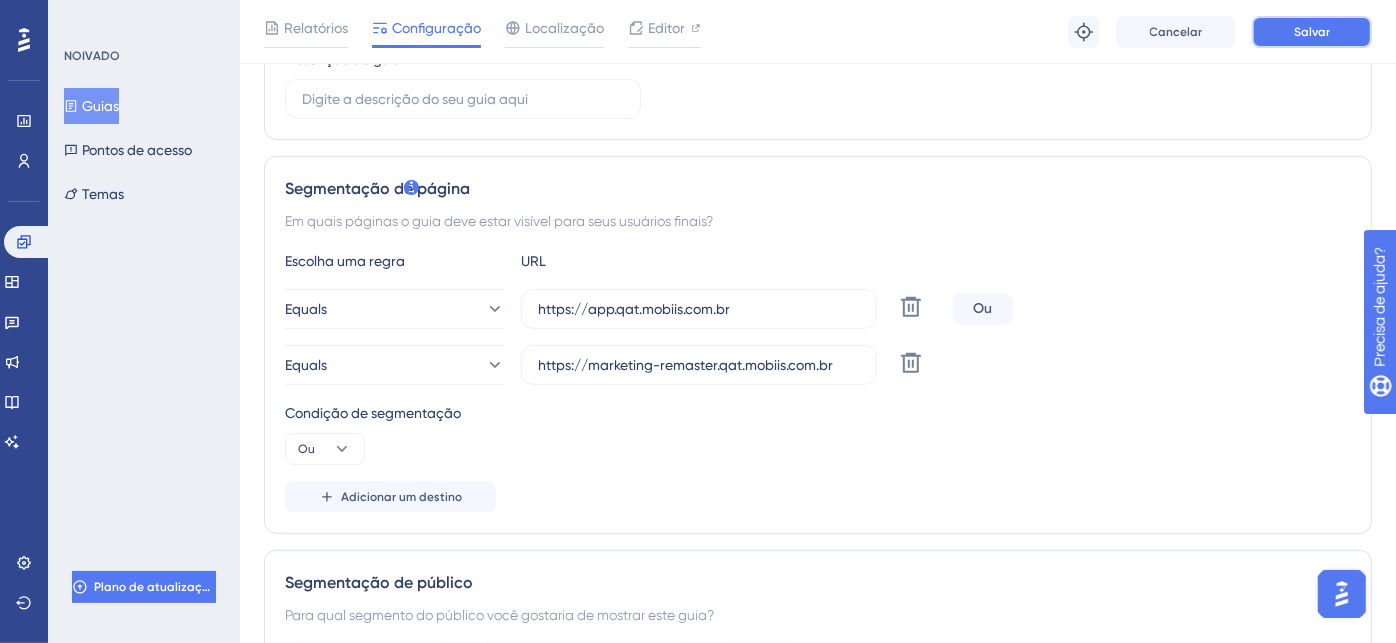 click on "Salvar" at bounding box center [1312, 32] 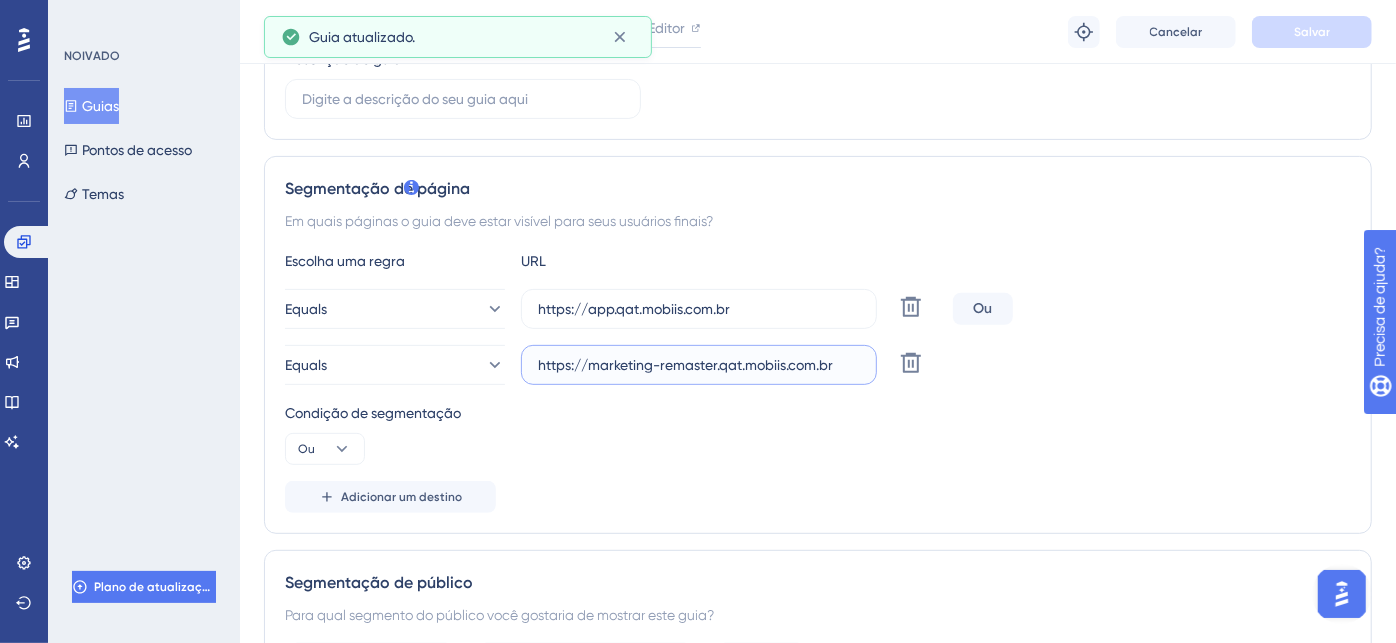 click on "https://marketing-remaster.qat.mobiis.com.br" at bounding box center [699, 365] 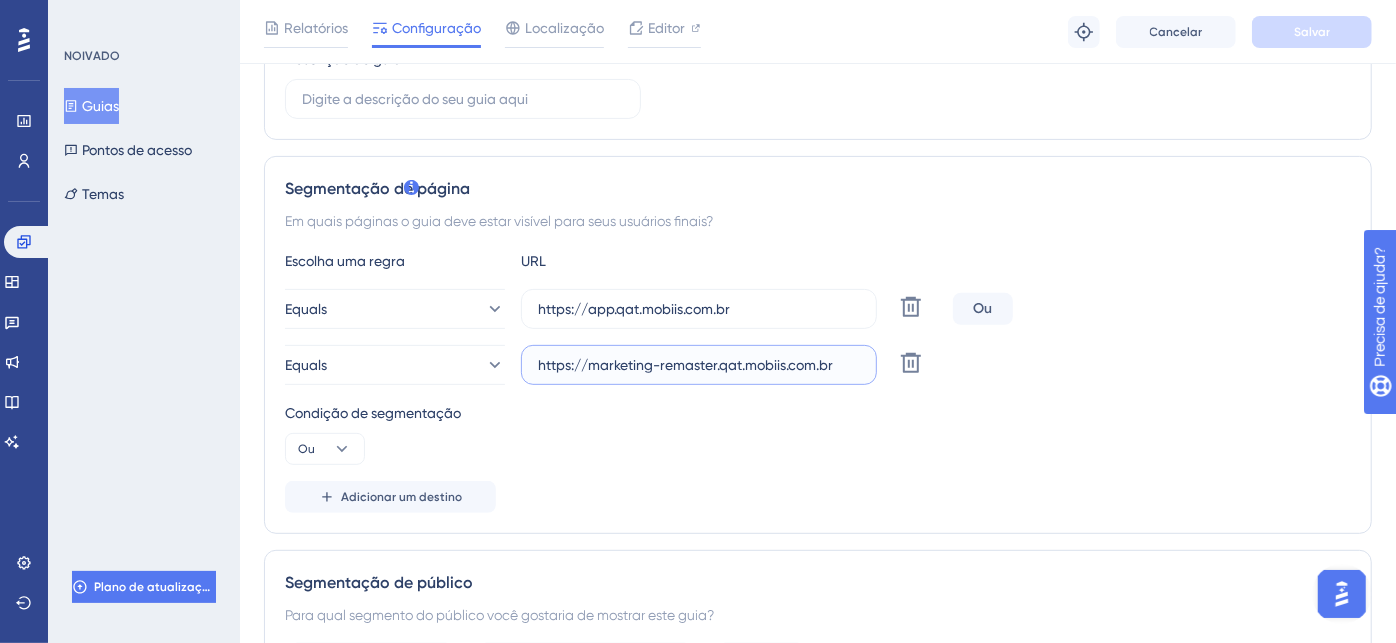 click on "https://marketing-remaster.qat.mobiis.com.br" at bounding box center (699, 365) 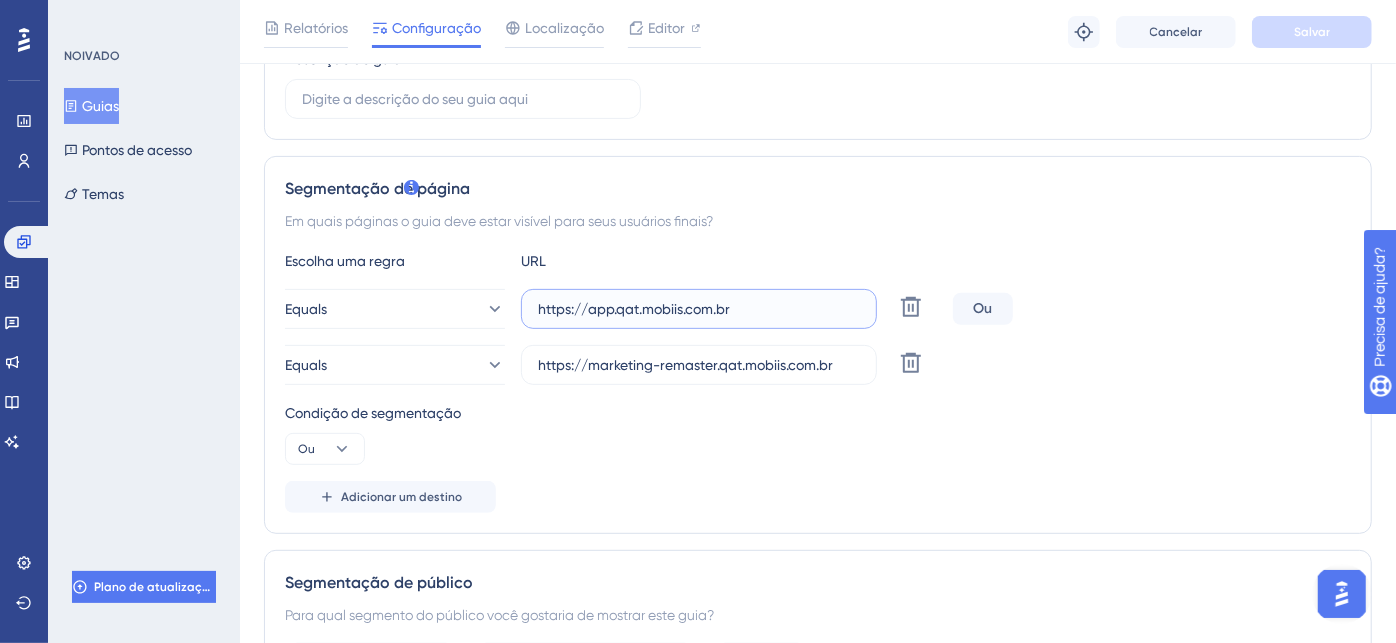 click on "https://app.qat.mobiis.com.br" at bounding box center (699, 309) 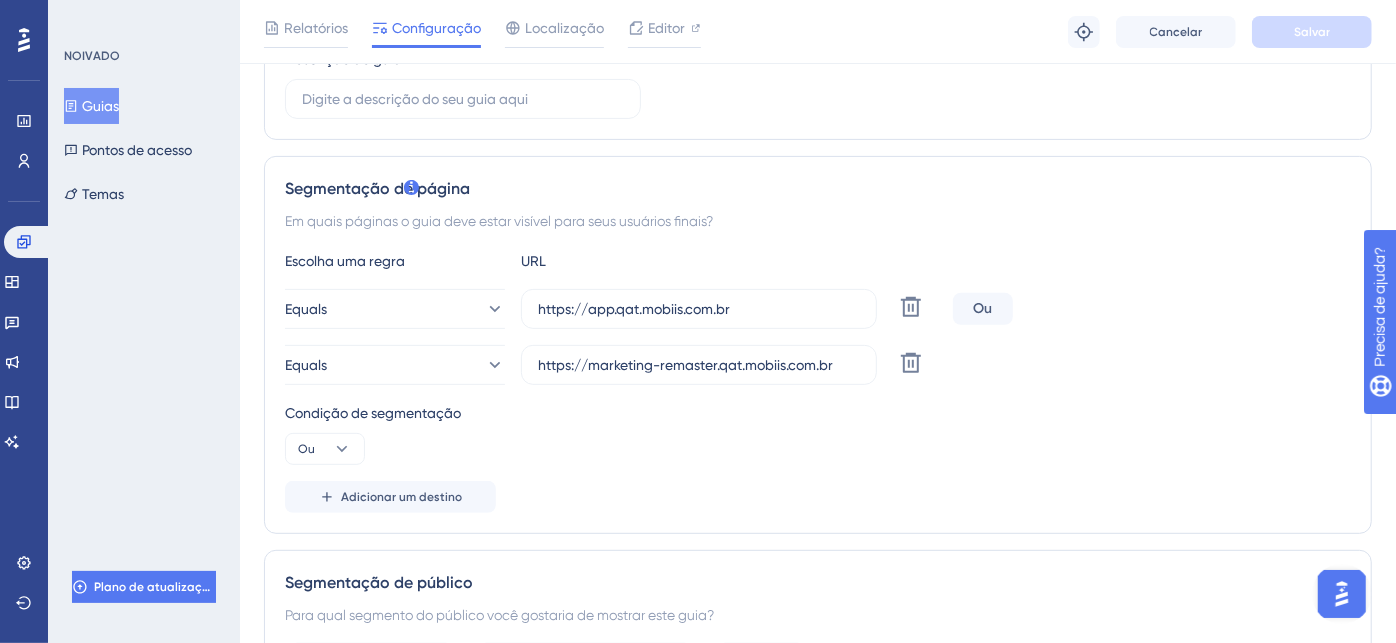 click on "Equals https://app.qat.mobiis.com.br Excluir Ou Equals https://marketing-remaster.qat.mobiis.com.br Excluir" at bounding box center [818, 337] 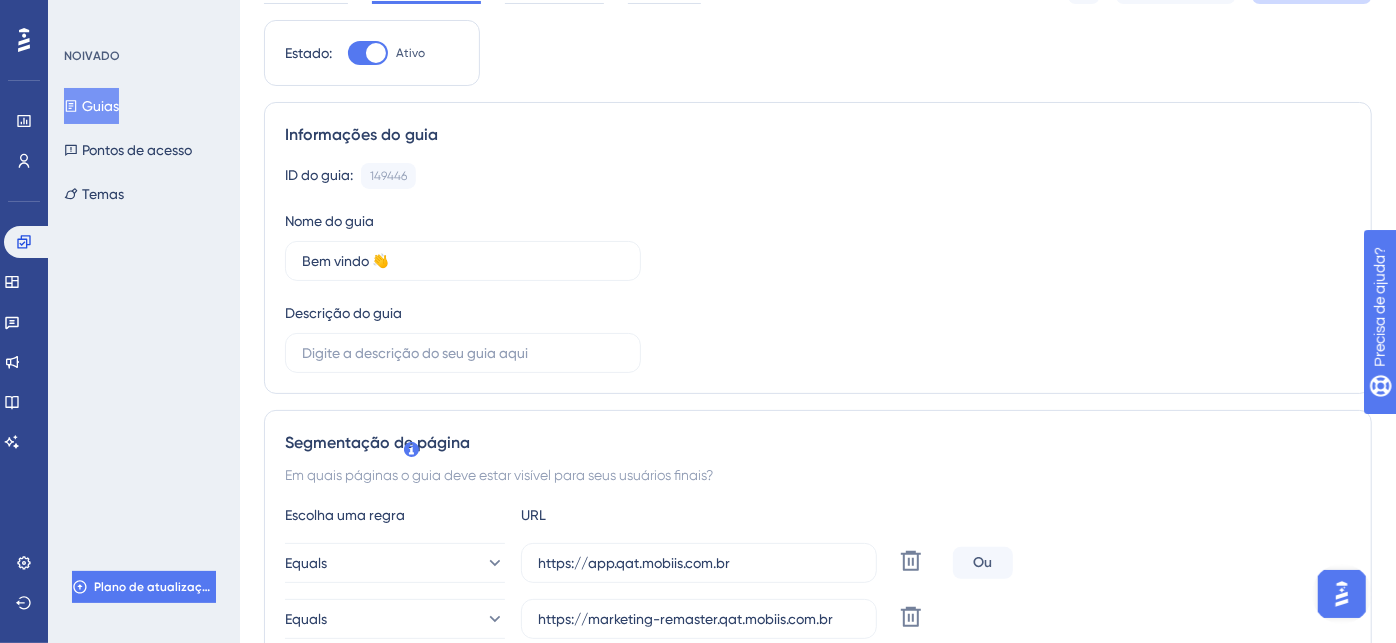 scroll, scrollTop: 0, scrollLeft: 0, axis: both 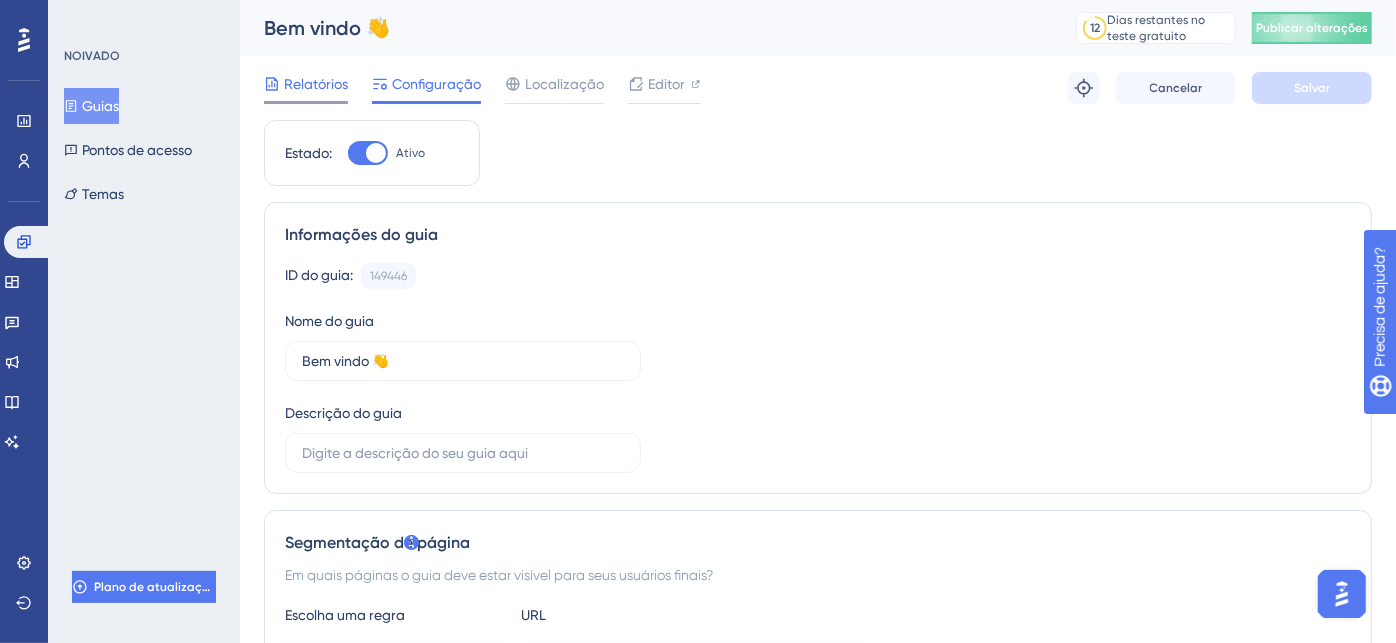 click on "Relatórios" at bounding box center [316, 84] 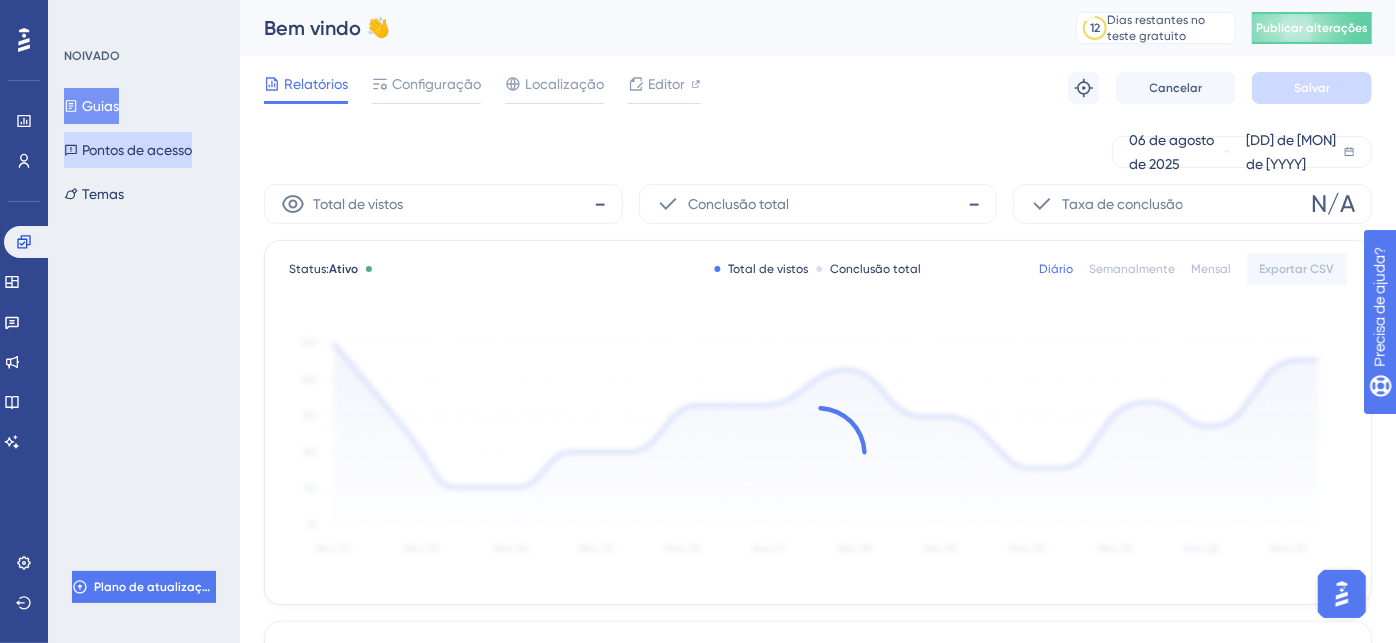 click on "Pontos de acesso" at bounding box center (137, 150) 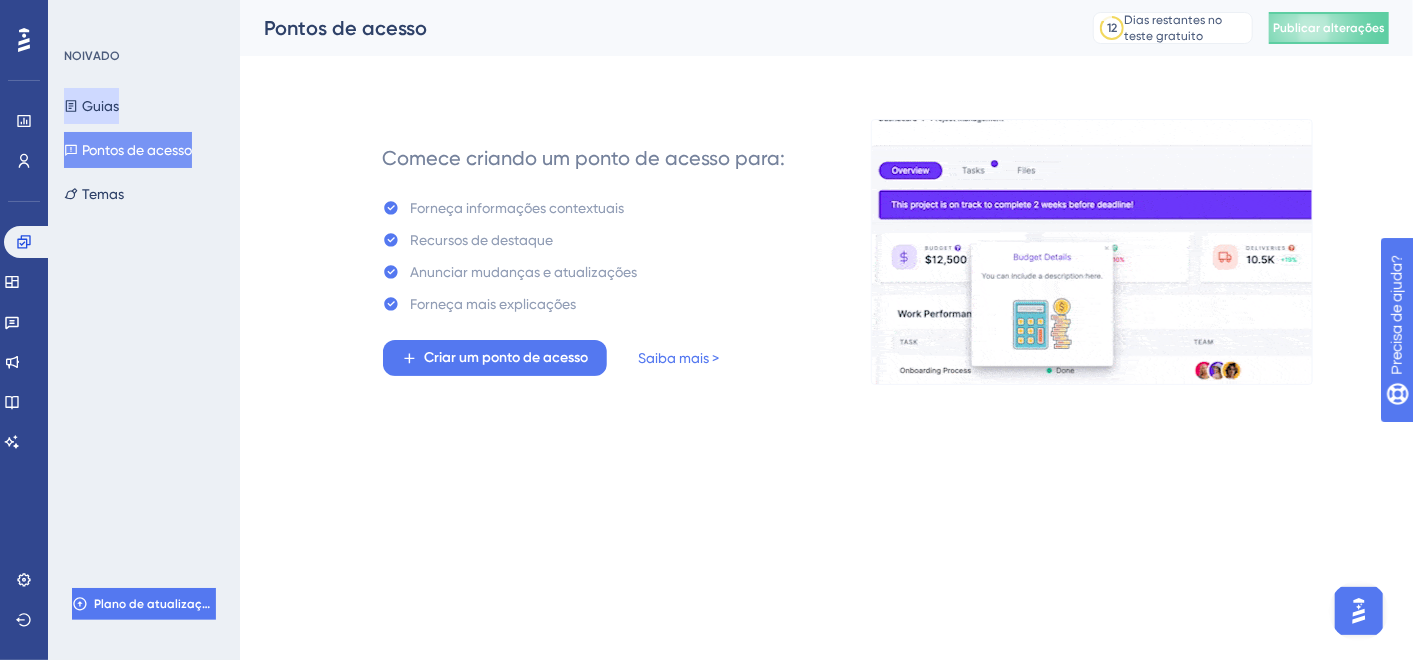 click on "Guias" at bounding box center [91, 106] 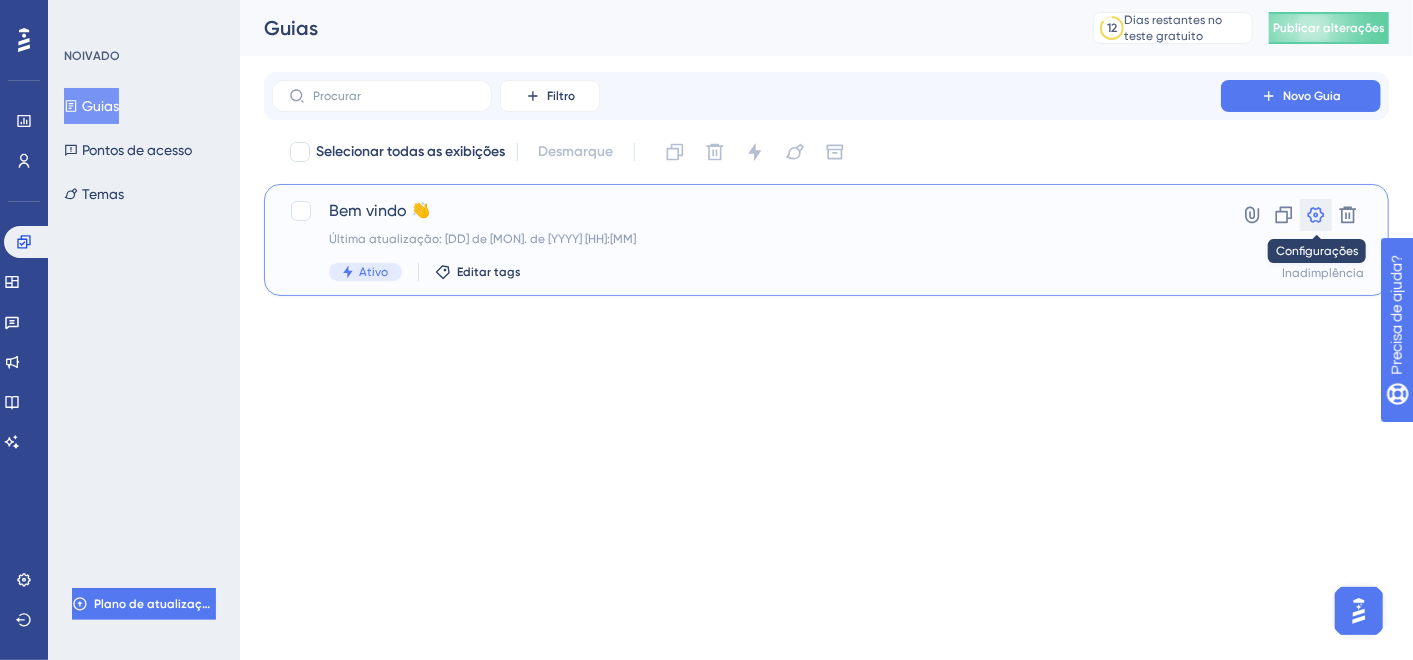click 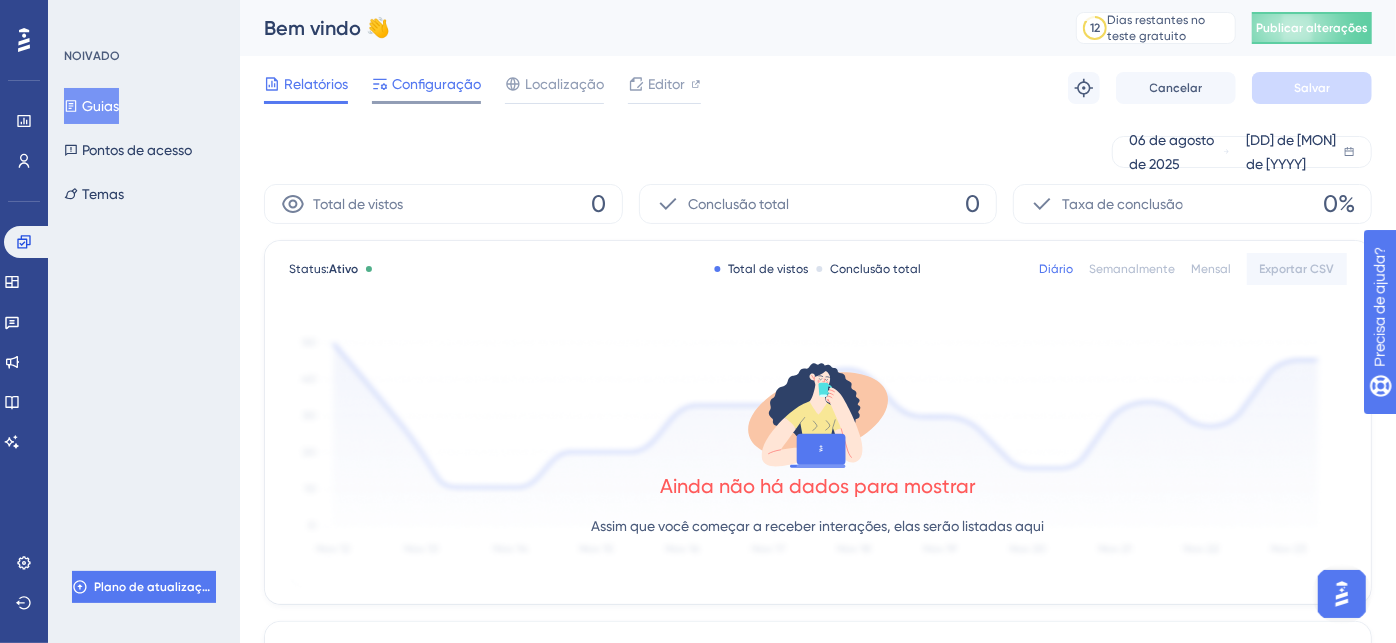 click on "Configuração" at bounding box center [436, 84] 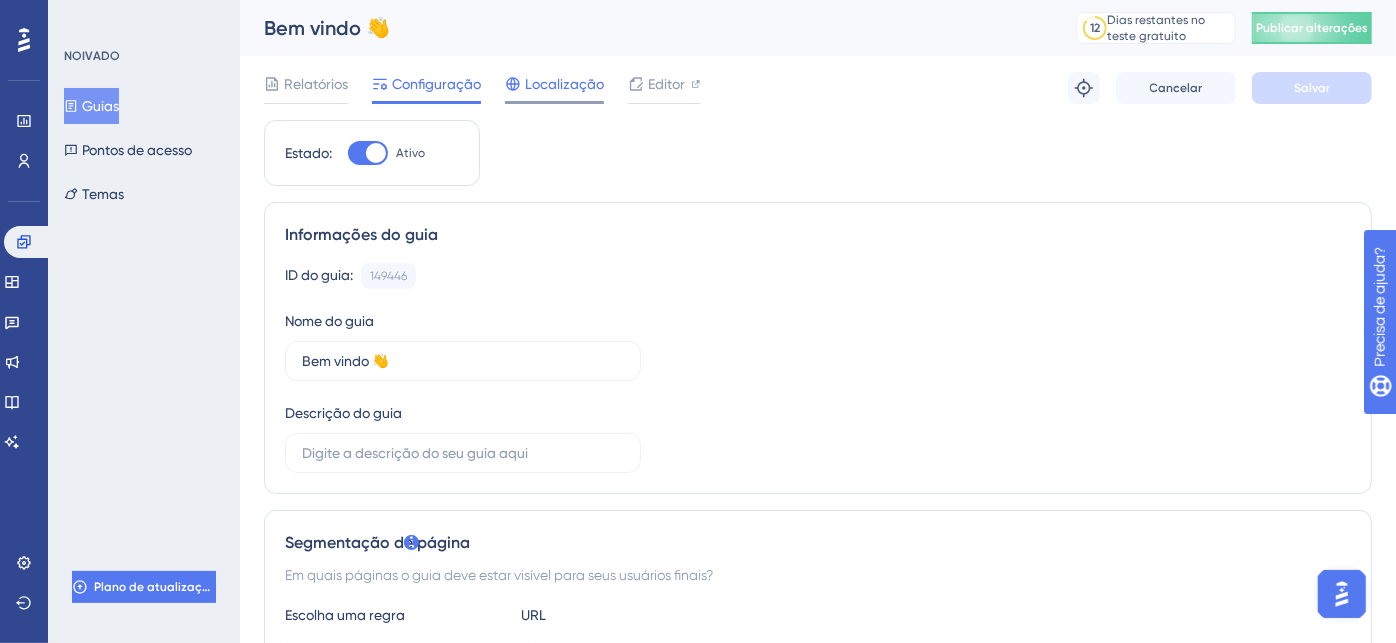 click on "Localização" at bounding box center [564, 84] 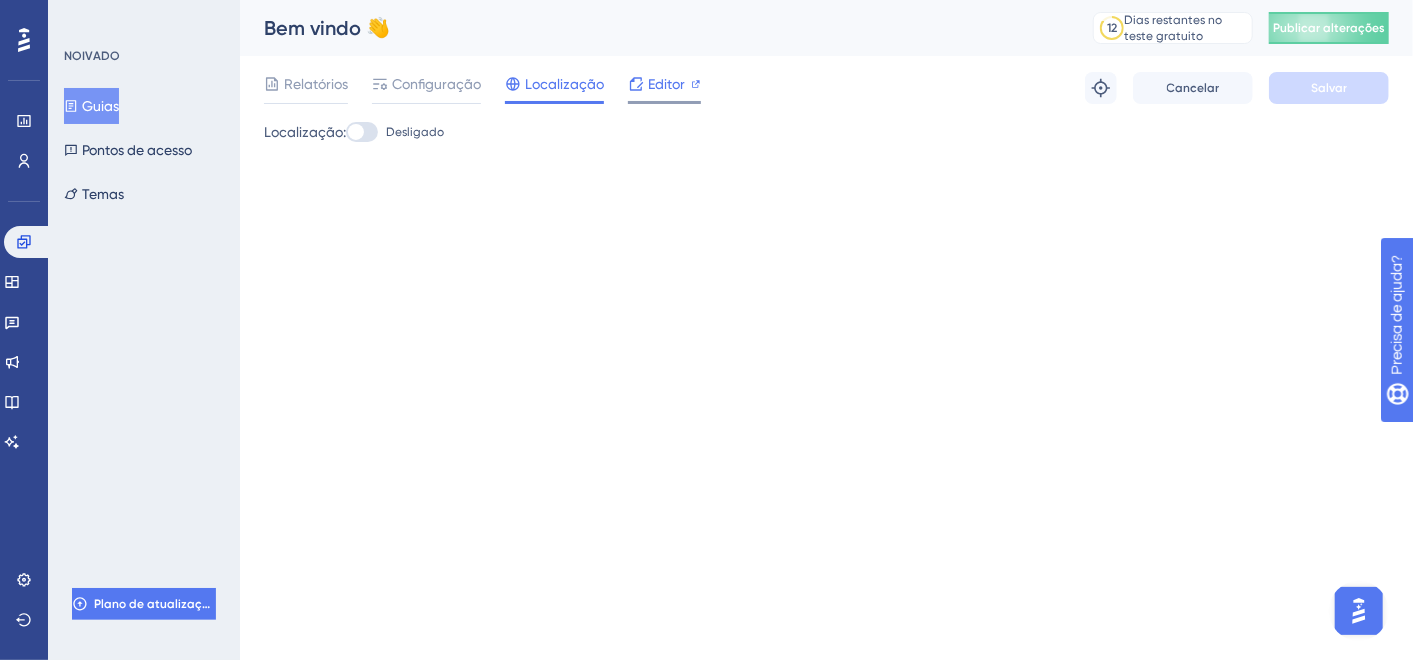 click on "Editor" at bounding box center [664, 84] 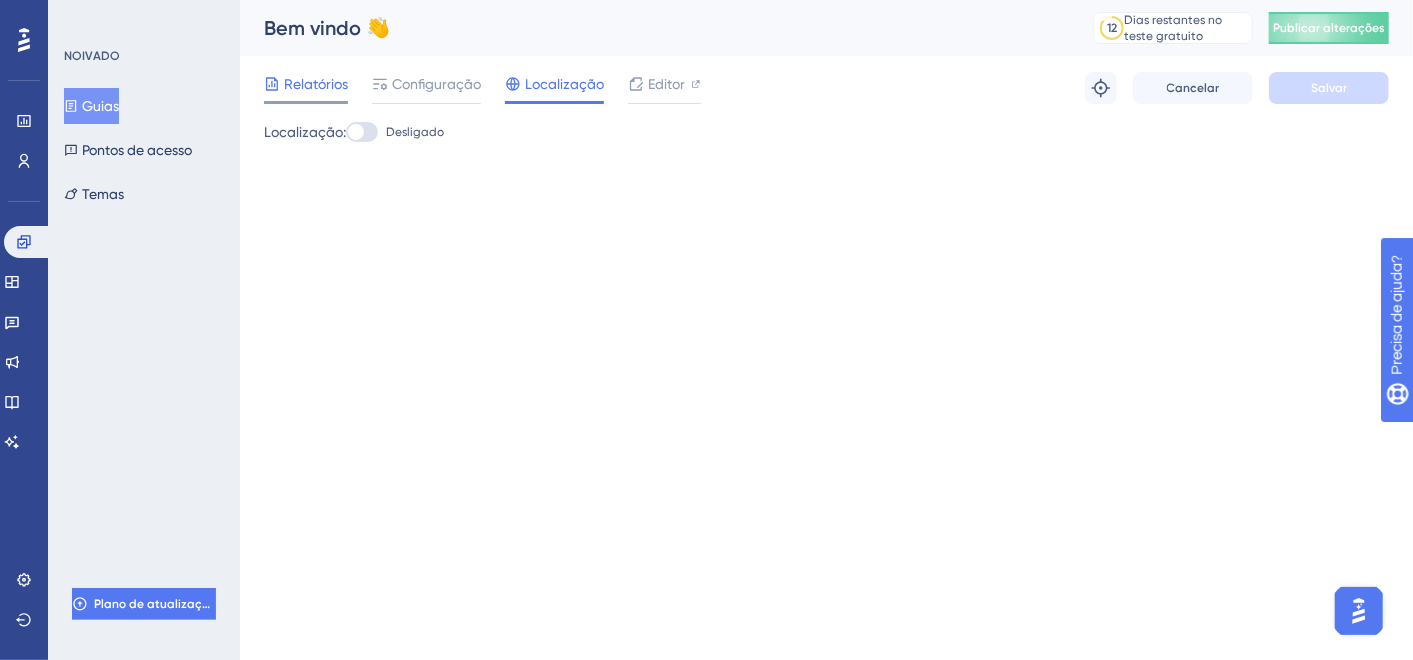 click at bounding box center [306, 102] 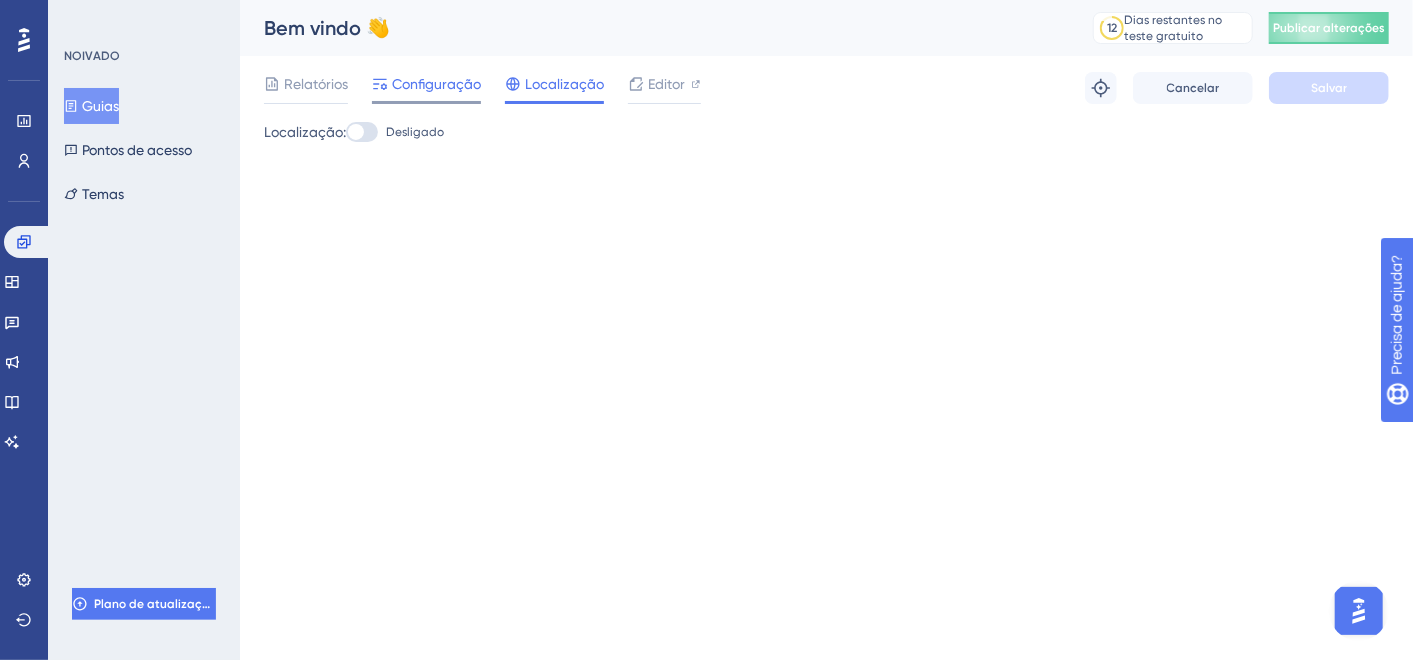 click on "Configuração" at bounding box center [436, 84] 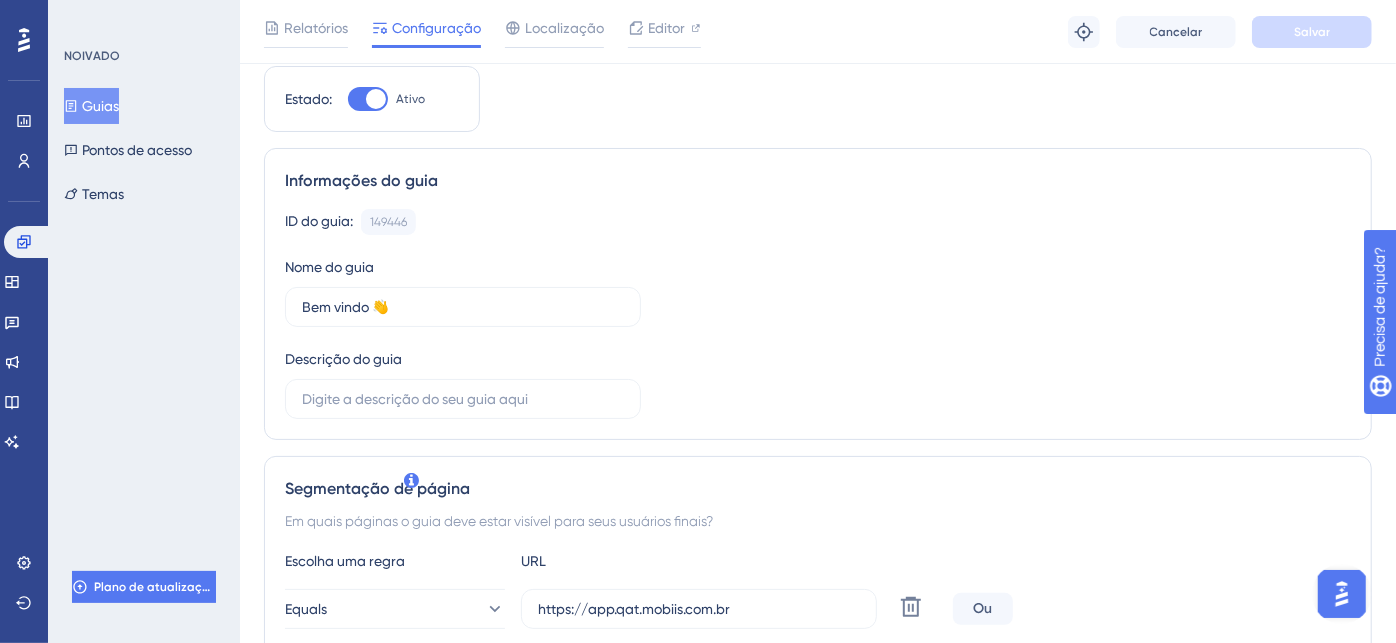 scroll, scrollTop: 111, scrollLeft: 0, axis: vertical 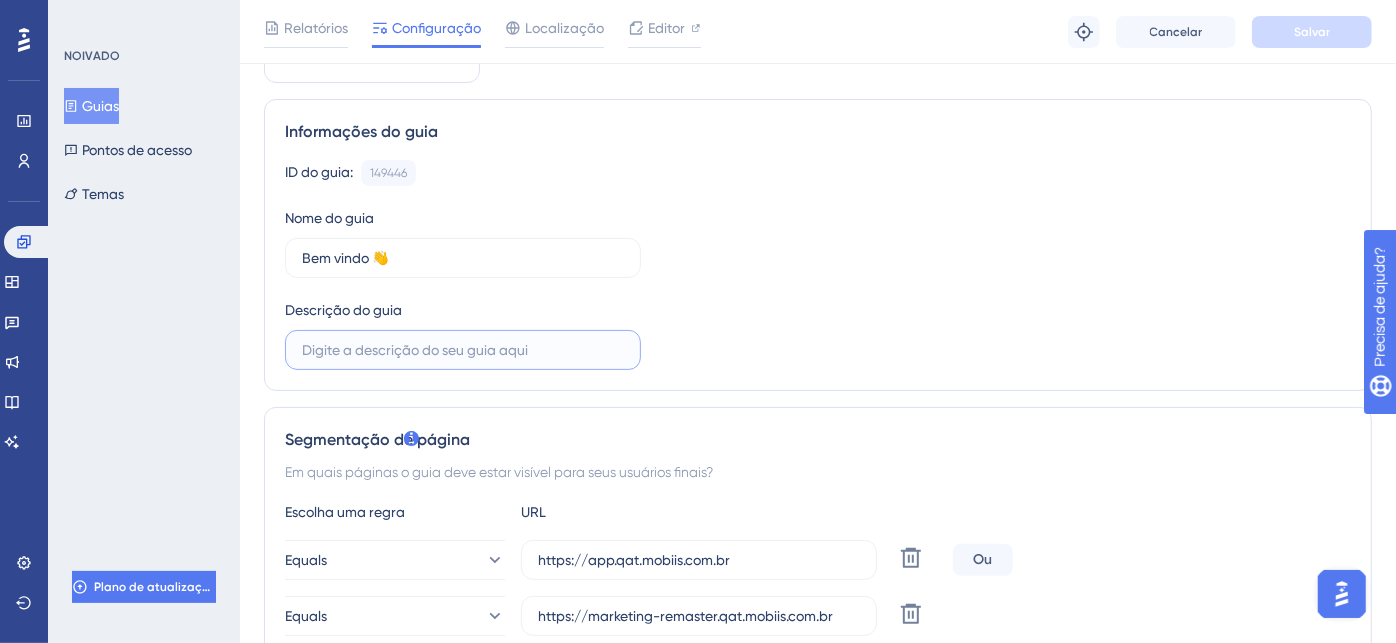 click at bounding box center [463, 350] 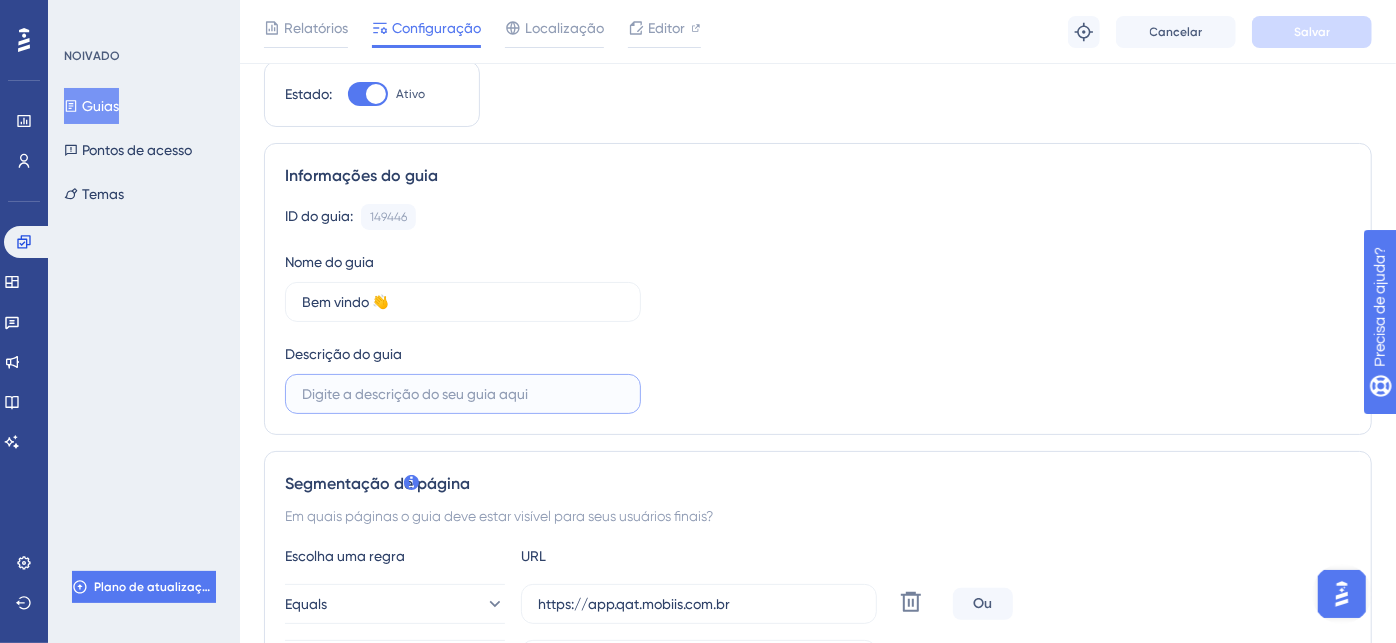 scroll, scrollTop: 0, scrollLeft: 0, axis: both 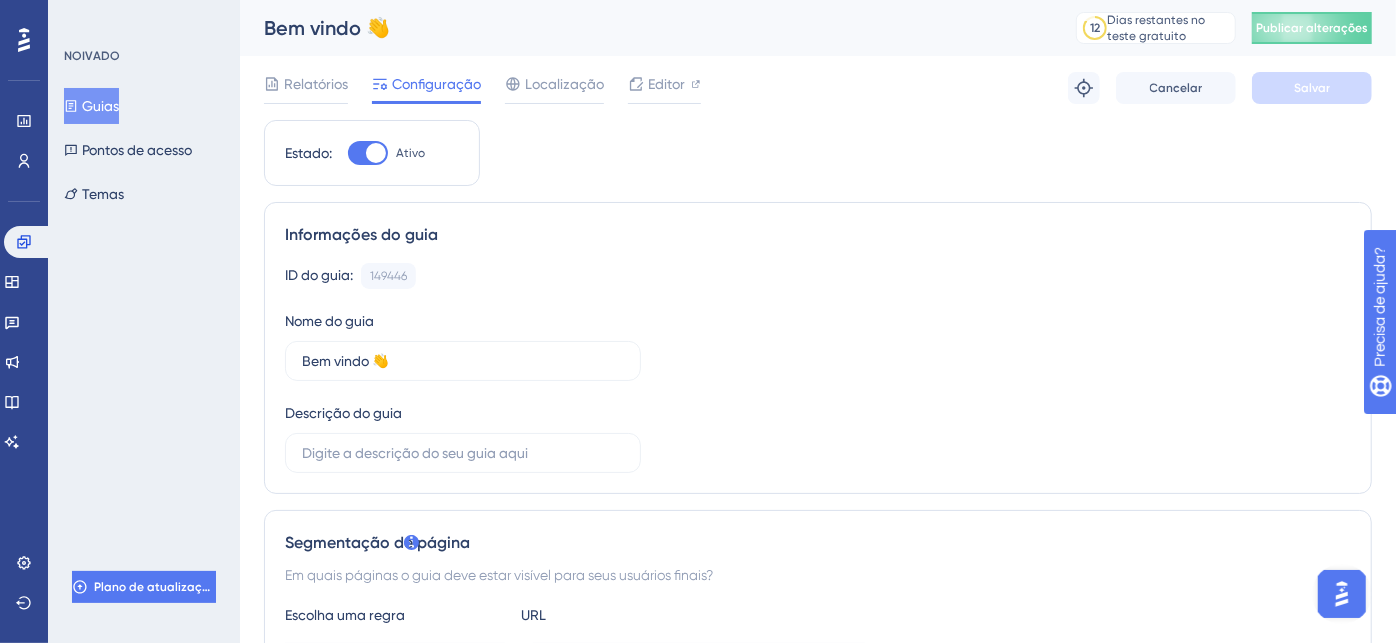 click at bounding box center (1341, 593) 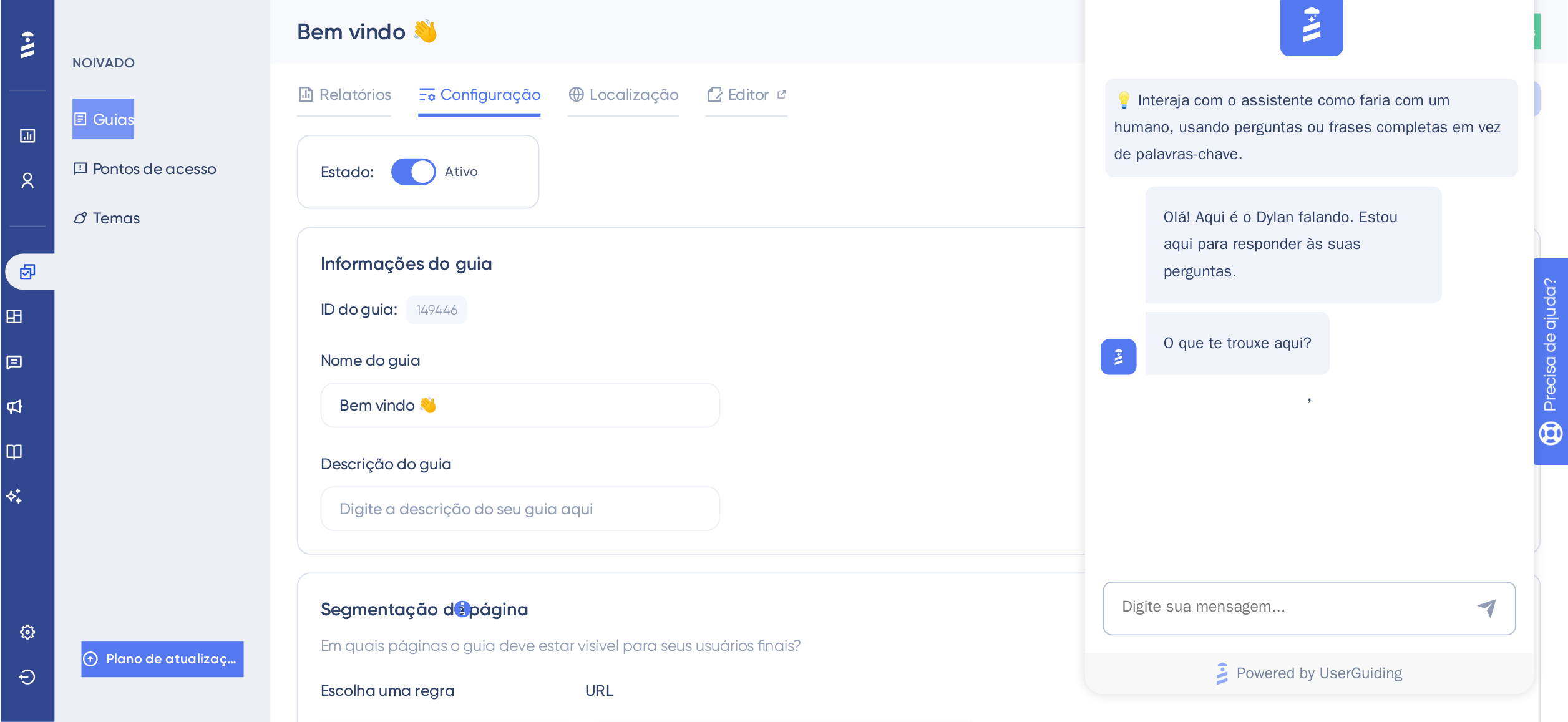 scroll, scrollTop: 0, scrollLeft: 0, axis: both 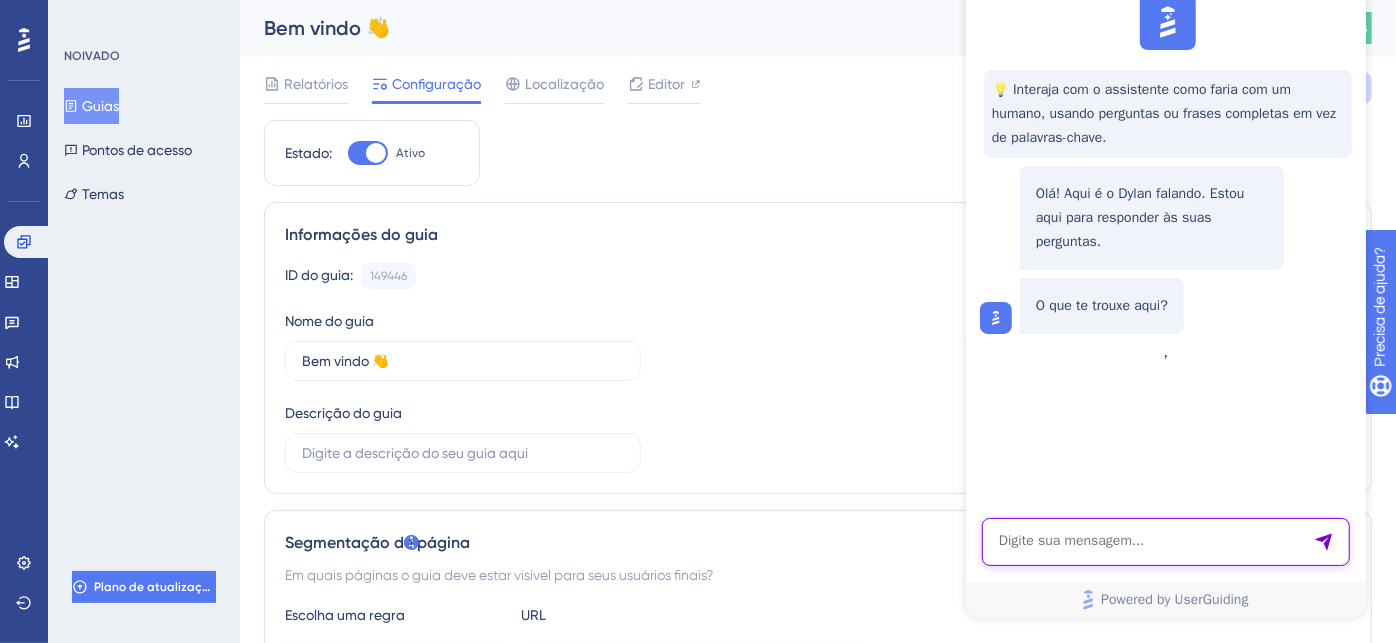 click at bounding box center (1165, 543) 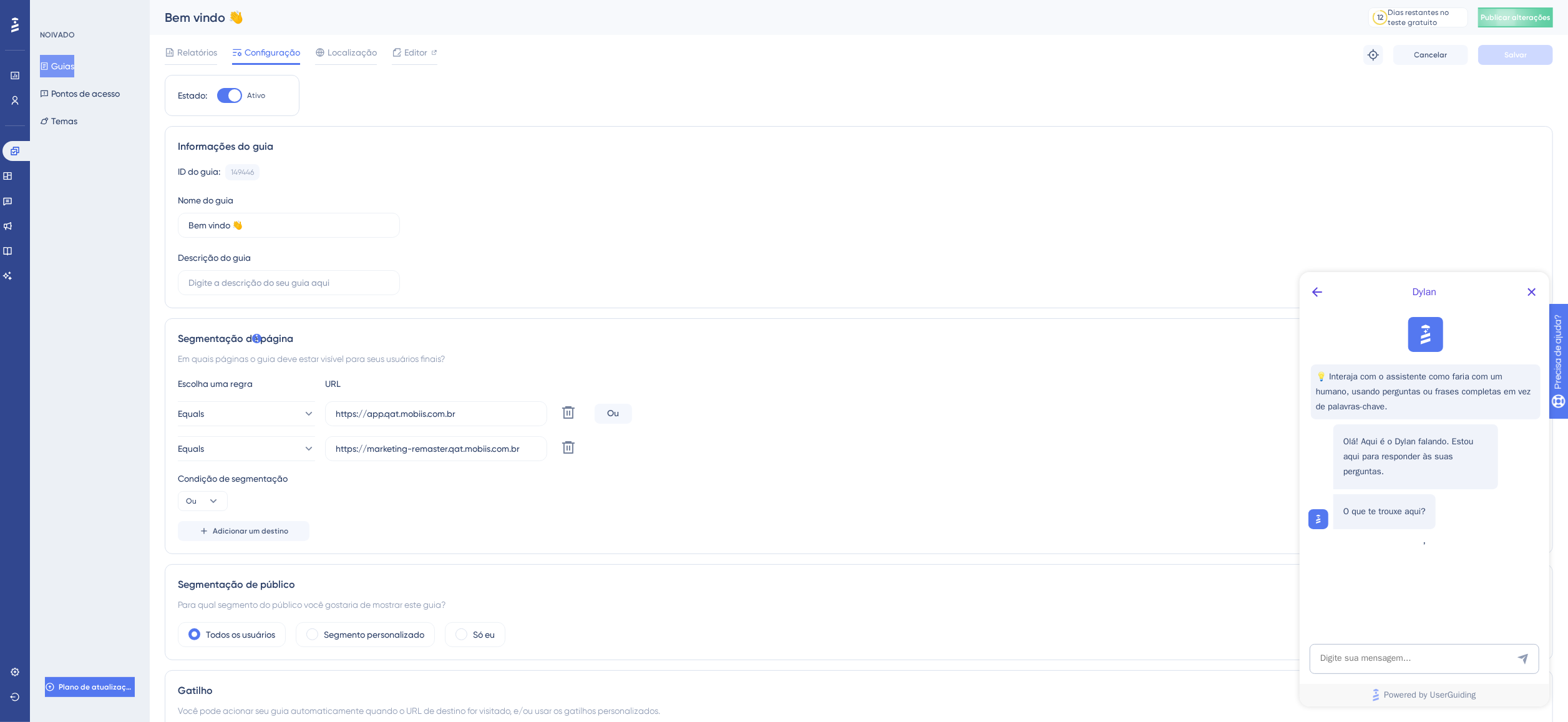 drag, startPoint x: 222, startPoint y: 49, endPoint x: 887, endPoint y: 163, distance: 674.7007 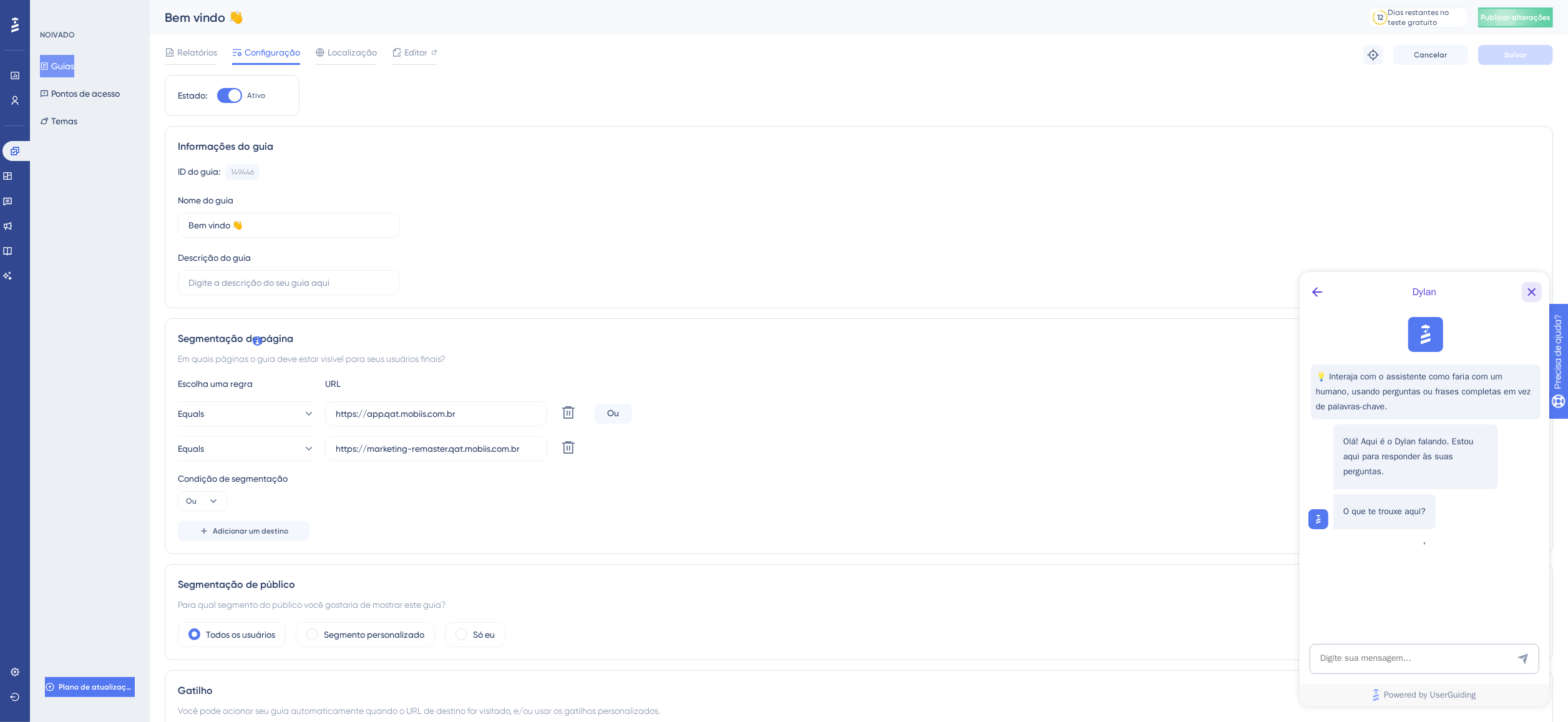 click 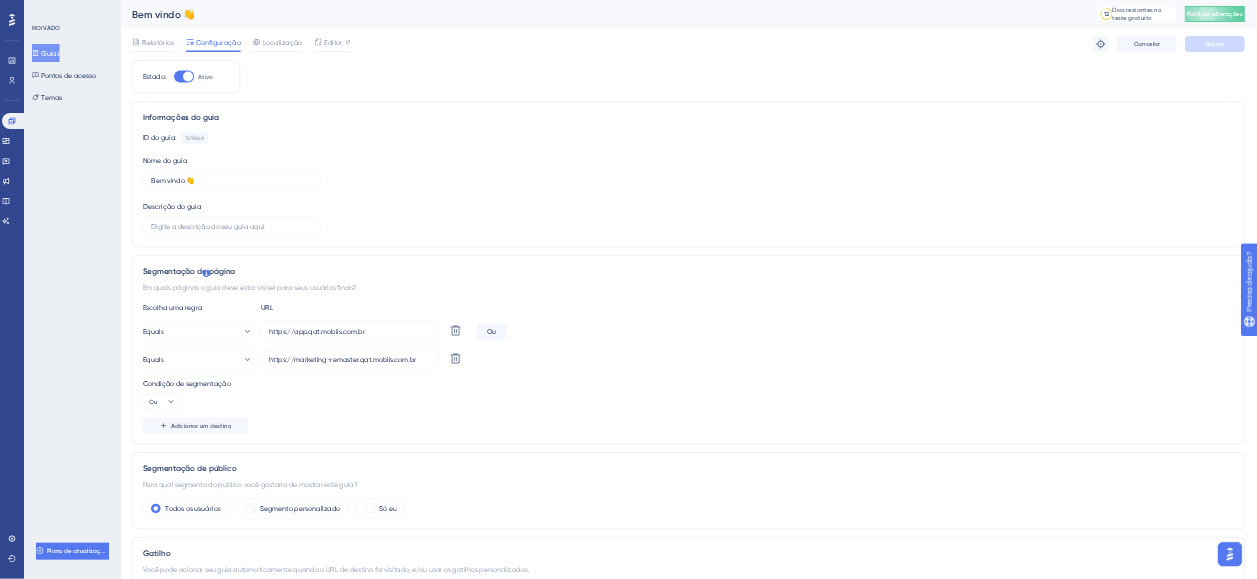 scroll, scrollTop: 0, scrollLeft: 0, axis: both 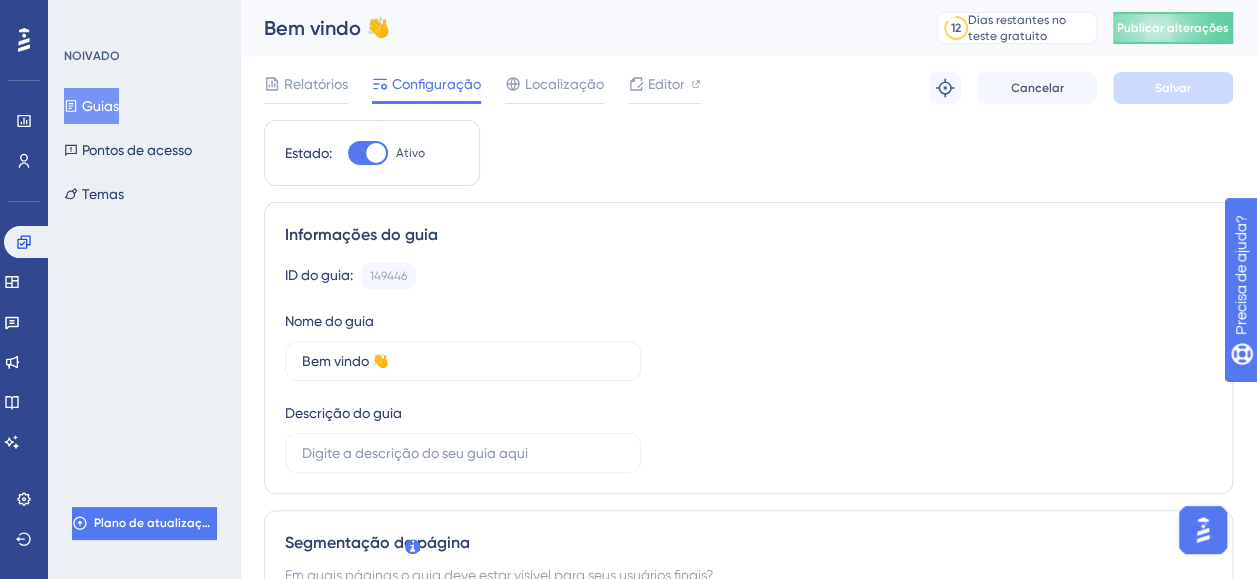drag, startPoint x: 2397, startPoint y: 1, endPoint x: 708, endPoint y: 278, distance: 1711.5636 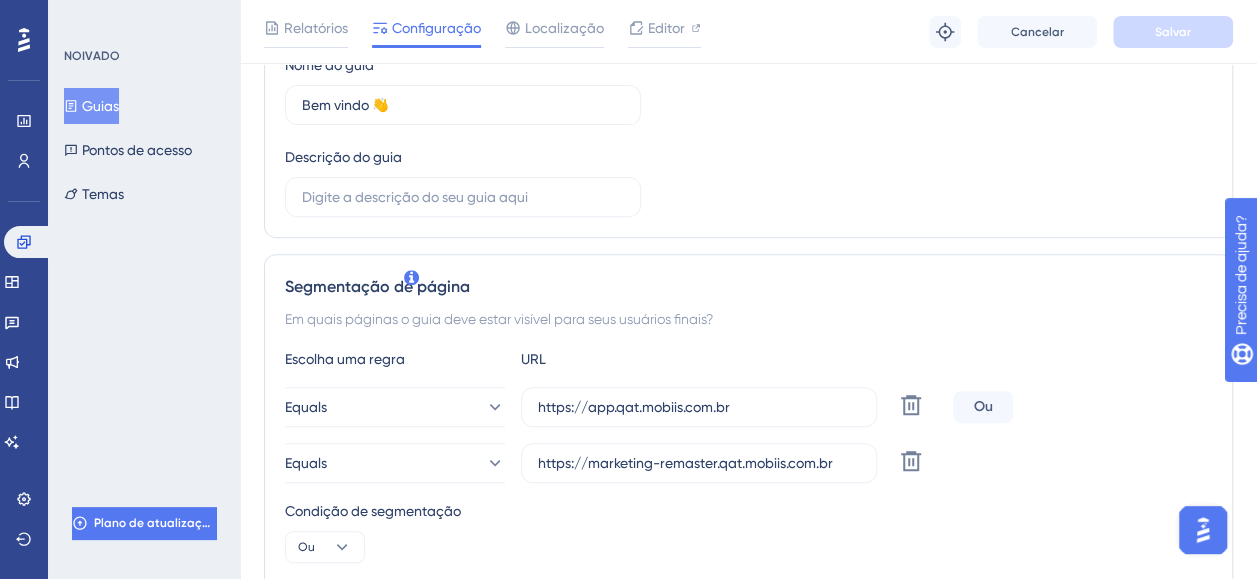 scroll, scrollTop: 500, scrollLeft: 0, axis: vertical 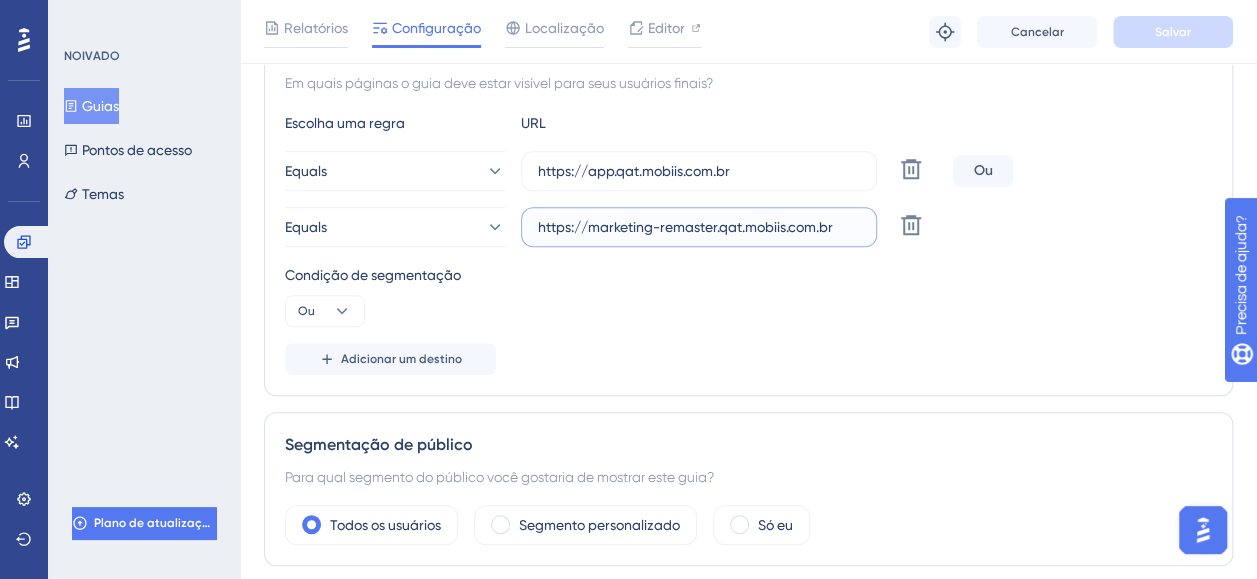 click on "https://marketing-remaster.qat.mobiis.com.br" at bounding box center (699, 227) 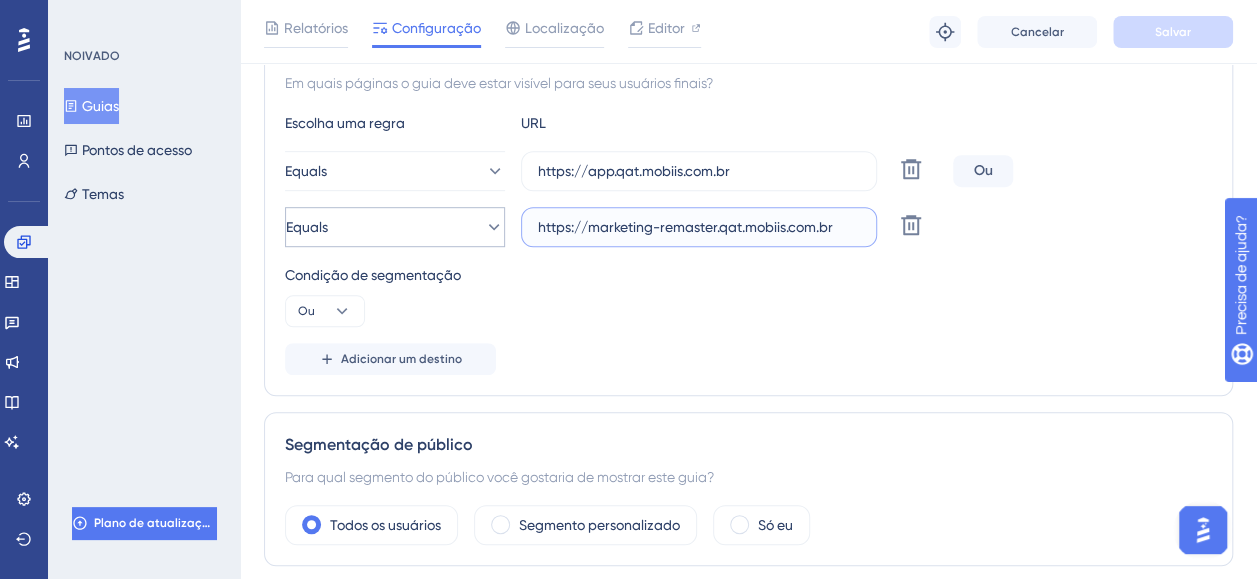 drag, startPoint x: 802, startPoint y: 230, endPoint x: 499, endPoint y: 225, distance: 303.04126 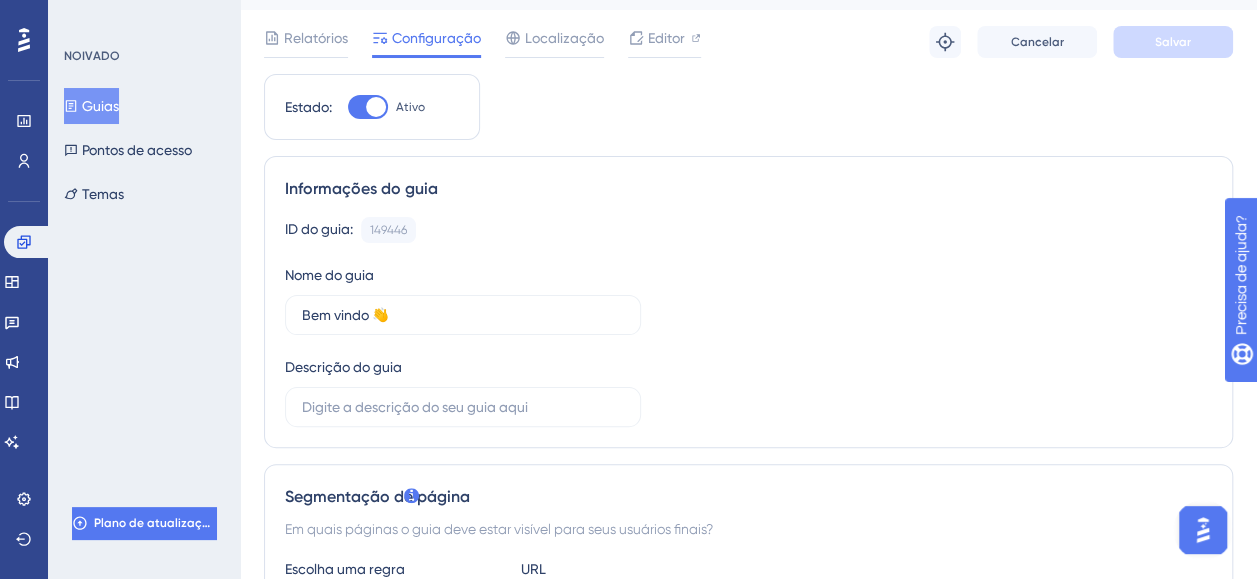 scroll, scrollTop: 0, scrollLeft: 0, axis: both 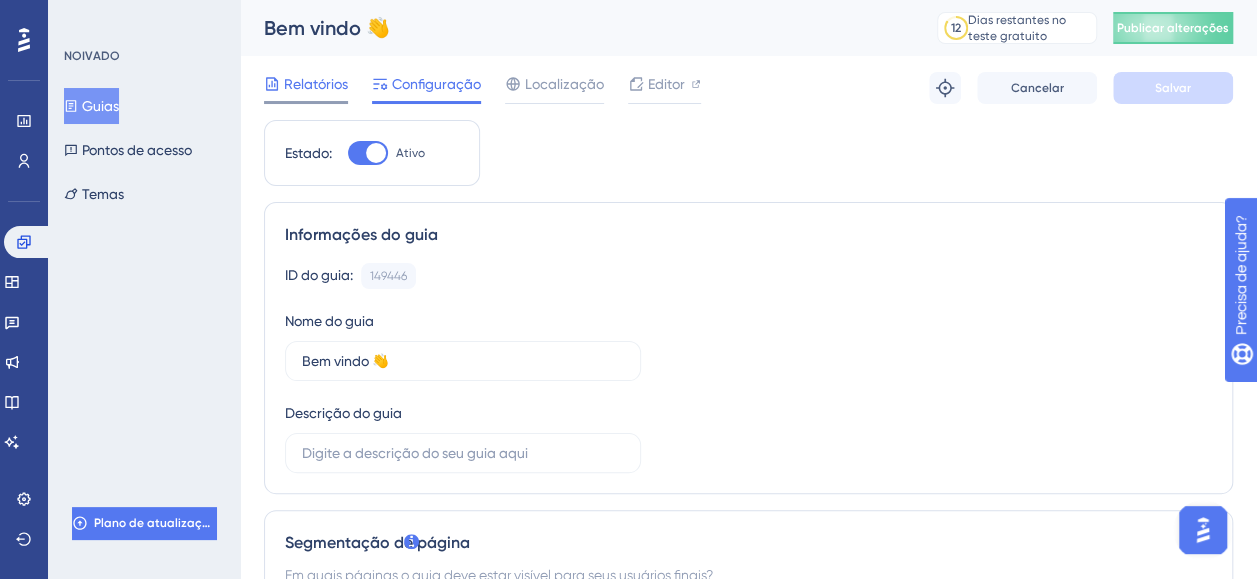 click on "Relatórios" at bounding box center [316, 84] 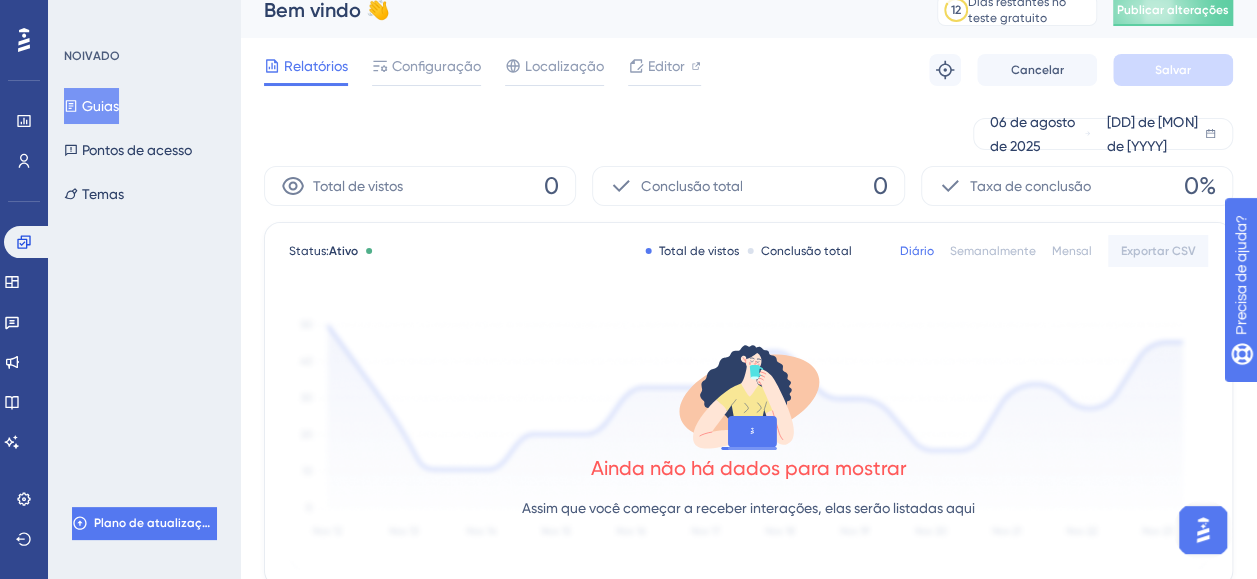 scroll, scrollTop: 0, scrollLeft: 0, axis: both 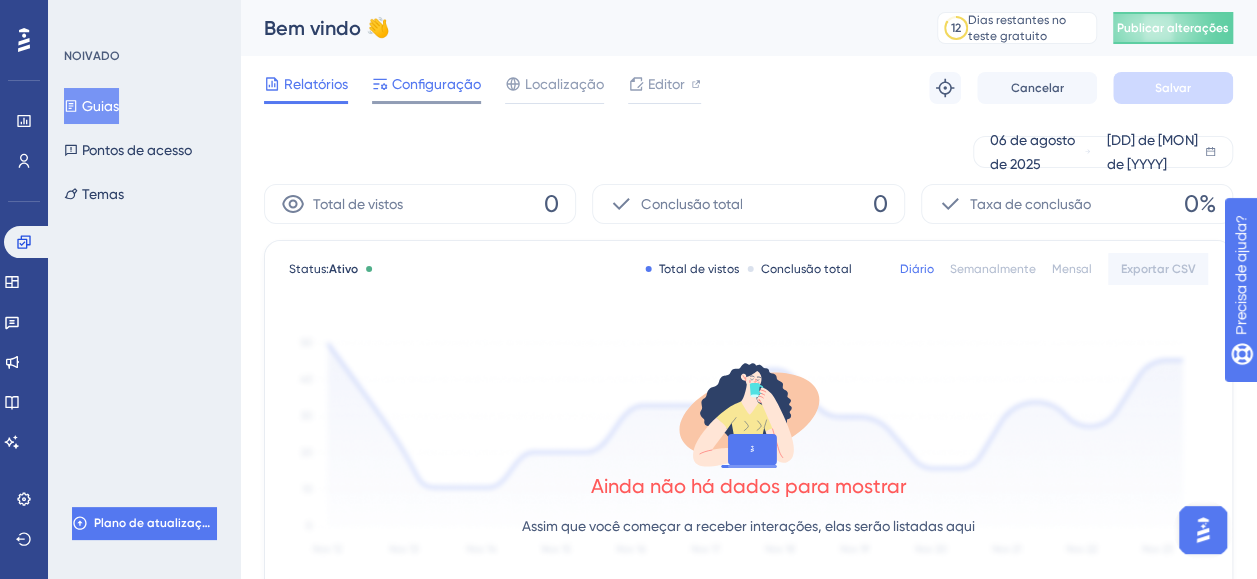 click on "Configuração" at bounding box center (426, 88) 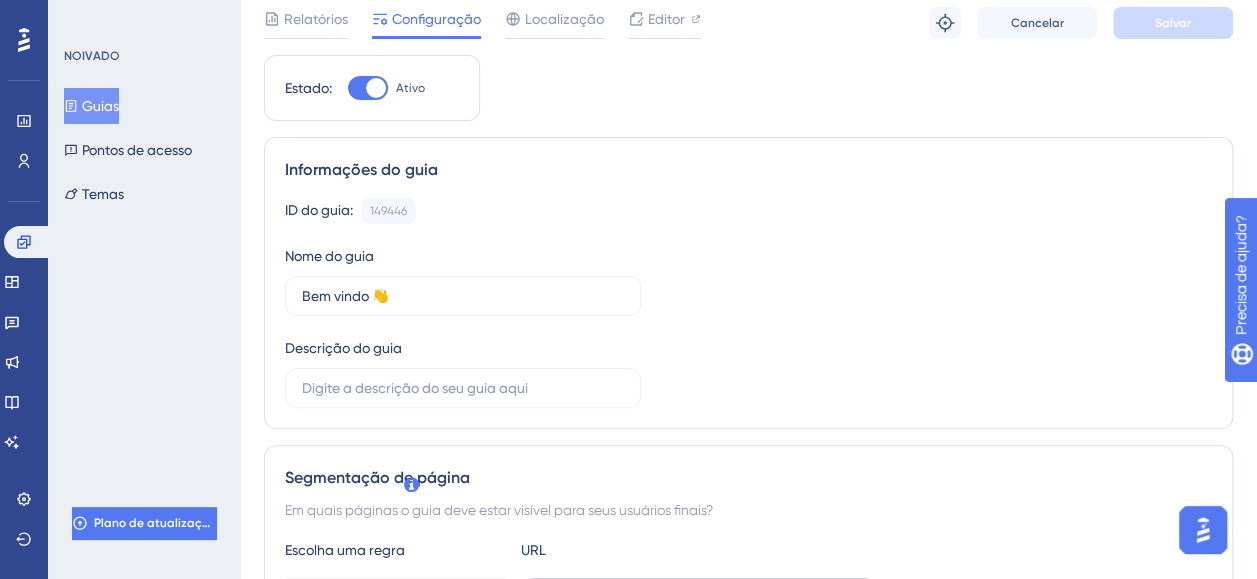 scroll, scrollTop: 0, scrollLeft: 0, axis: both 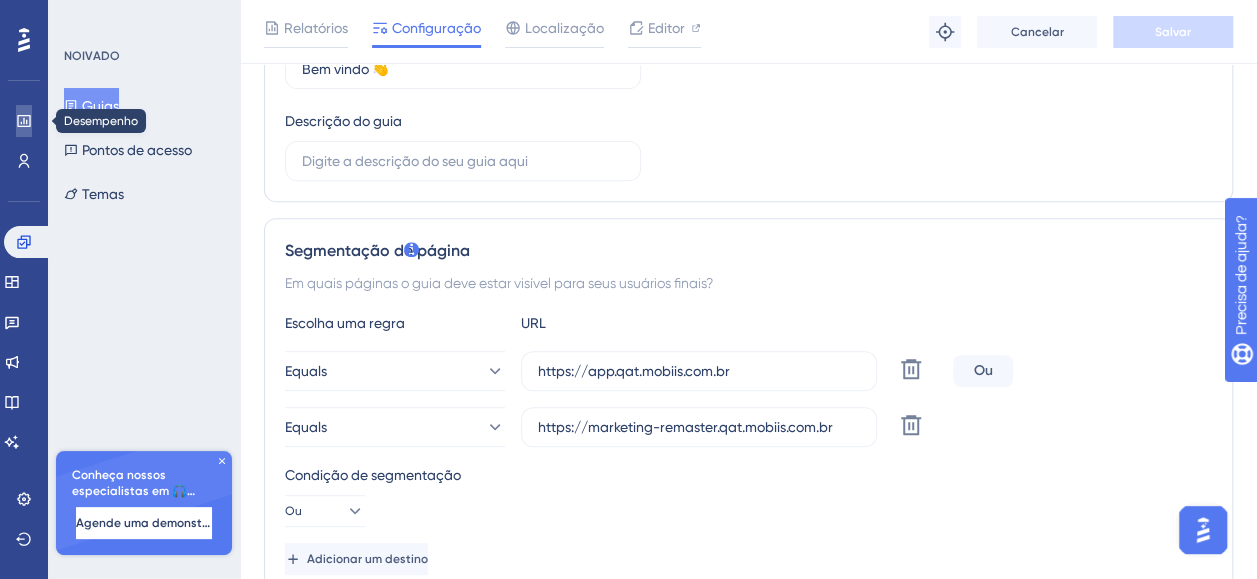 drag, startPoint x: 26, startPoint y: 124, endPoint x: 45, endPoint y: 143, distance: 26.870058 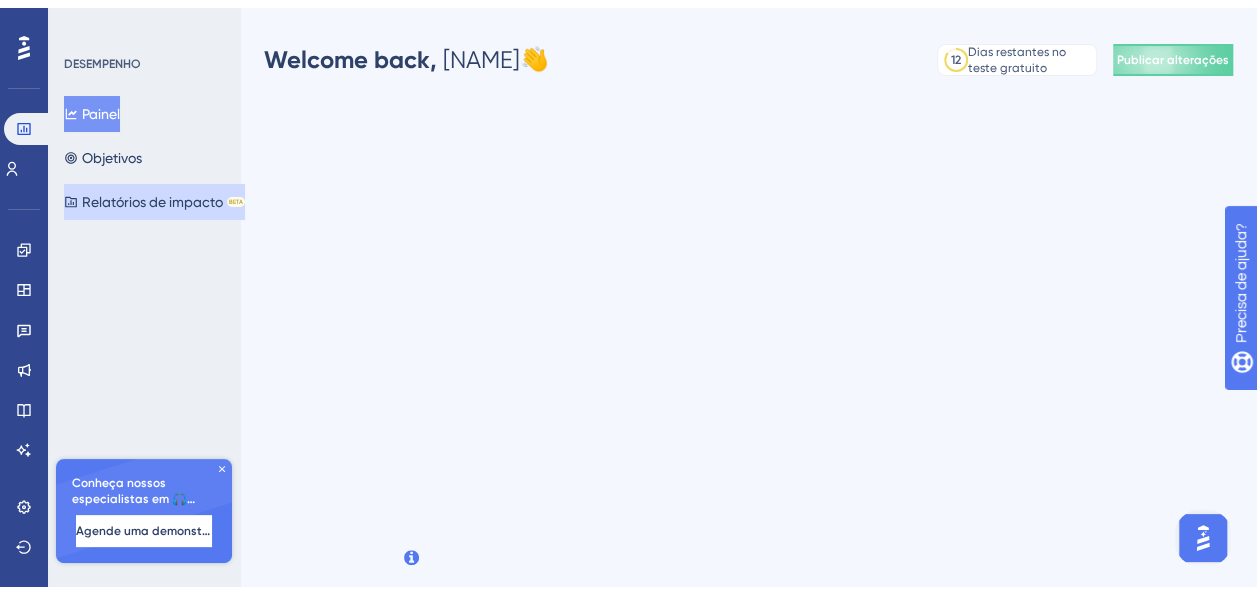 scroll, scrollTop: 0, scrollLeft: 0, axis: both 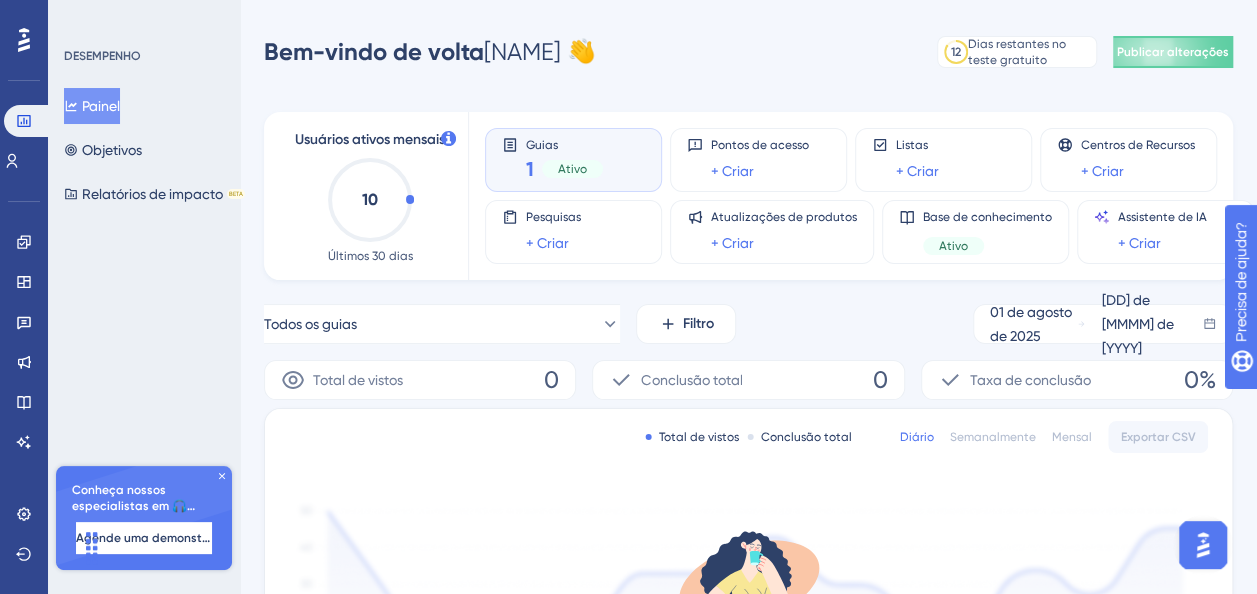 click on "Guias 1 Ativo" at bounding box center (573, 160) 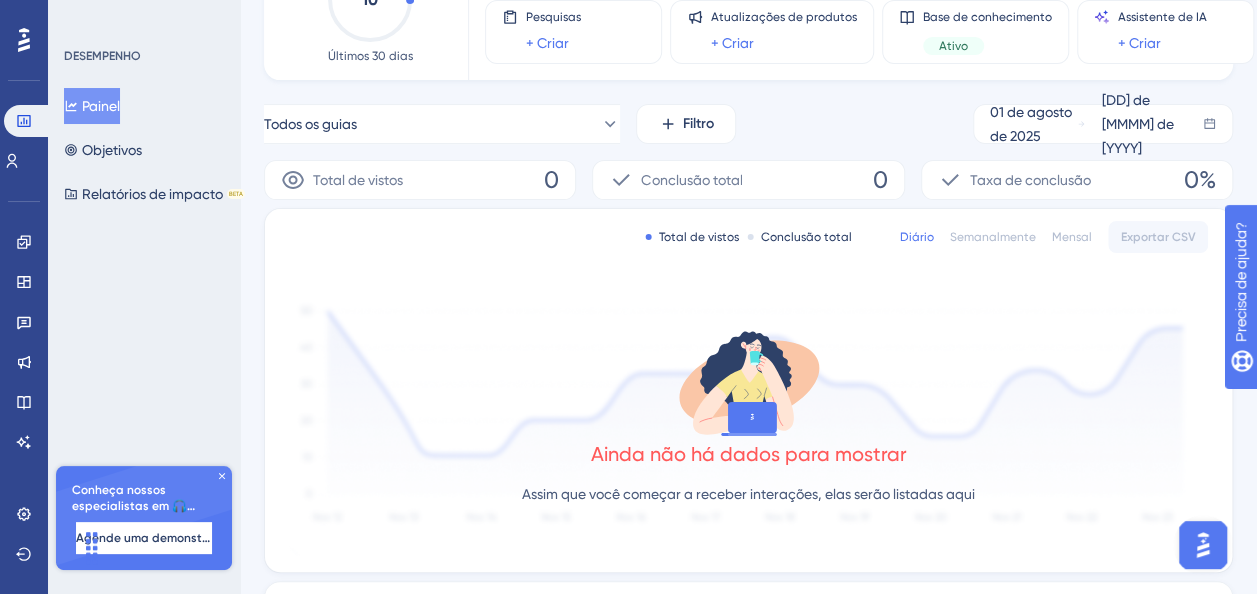 scroll, scrollTop: 0, scrollLeft: 0, axis: both 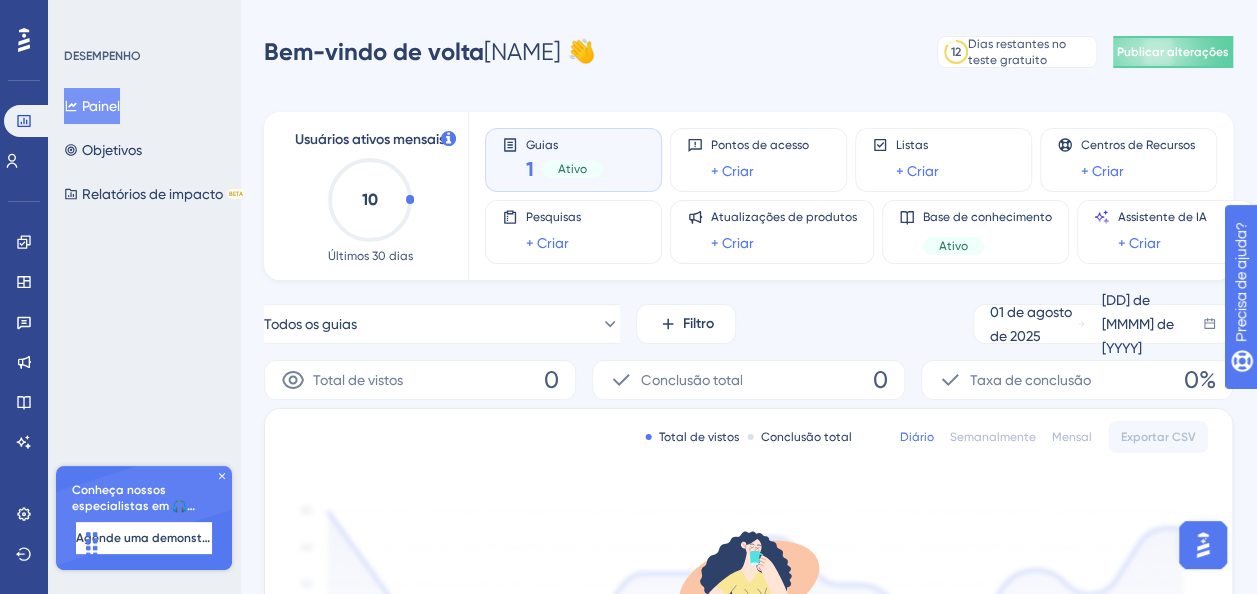 click 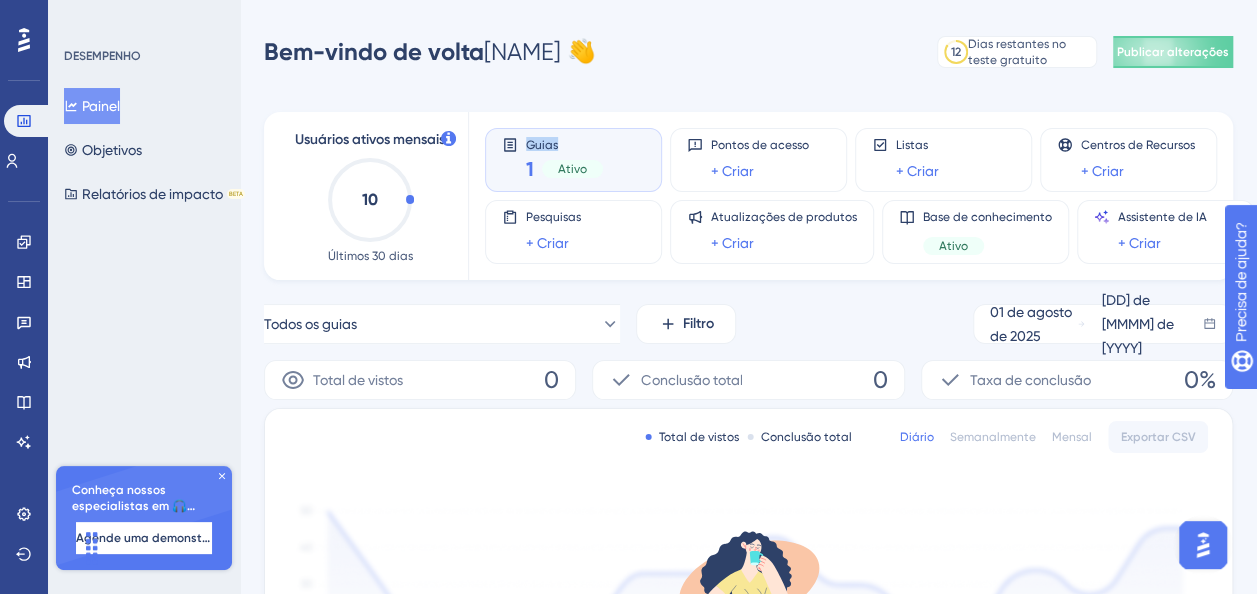 click on "Guias 1 Ativo" at bounding box center (573, 160) 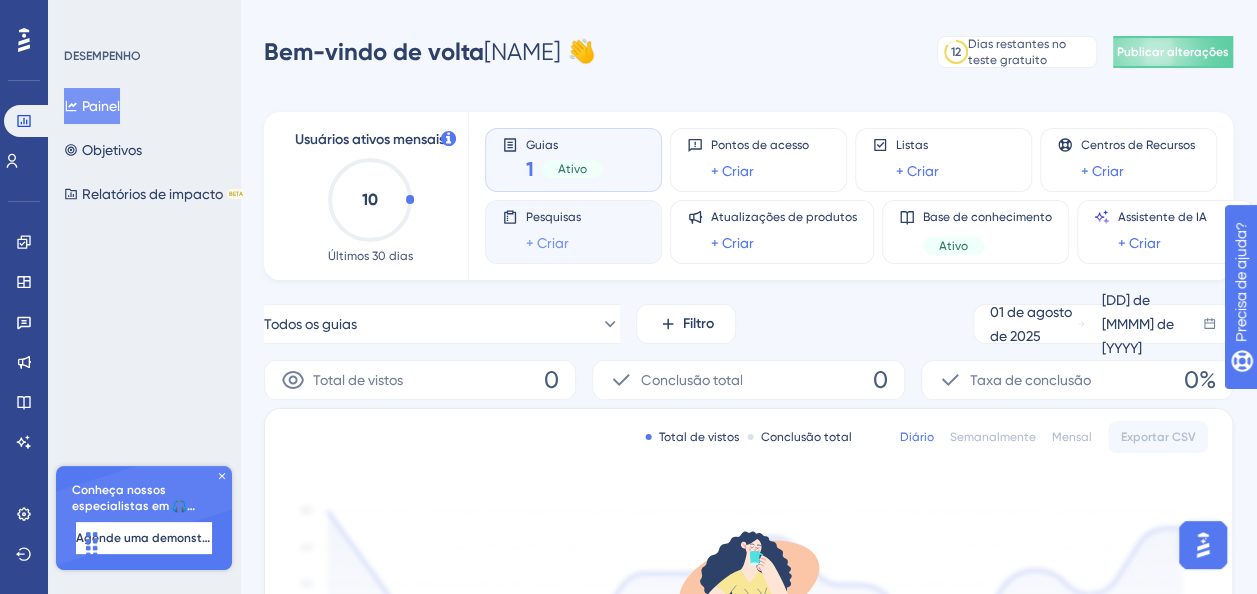 click on "+ Criar" at bounding box center [547, 243] 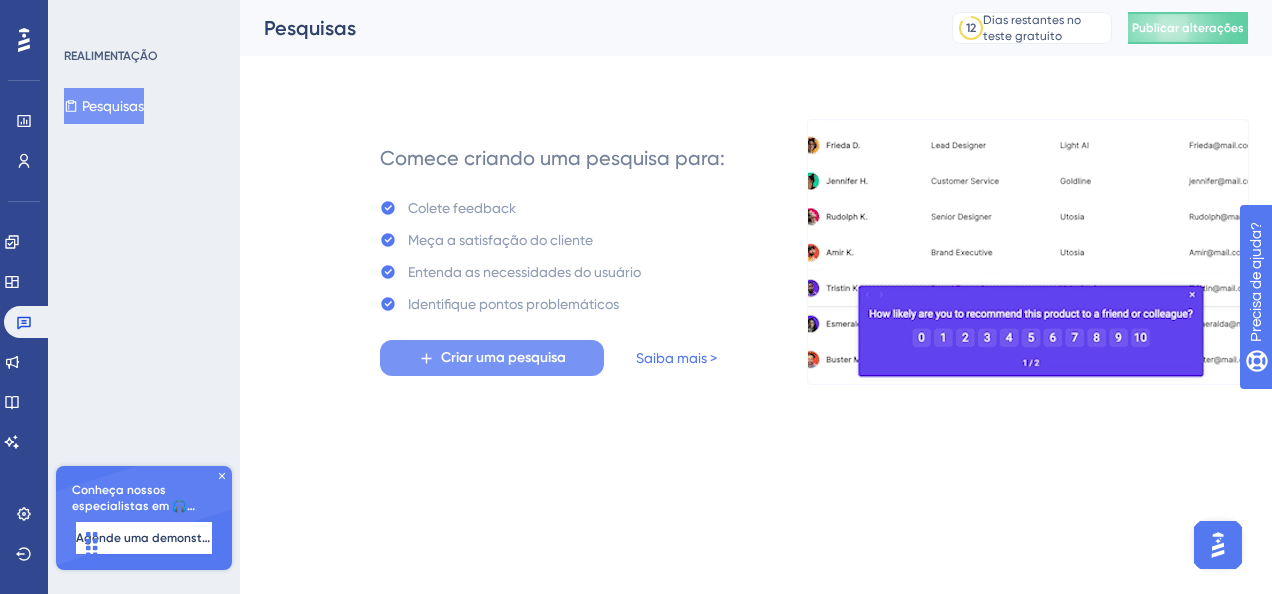 click on "Criar uma pesquisa" at bounding box center [503, 358] 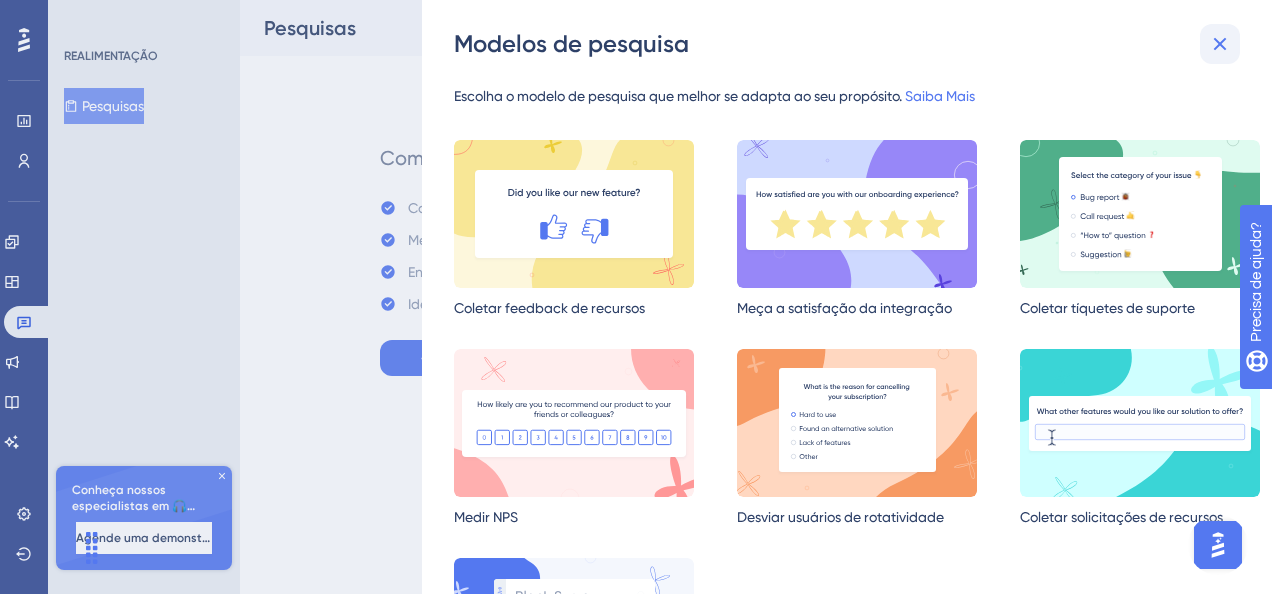 click 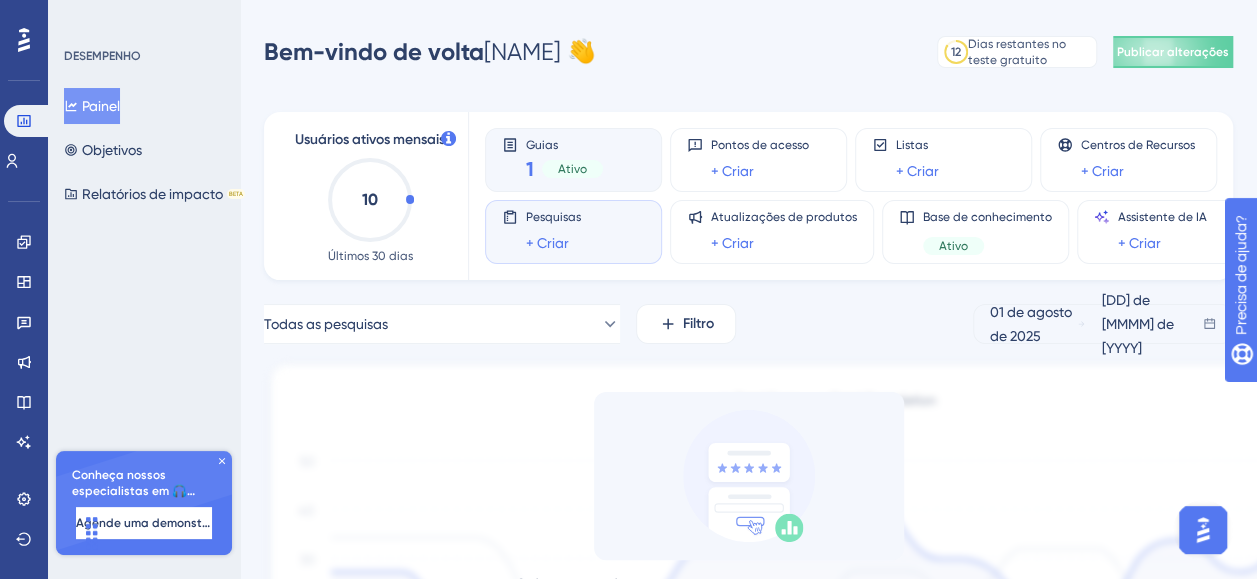 click on "Ativo" at bounding box center (572, 169) 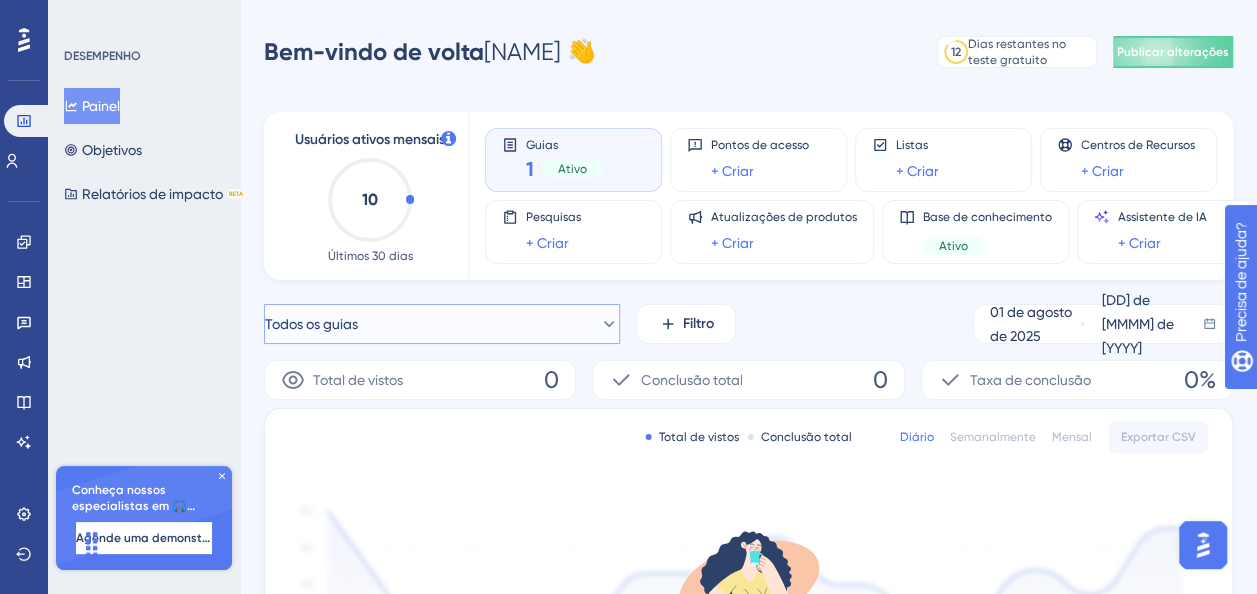 click on "Todos os guias" at bounding box center (442, 324) 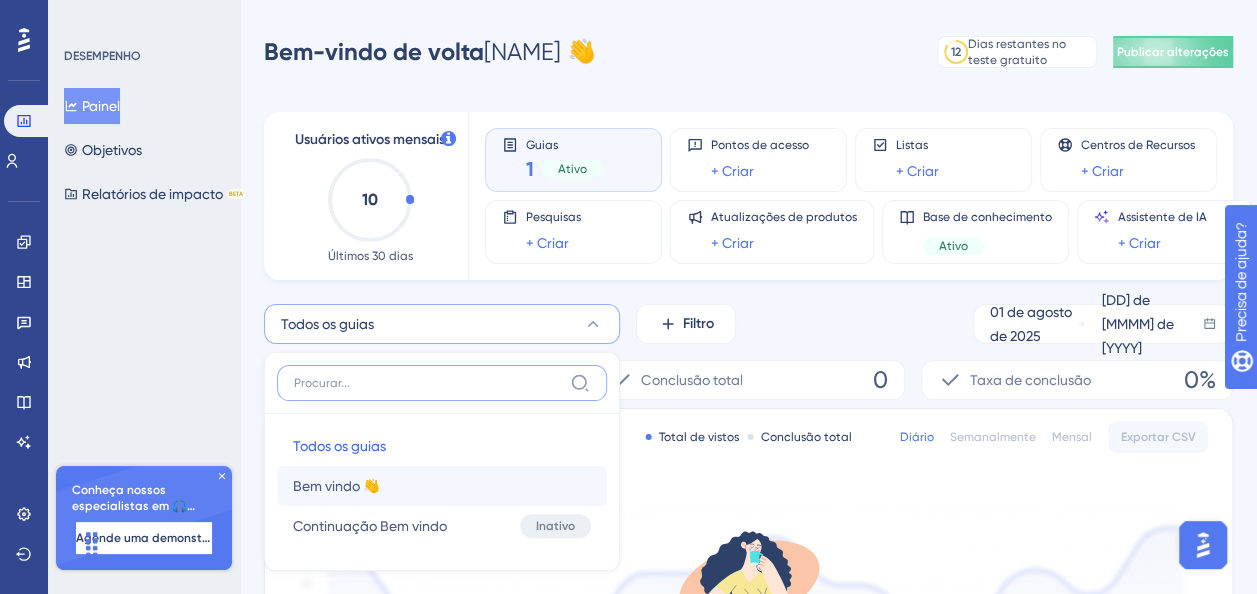 scroll, scrollTop: 162, scrollLeft: 0, axis: vertical 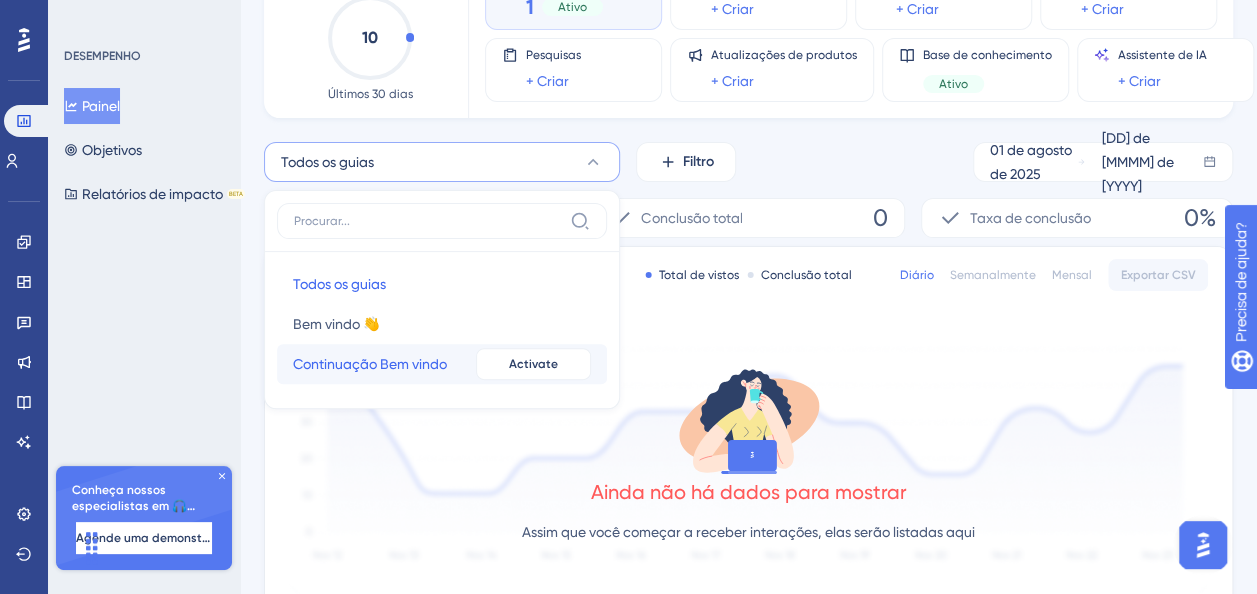 click on "Continuação Bem vindo" at bounding box center (370, 364) 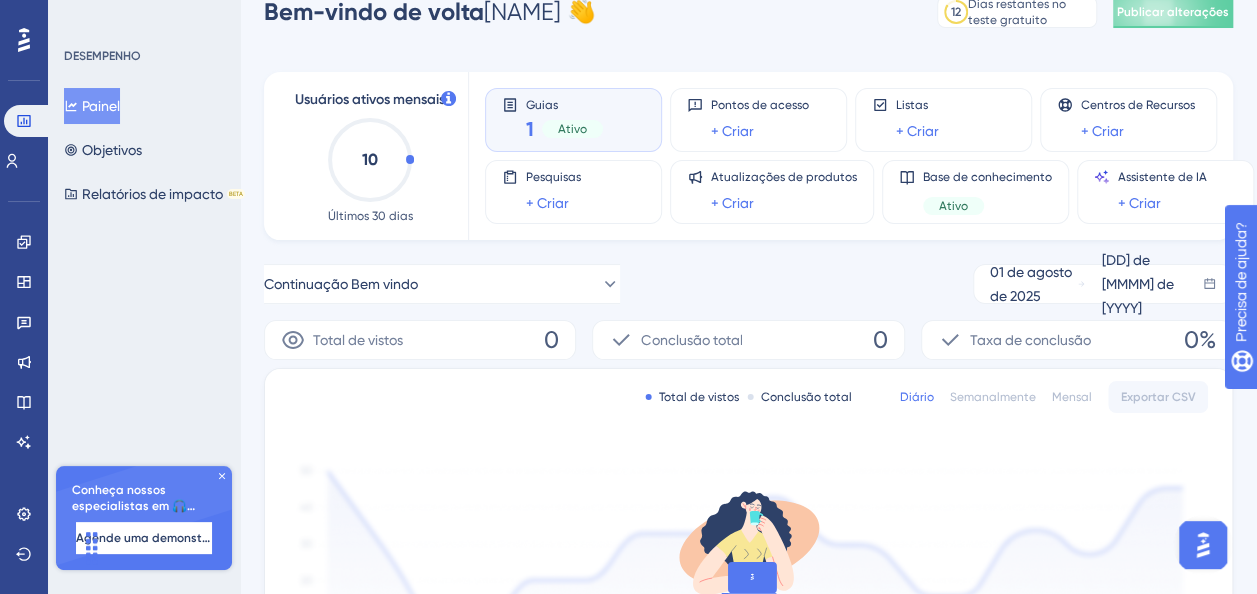 scroll, scrollTop: 0, scrollLeft: 0, axis: both 